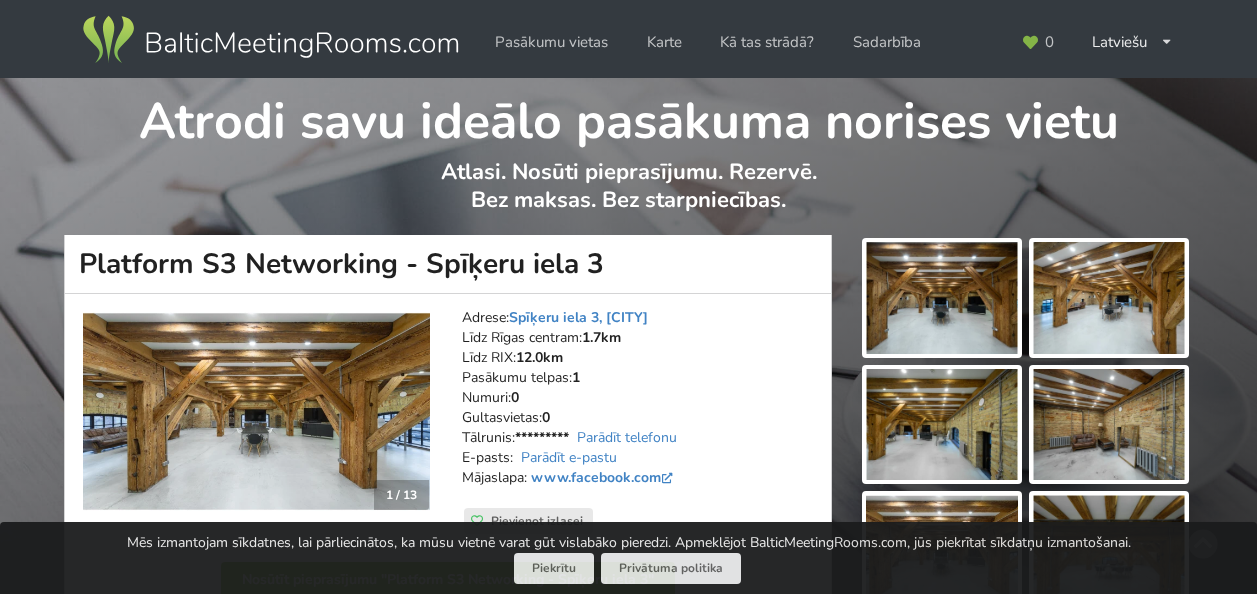scroll, scrollTop: 0, scrollLeft: 0, axis: both 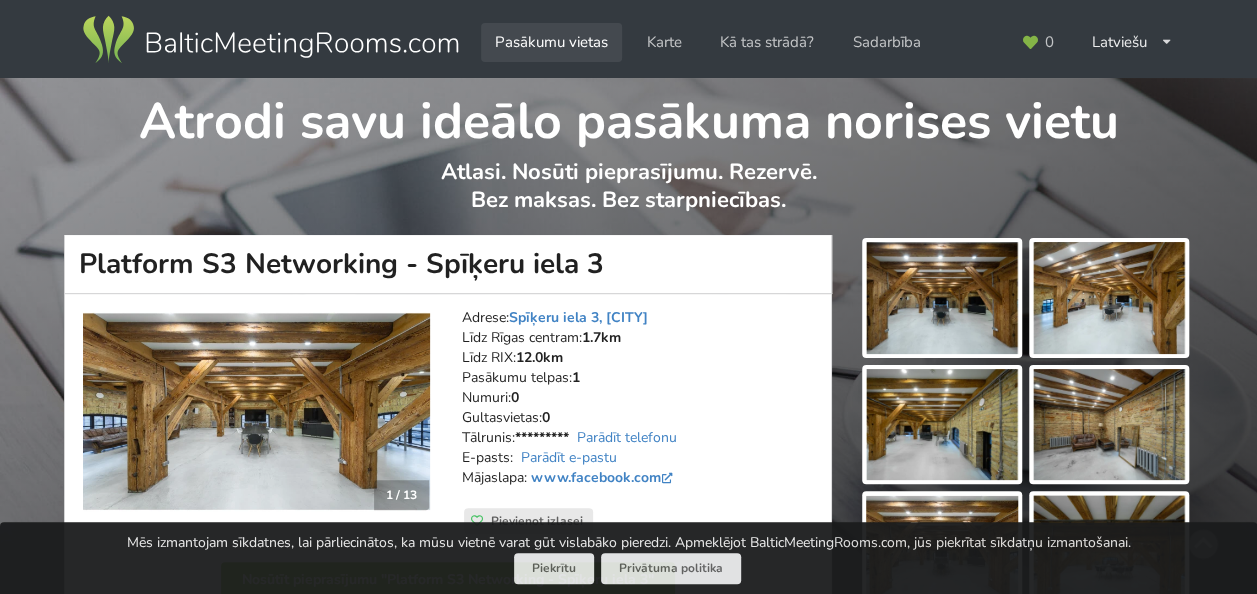 click on "Pasākumu vietas" at bounding box center [551, 42] 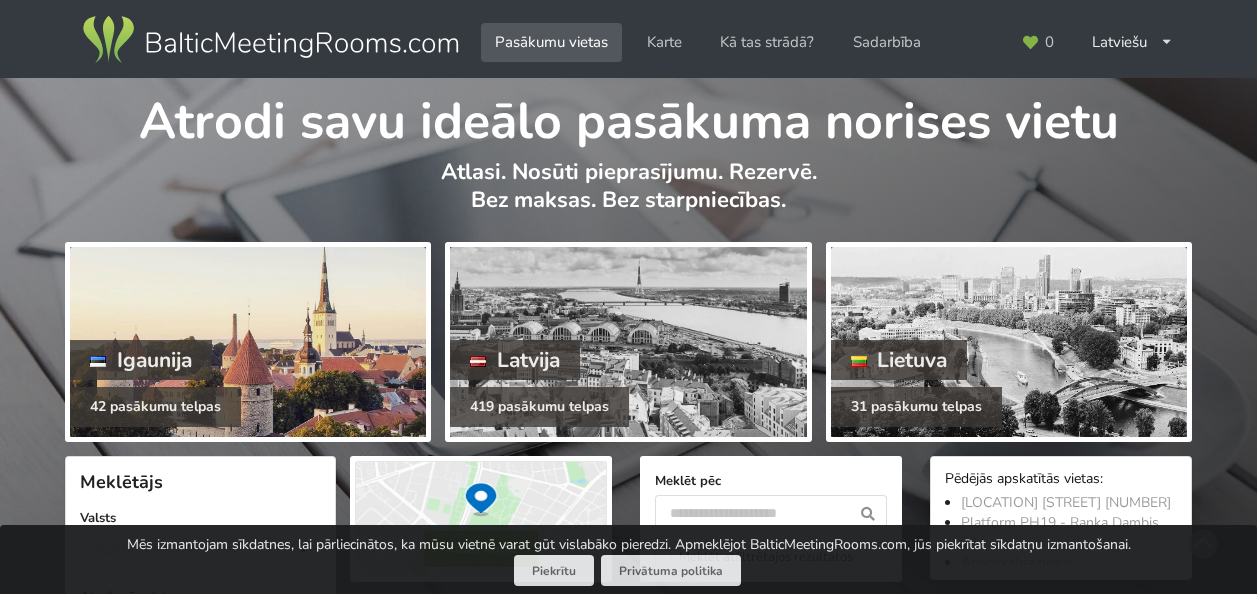 scroll, scrollTop: 0, scrollLeft: 0, axis: both 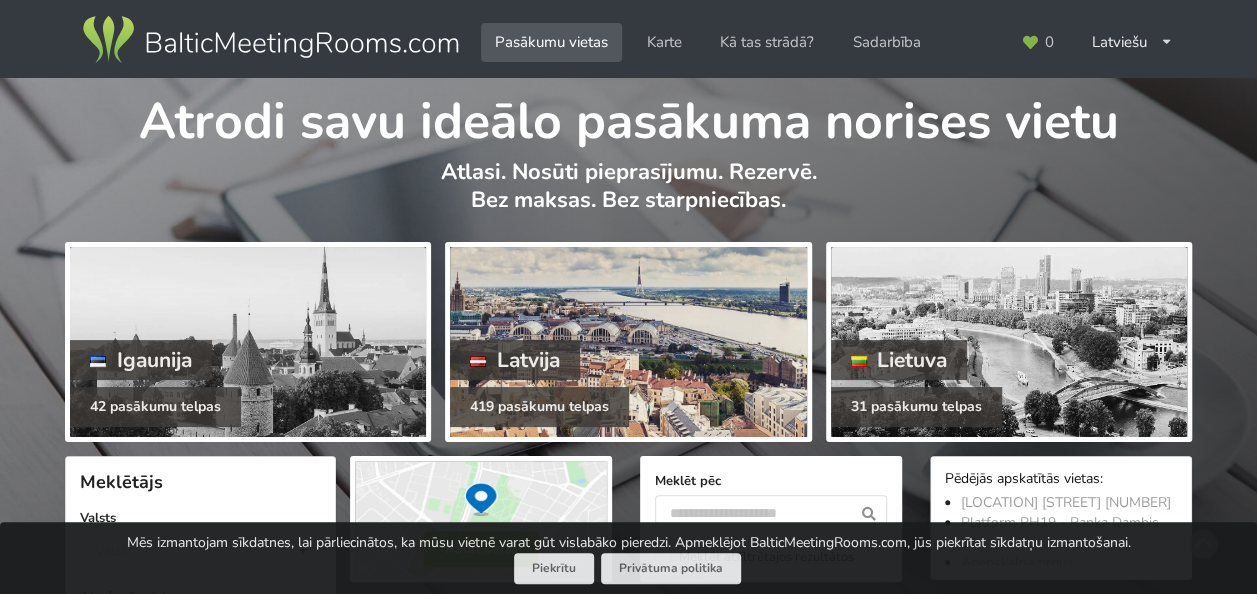 click at bounding box center [628, 342] 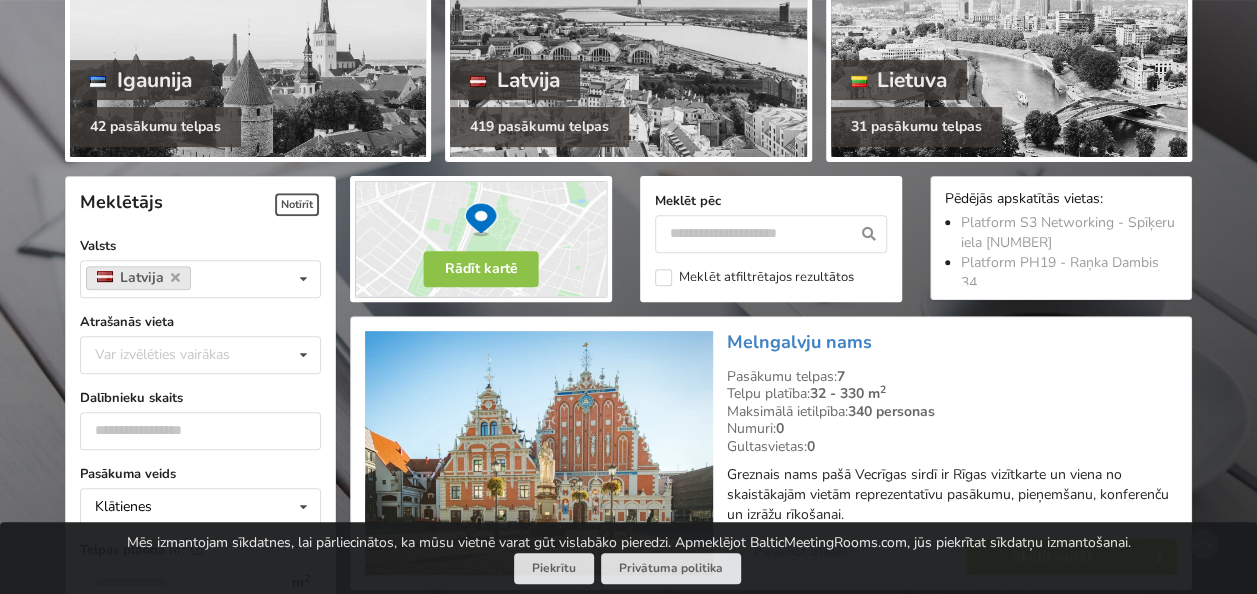 scroll, scrollTop: 300, scrollLeft: 0, axis: vertical 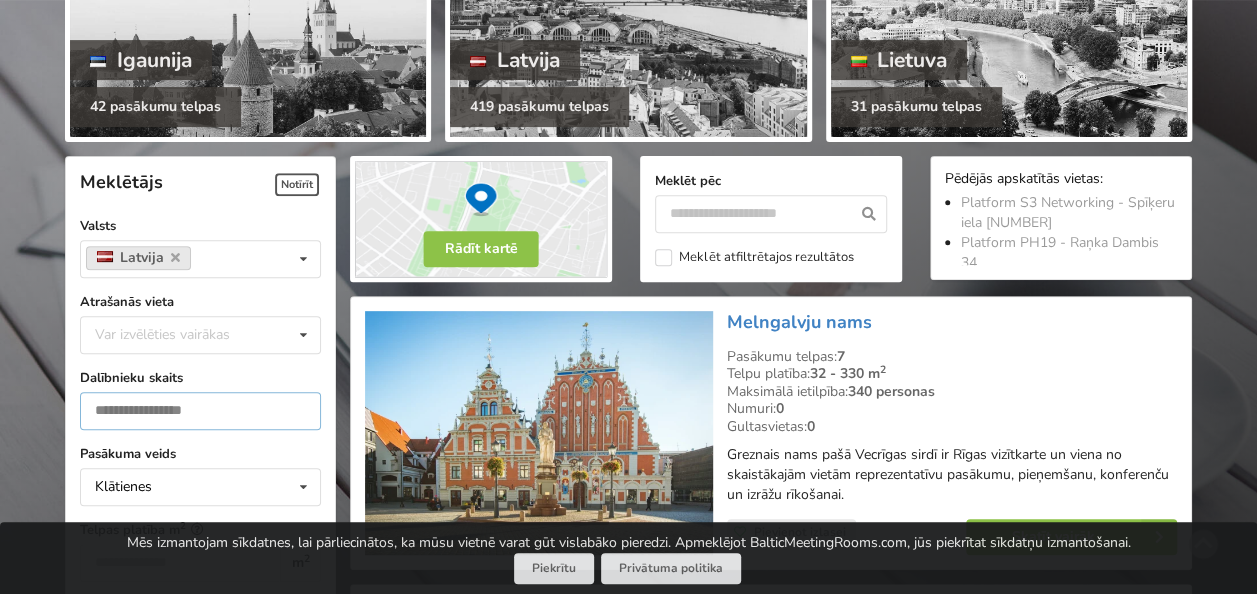 click at bounding box center [200, 411] 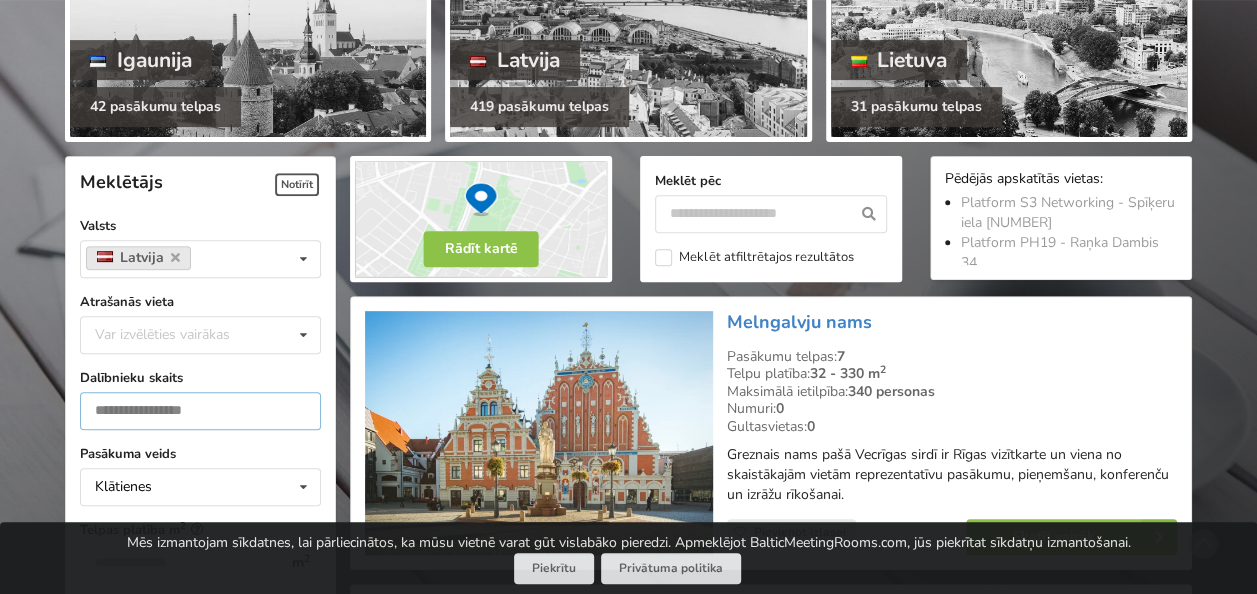 type on "*" 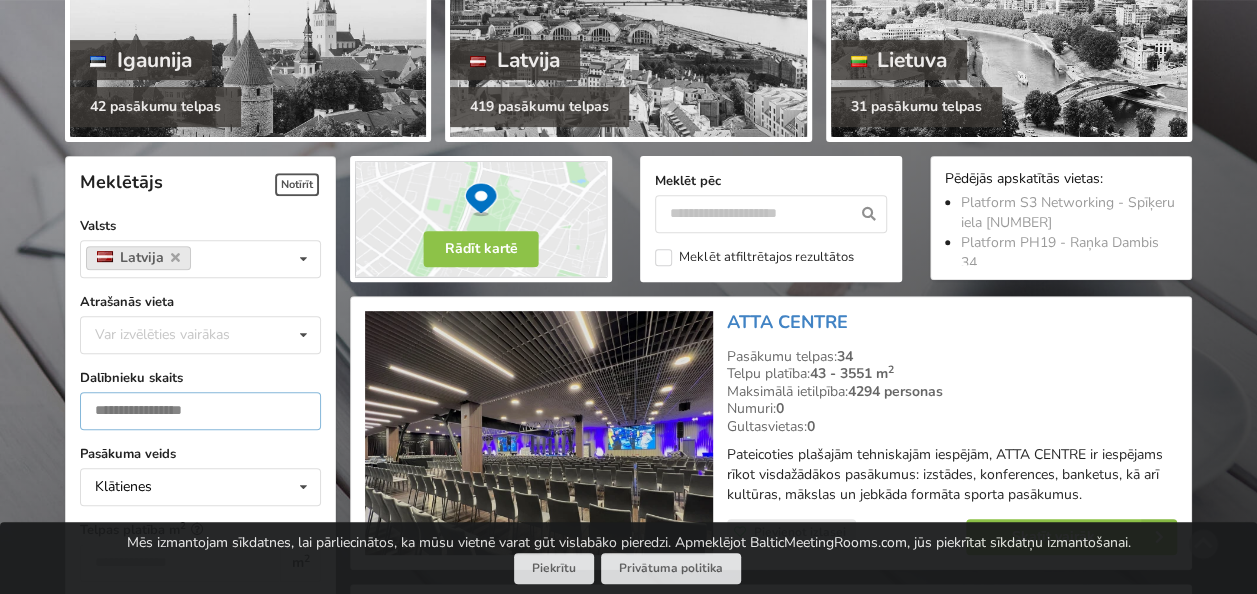 scroll, scrollTop: 448, scrollLeft: 0, axis: vertical 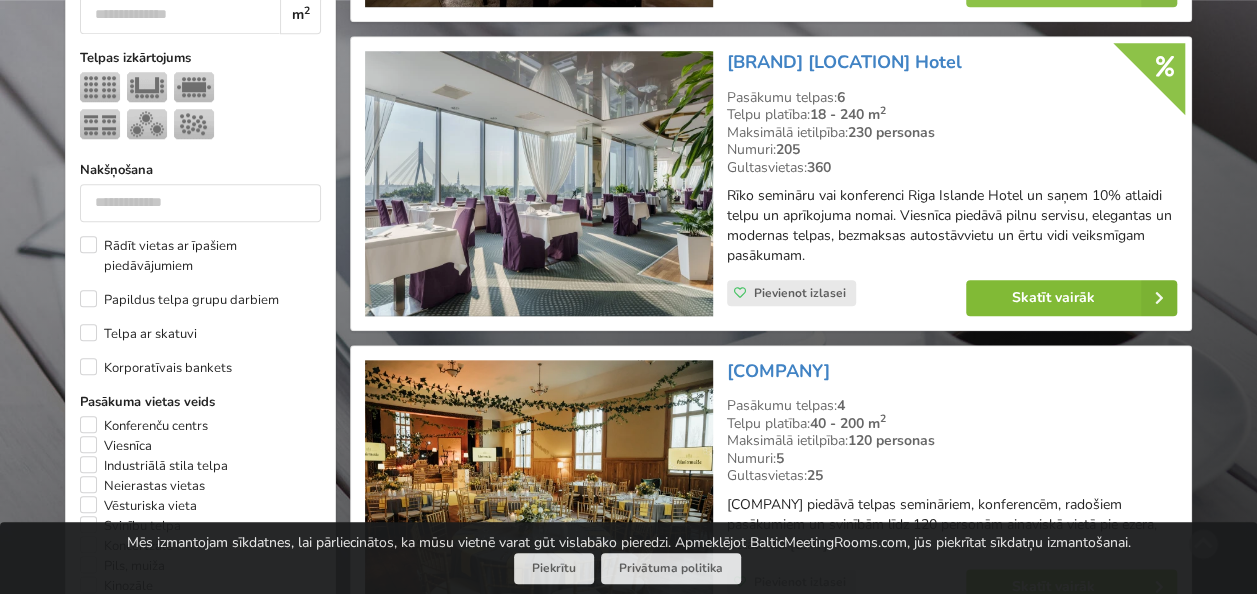 type on "**" 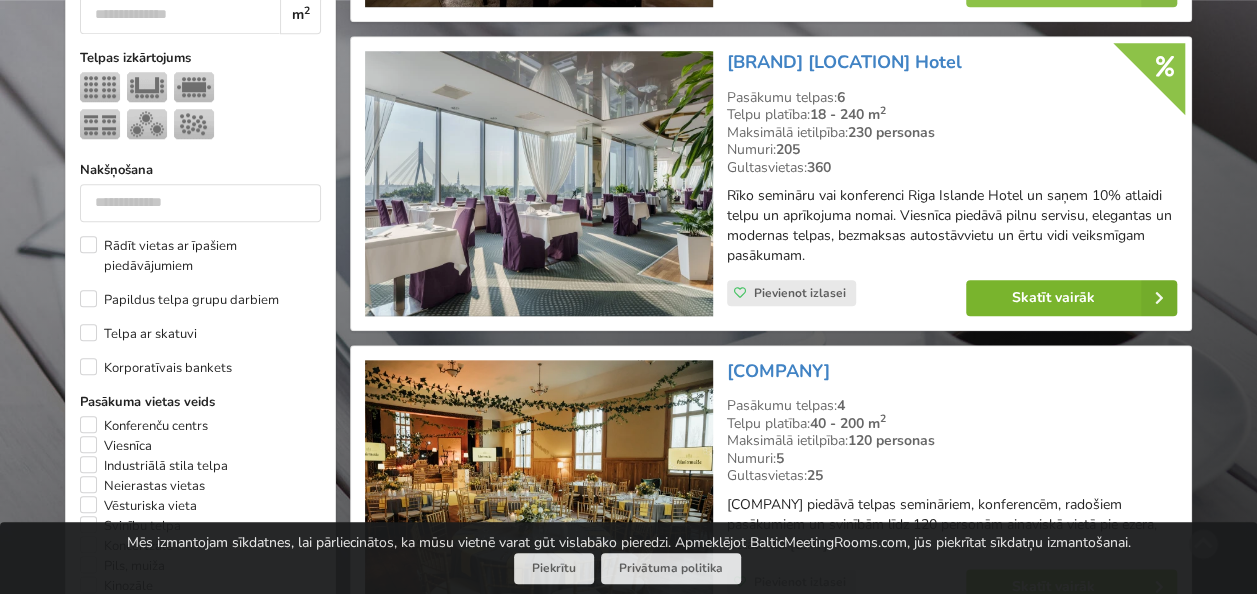 click on "Skatīt vairāk" at bounding box center [1071, 298] 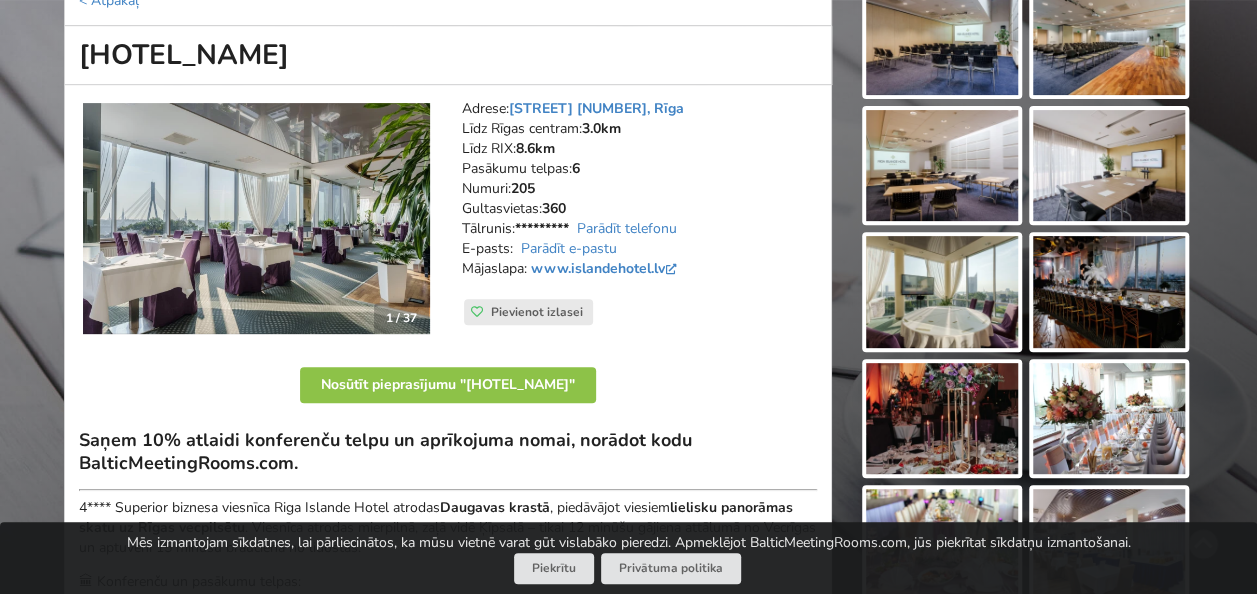scroll, scrollTop: 300, scrollLeft: 0, axis: vertical 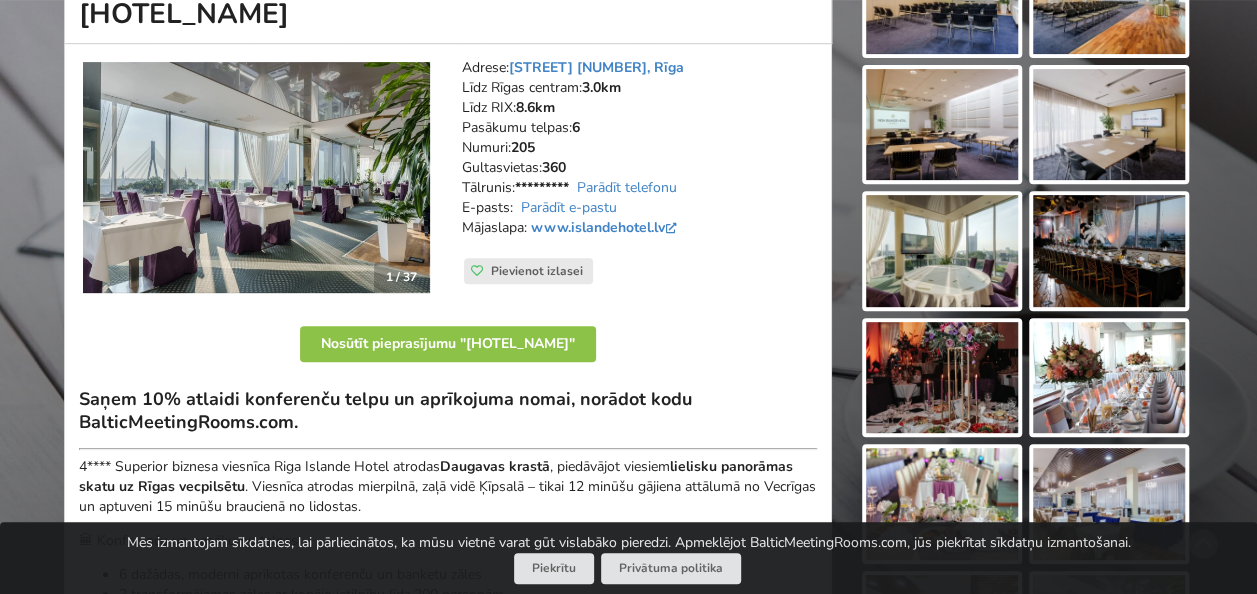 click at bounding box center [942, 251] 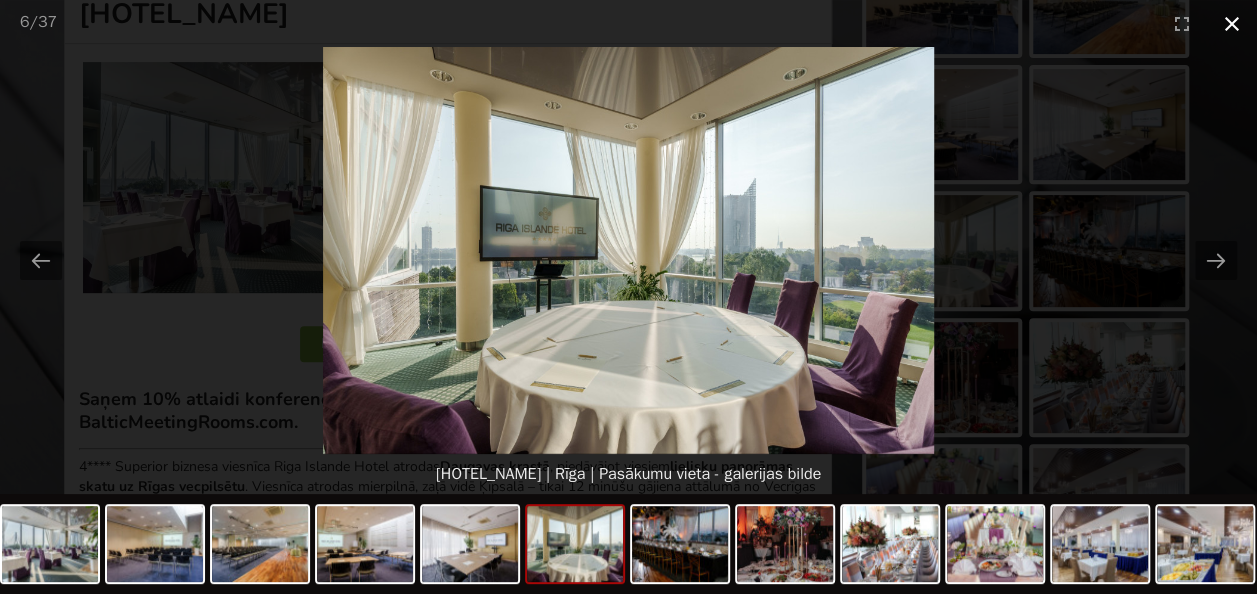click at bounding box center (1232, 23) 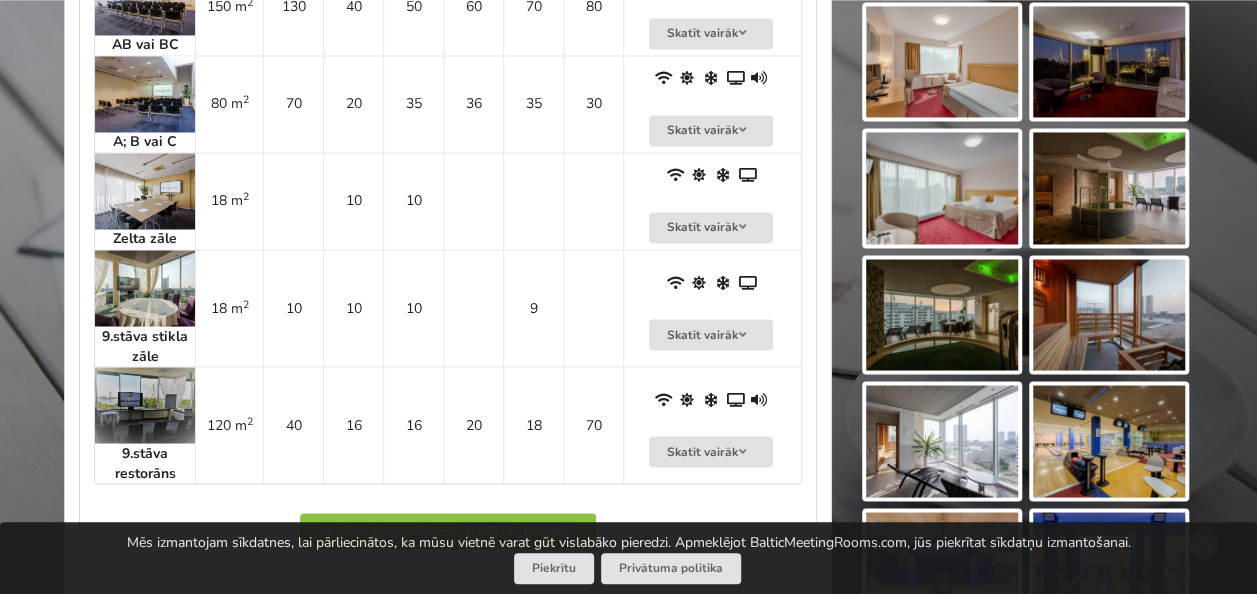 scroll, scrollTop: 1700, scrollLeft: 0, axis: vertical 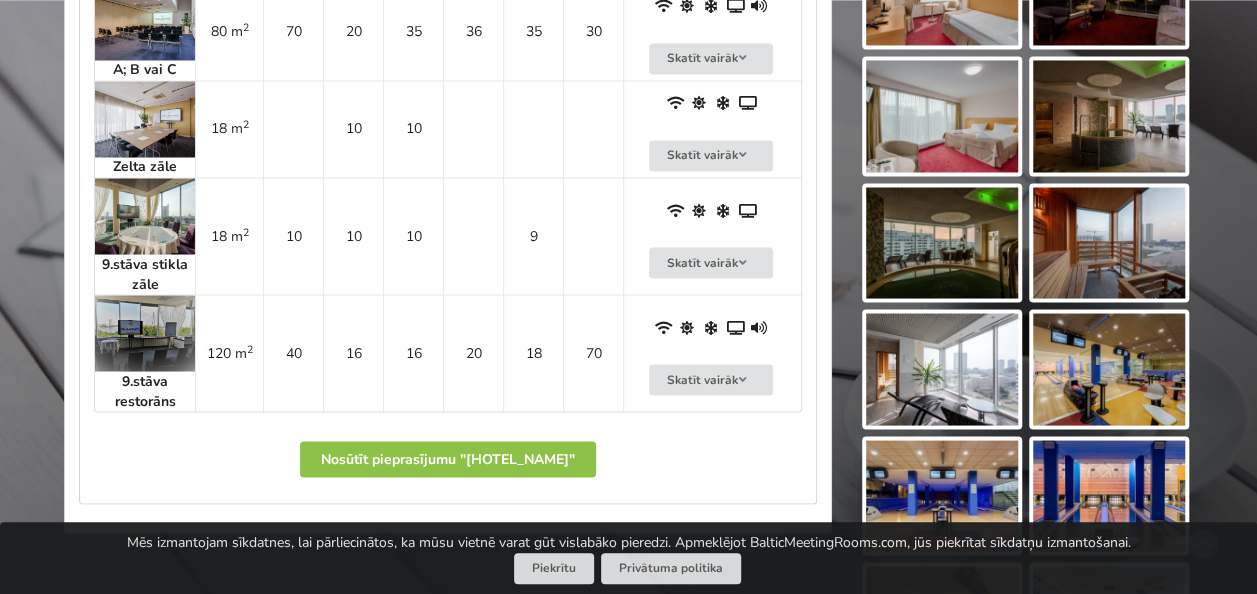 click at bounding box center (145, 333) 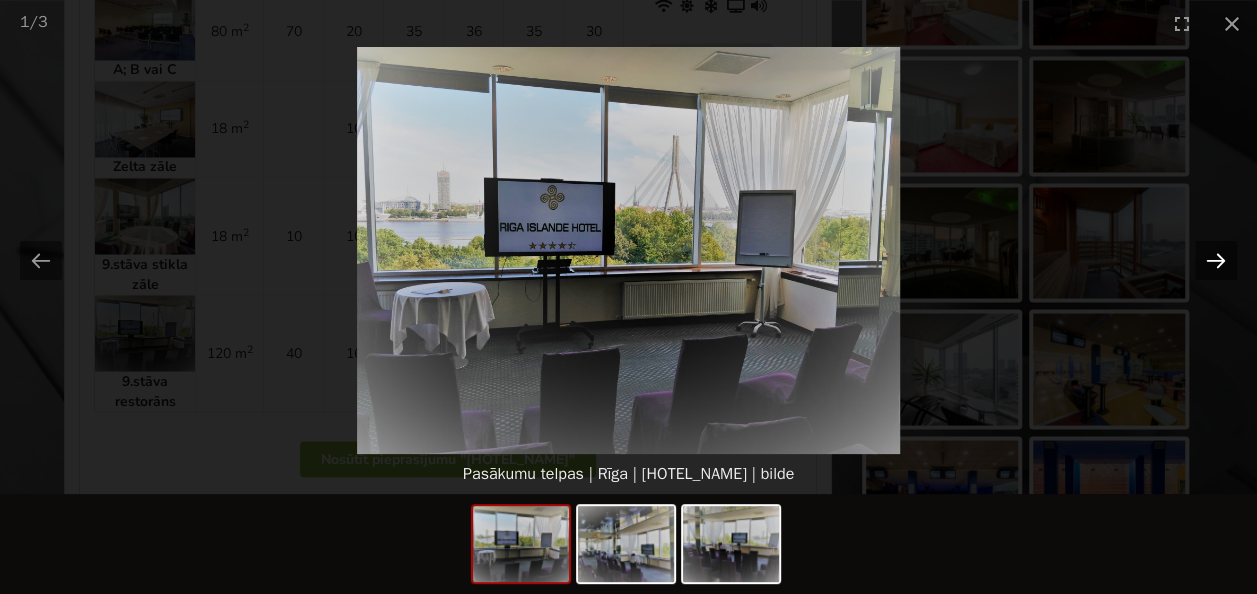 click at bounding box center [1216, 260] 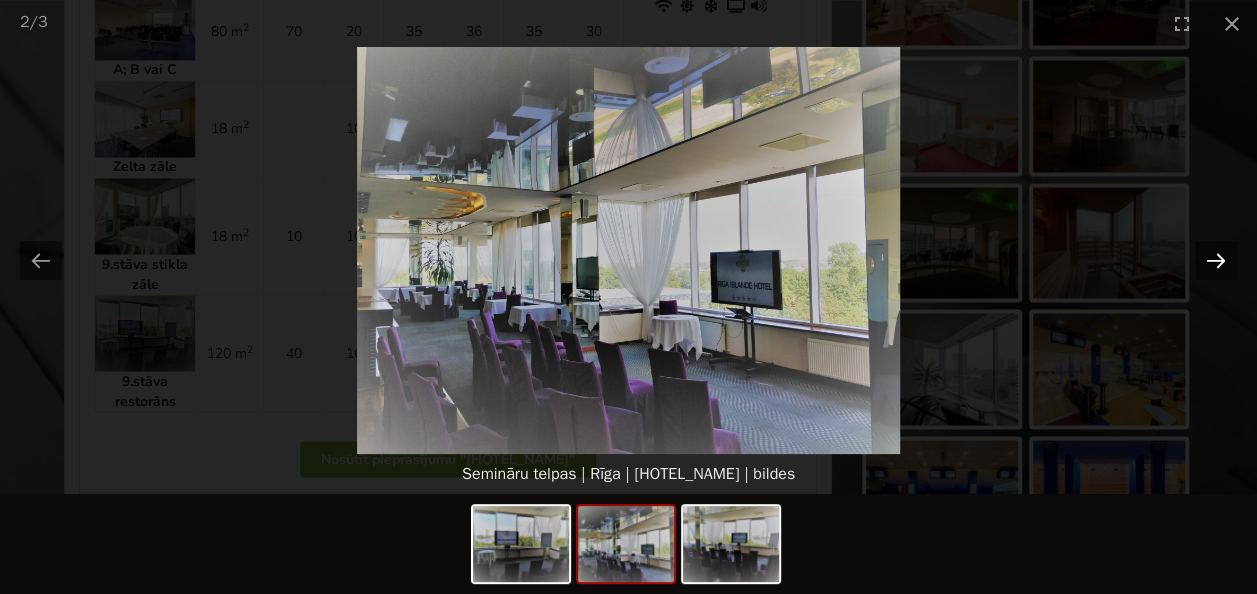 click at bounding box center (1216, 260) 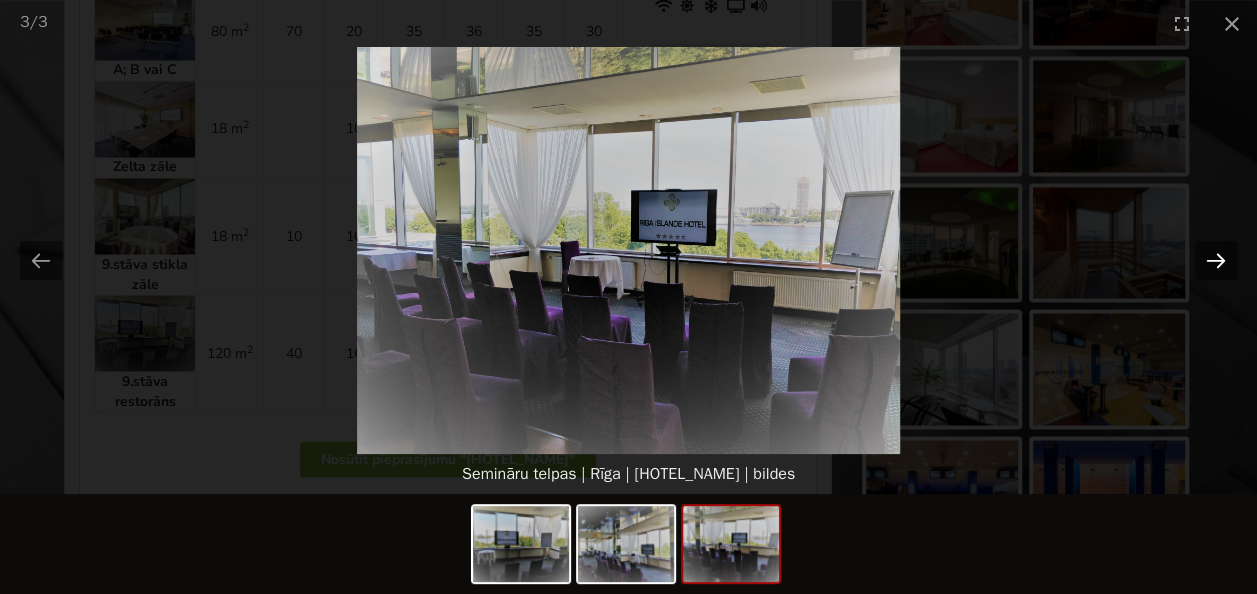 click at bounding box center [1216, 260] 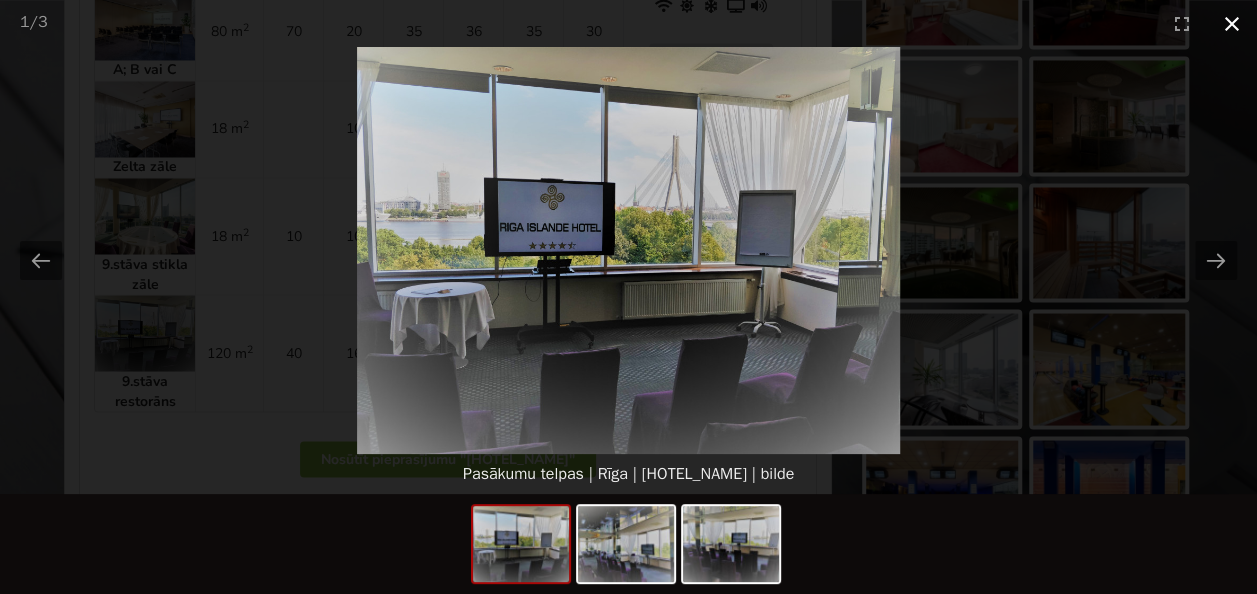 click at bounding box center (1232, 23) 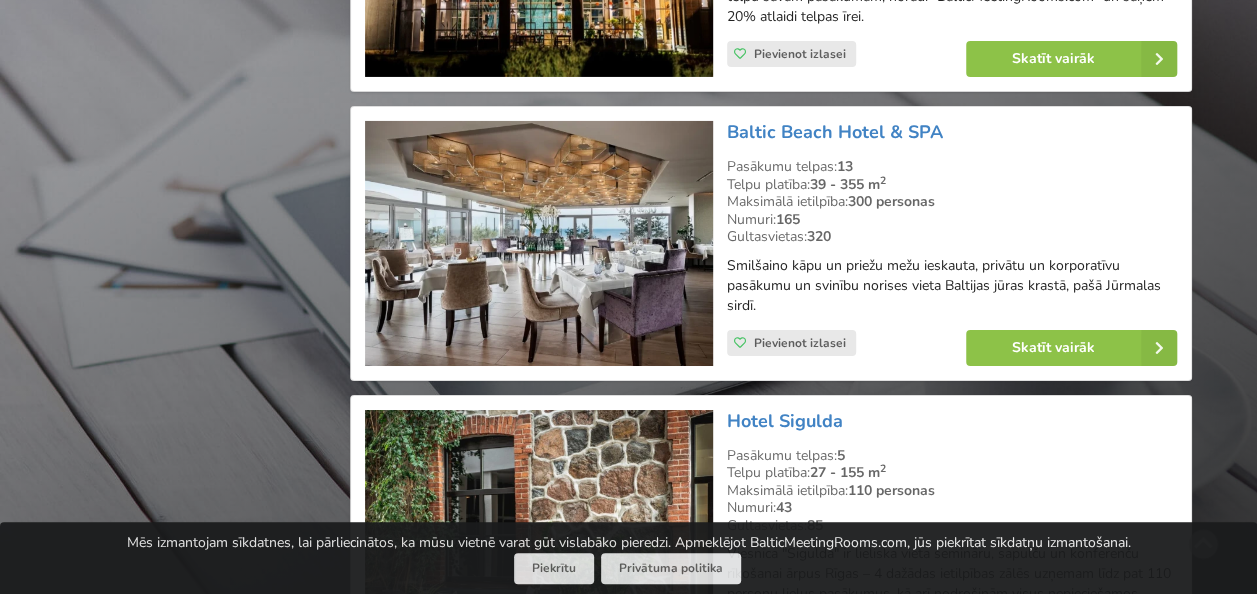 scroll, scrollTop: 3448, scrollLeft: 0, axis: vertical 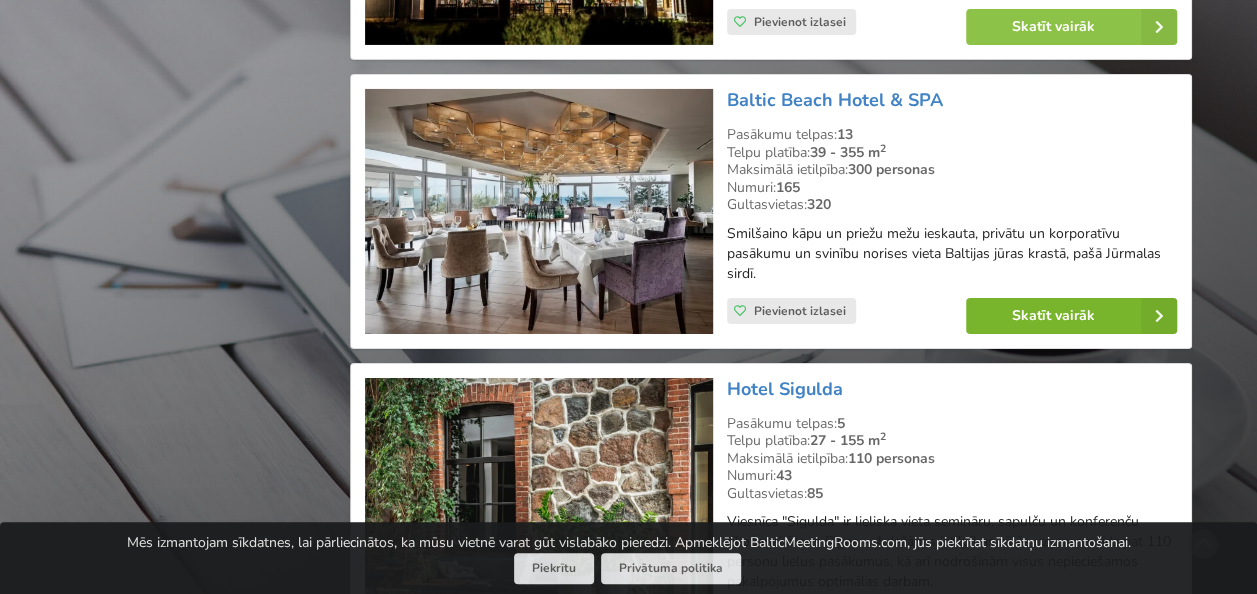 click on "Skatīt vairāk" at bounding box center [1071, 316] 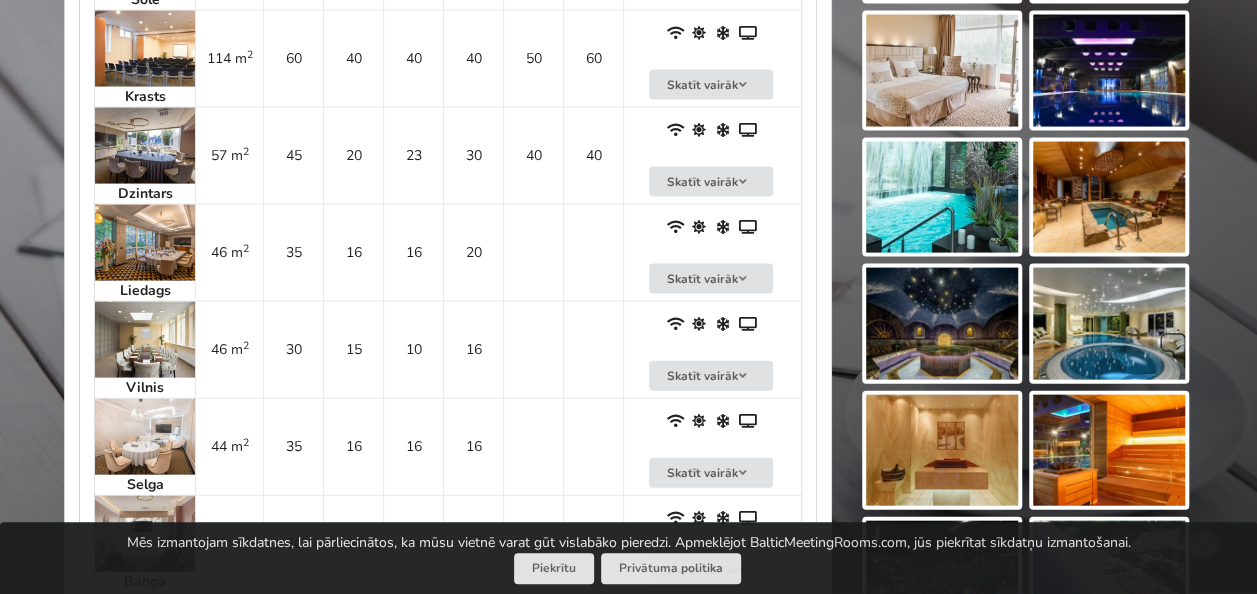 scroll, scrollTop: 2000, scrollLeft: 0, axis: vertical 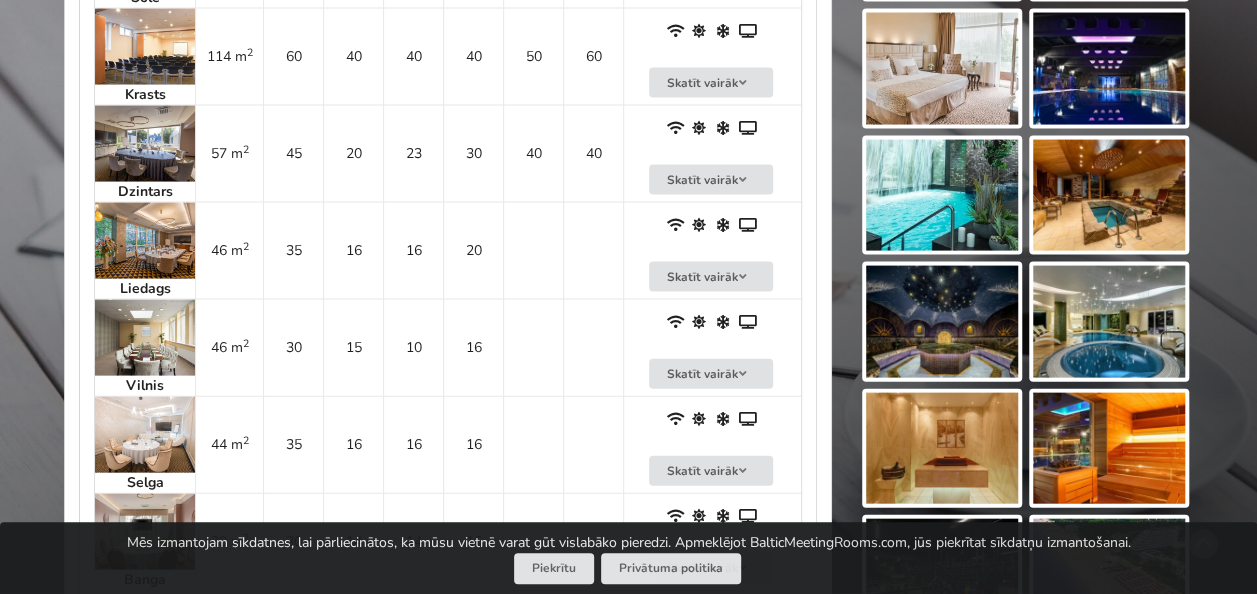 click at bounding box center [145, 435] 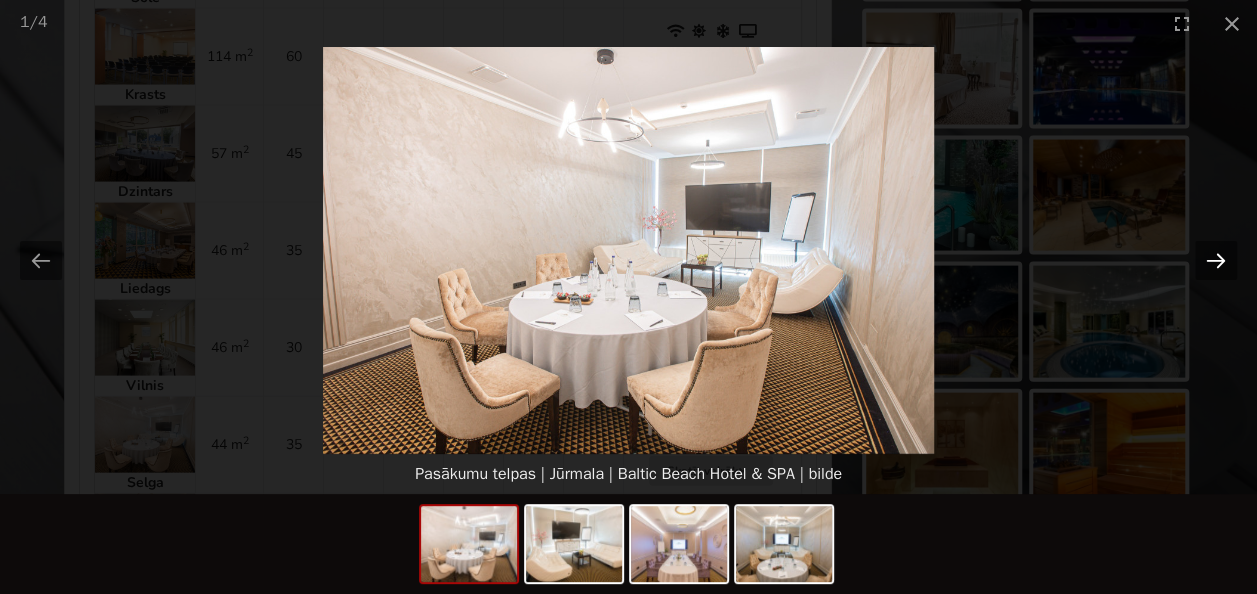 click at bounding box center [1216, 260] 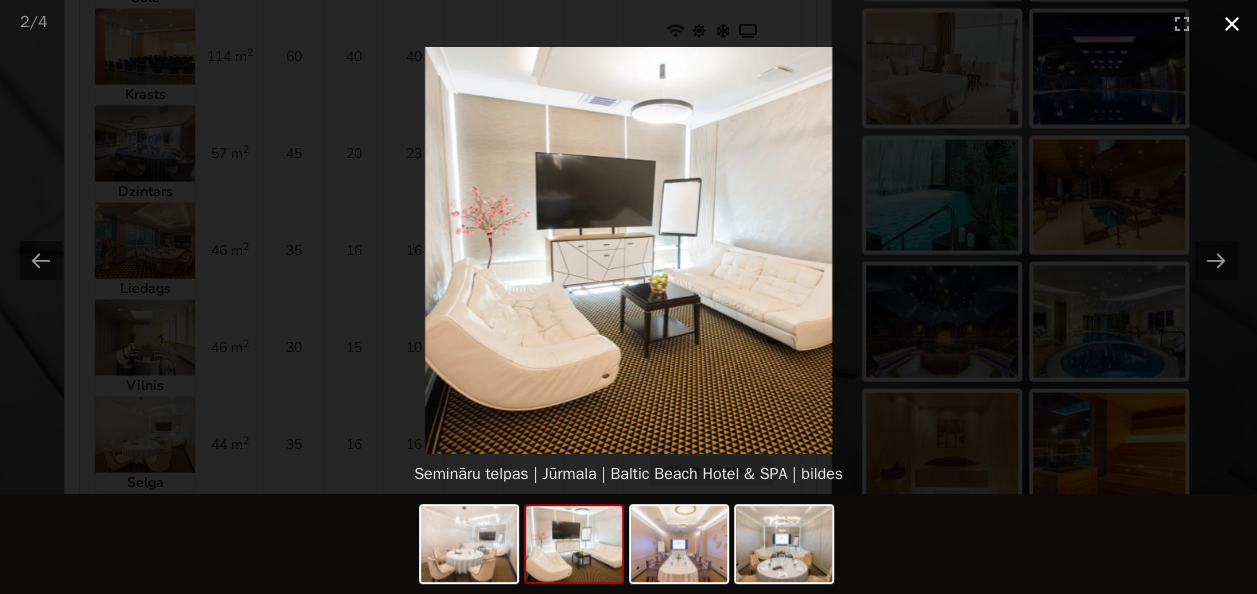 click at bounding box center (1232, 23) 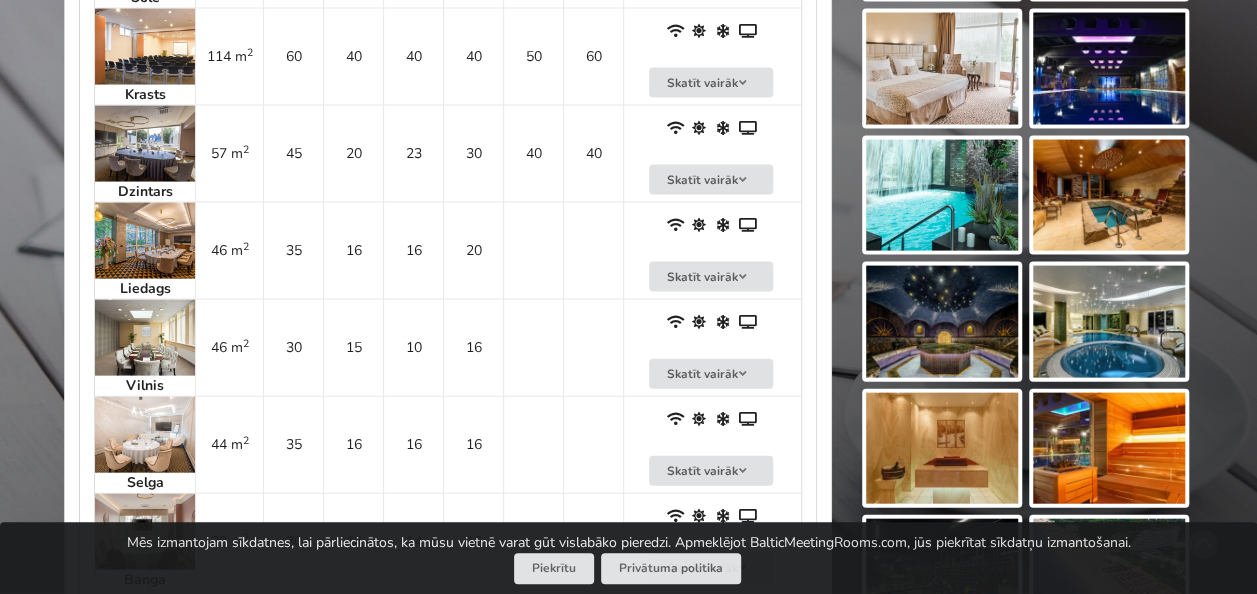 click at bounding box center [145, 338] 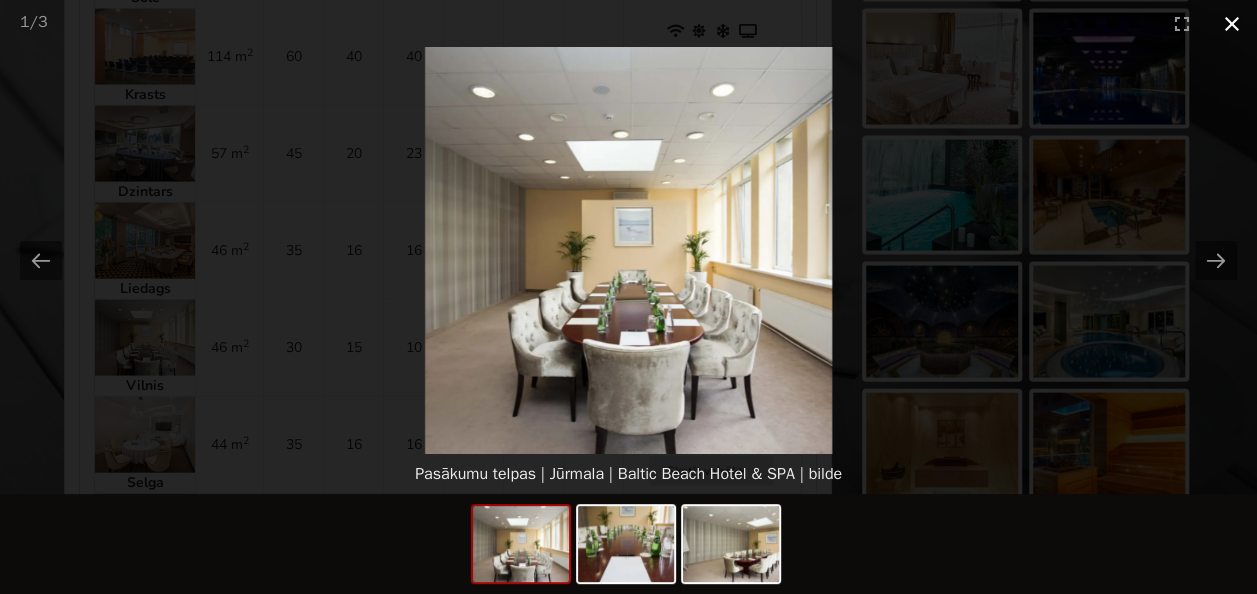click at bounding box center [1232, 23] 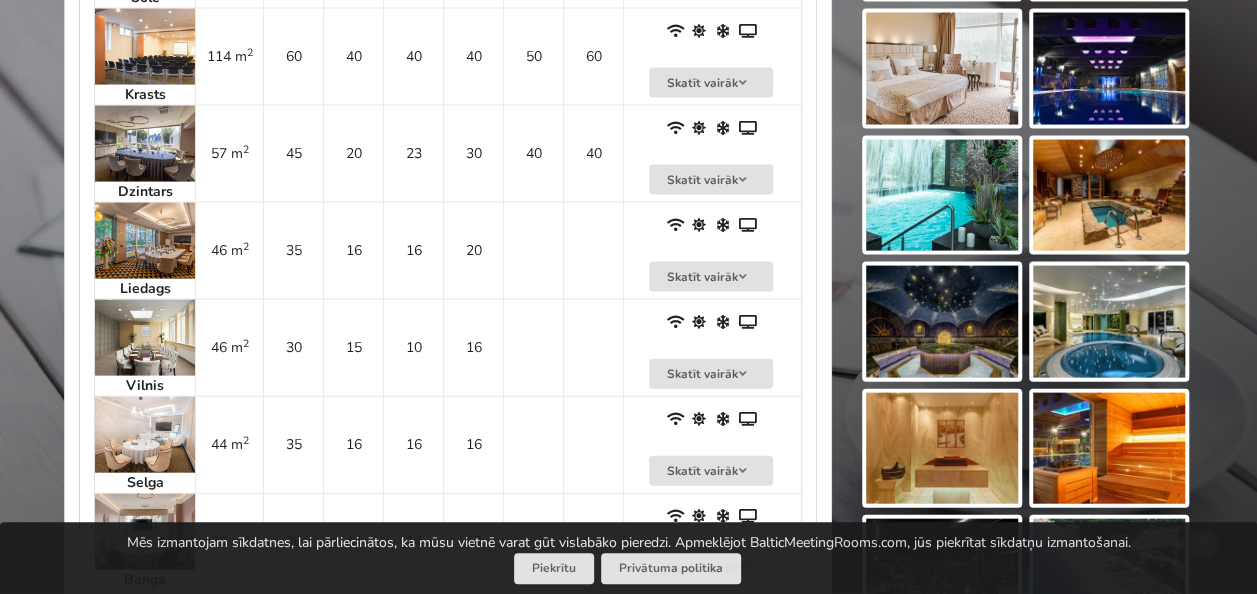 click at bounding box center [145, 144] 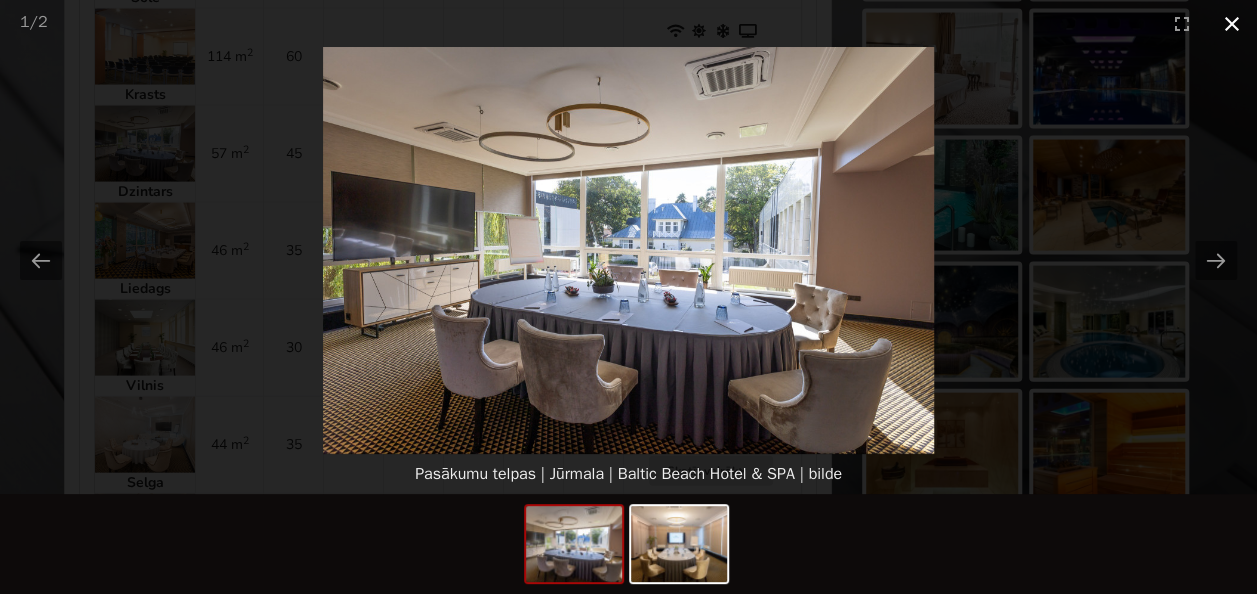 click at bounding box center [1232, 23] 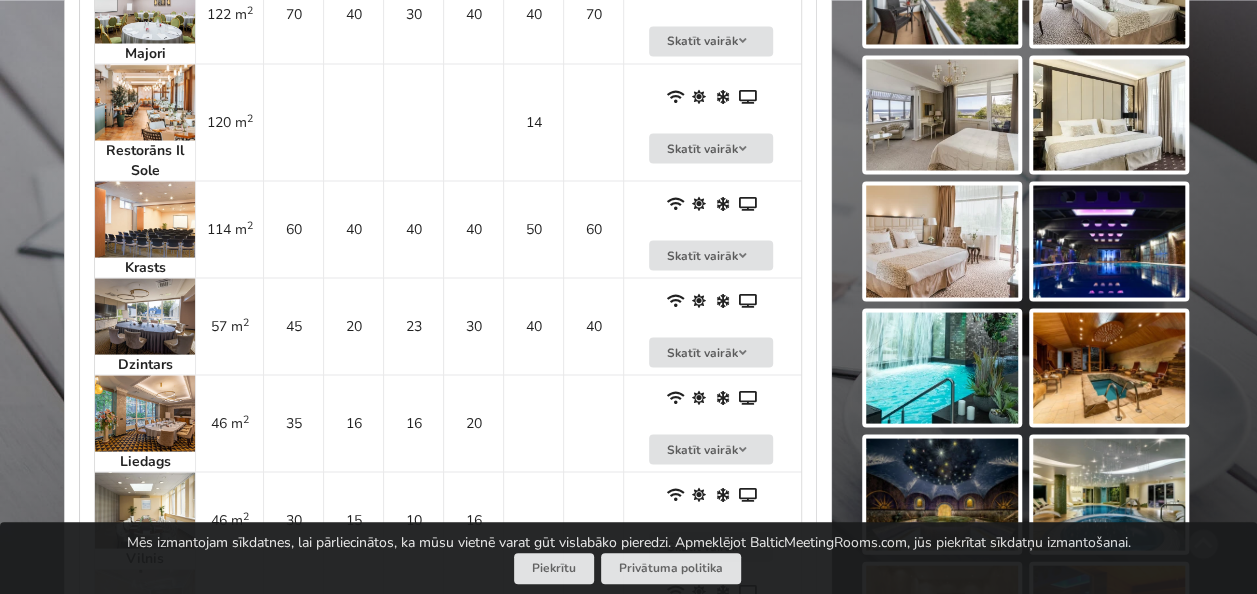 scroll, scrollTop: 1700, scrollLeft: 0, axis: vertical 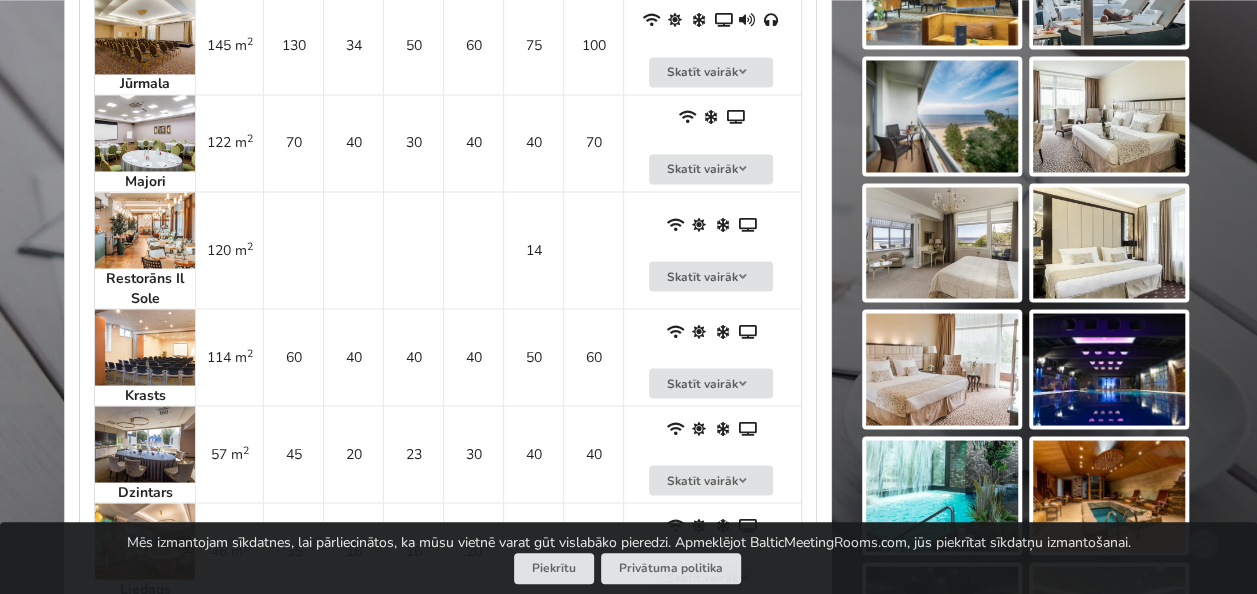 click at bounding box center (145, 230) 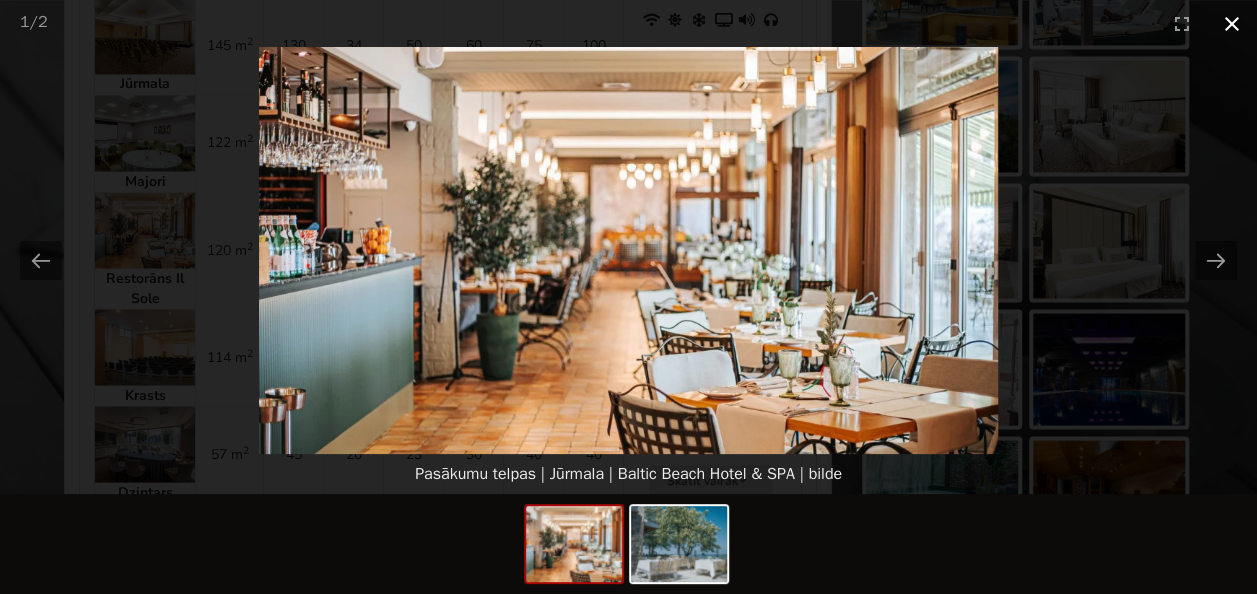 click at bounding box center [1232, 23] 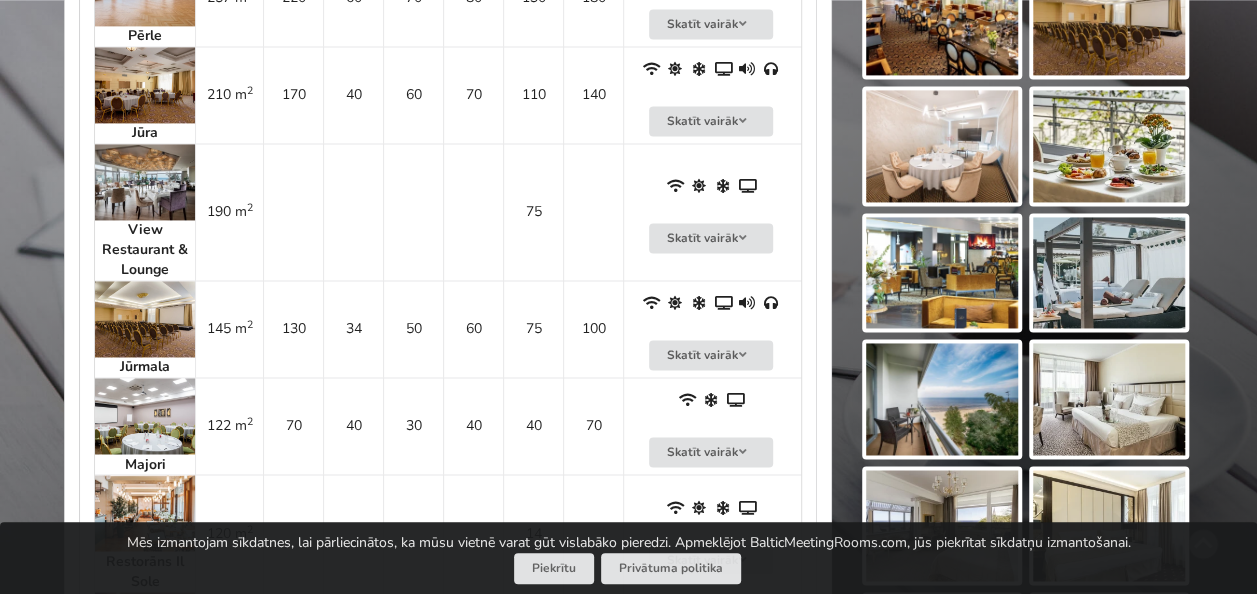scroll, scrollTop: 1400, scrollLeft: 0, axis: vertical 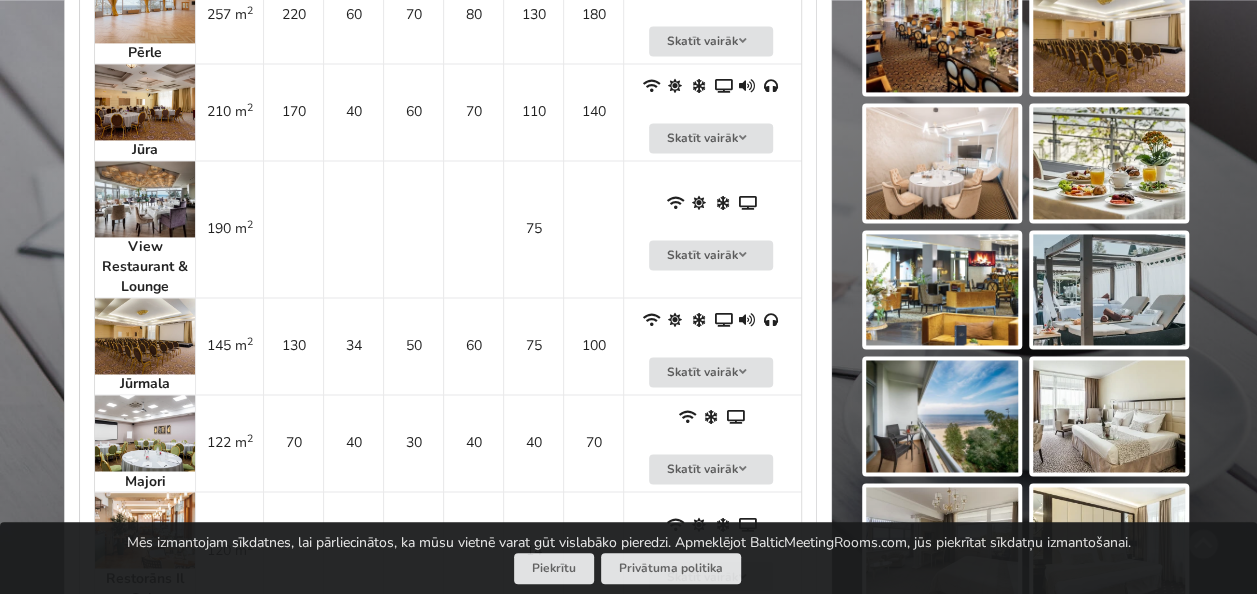 click at bounding box center (145, 199) 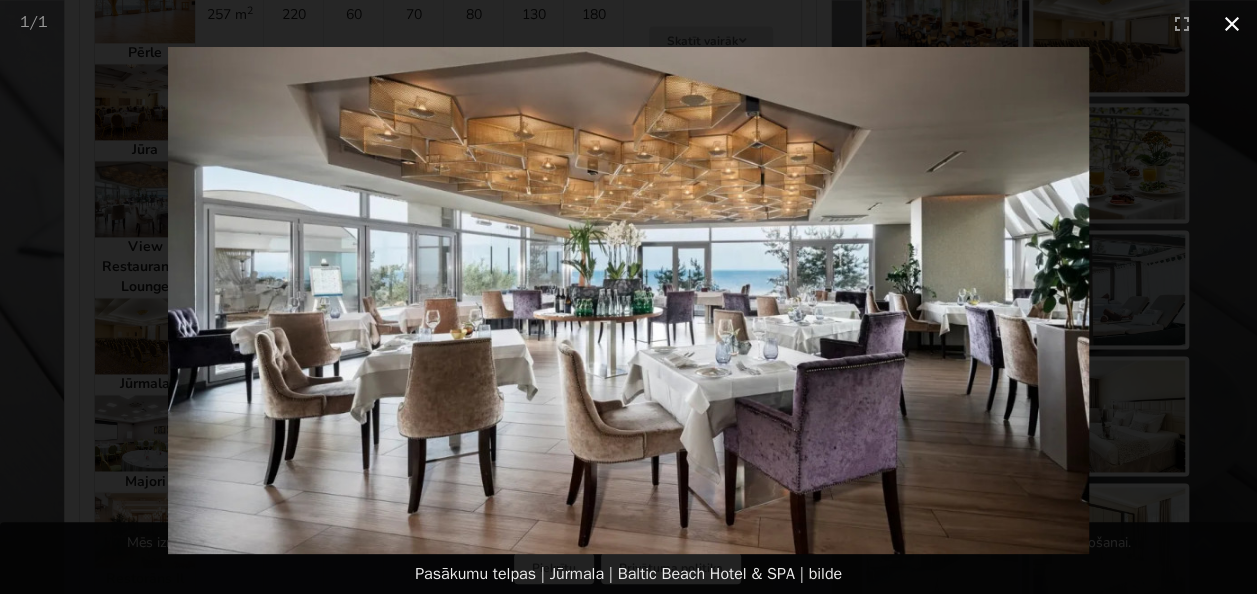 click at bounding box center [1232, 23] 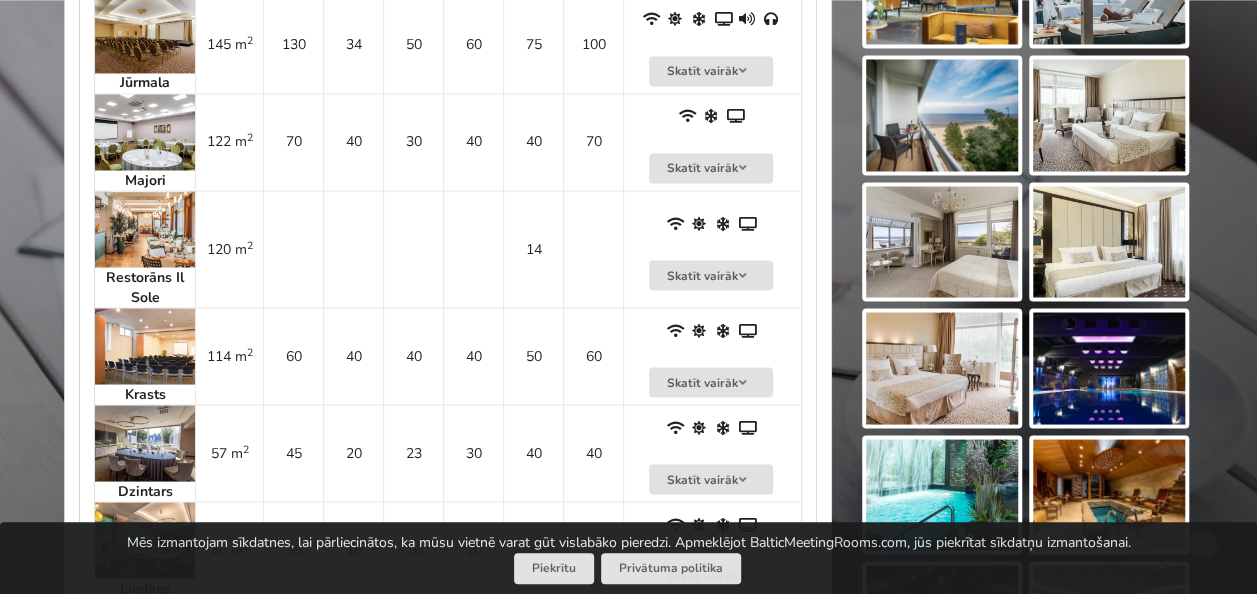 scroll, scrollTop: 1800, scrollLeft: 0, axis: vertical 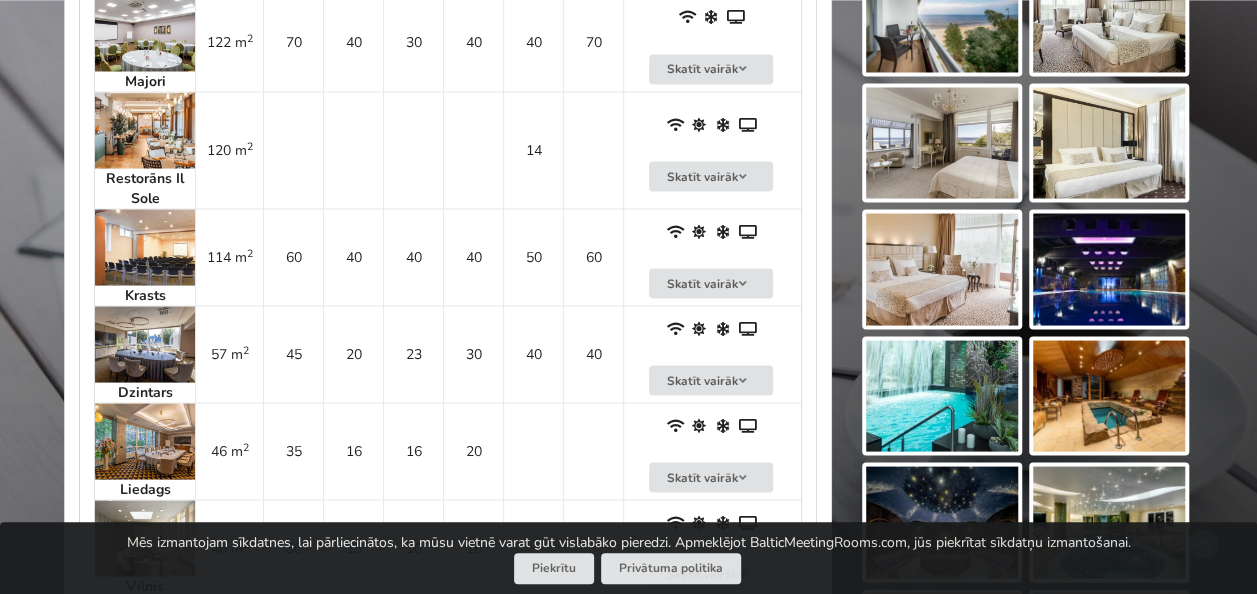 click at bounding box center (145, 344) 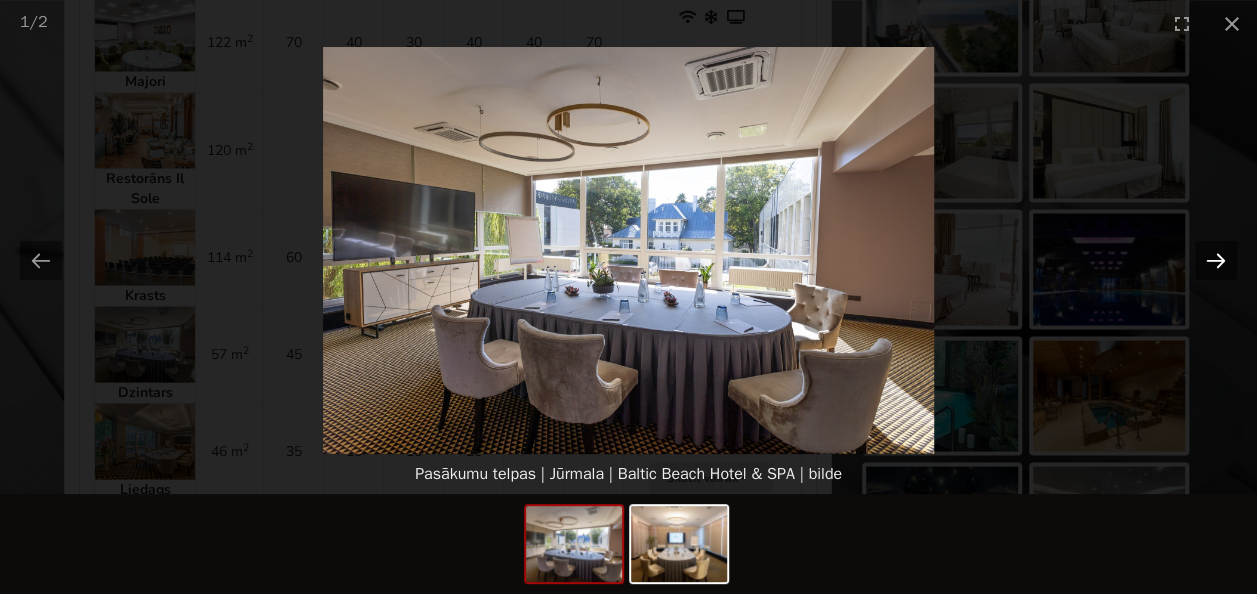 click at bounding box center [1216, 260] 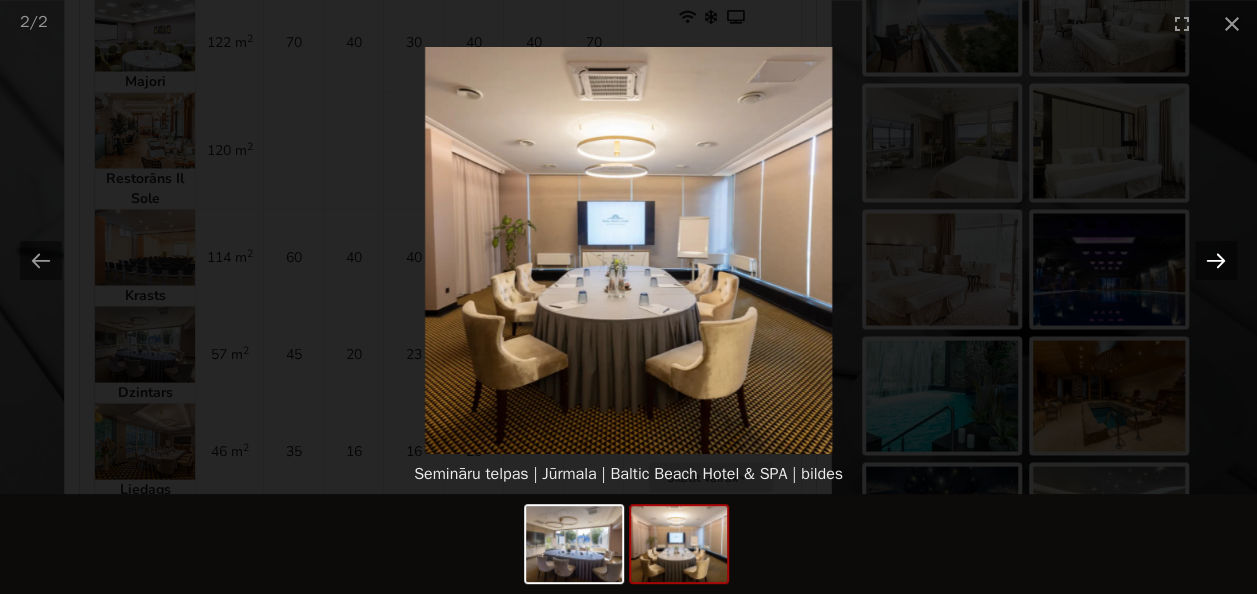 click at bounding box center (1216, 260) 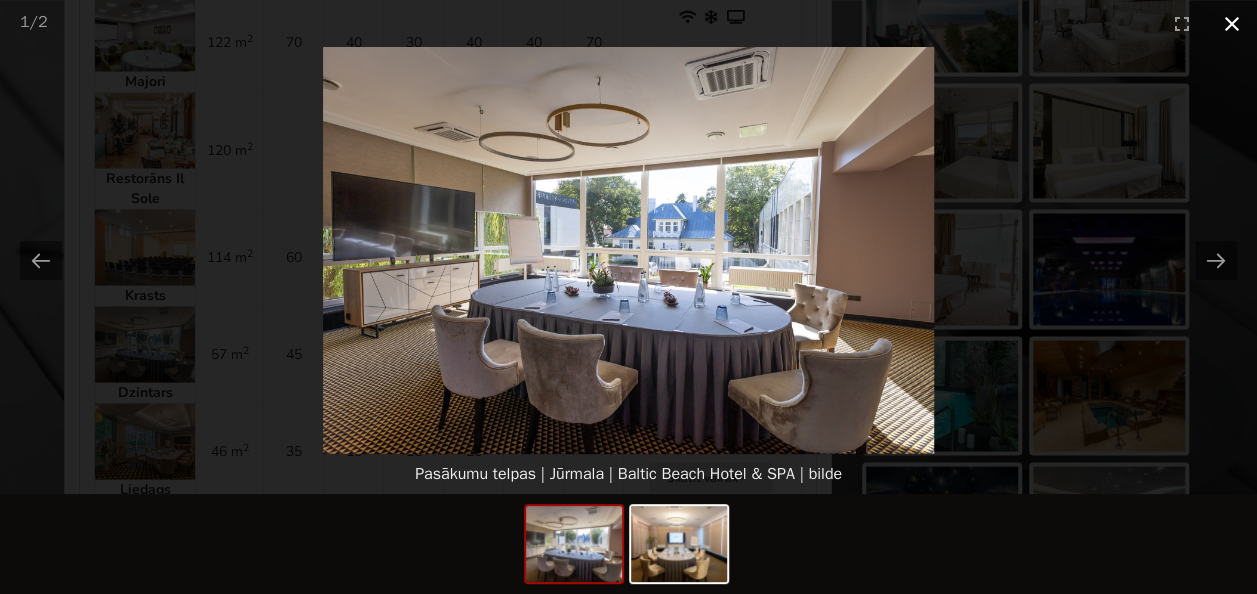 click at bounding box center (1232, 23) 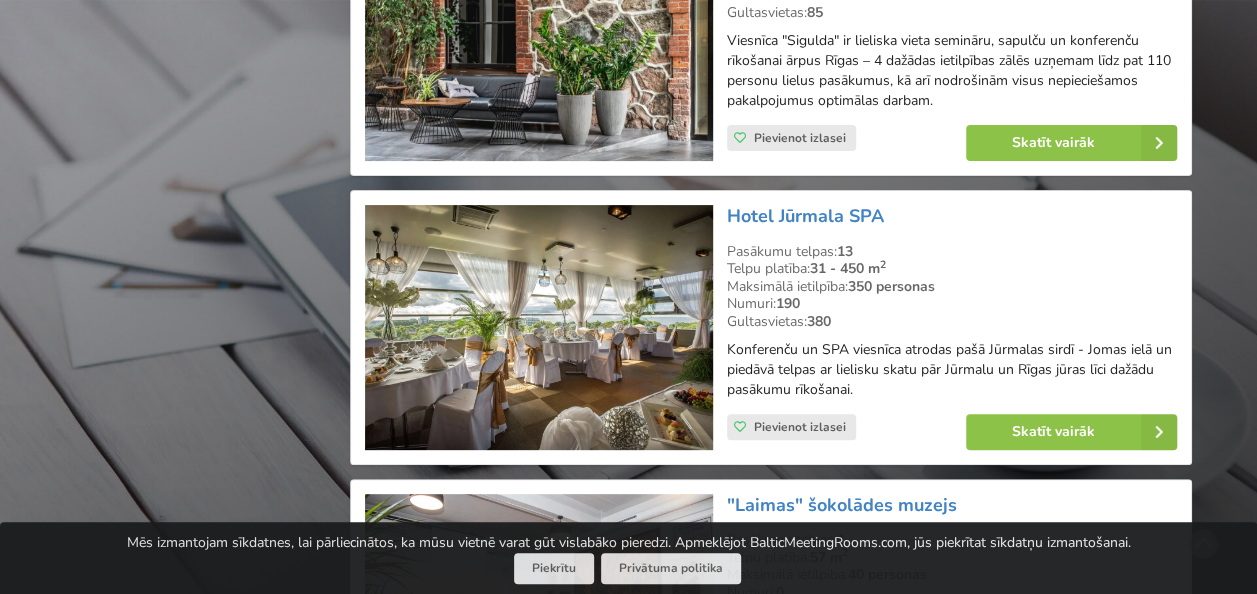 scroll, scrollTop: 3948, scrollLeft: 0, axis: vertical 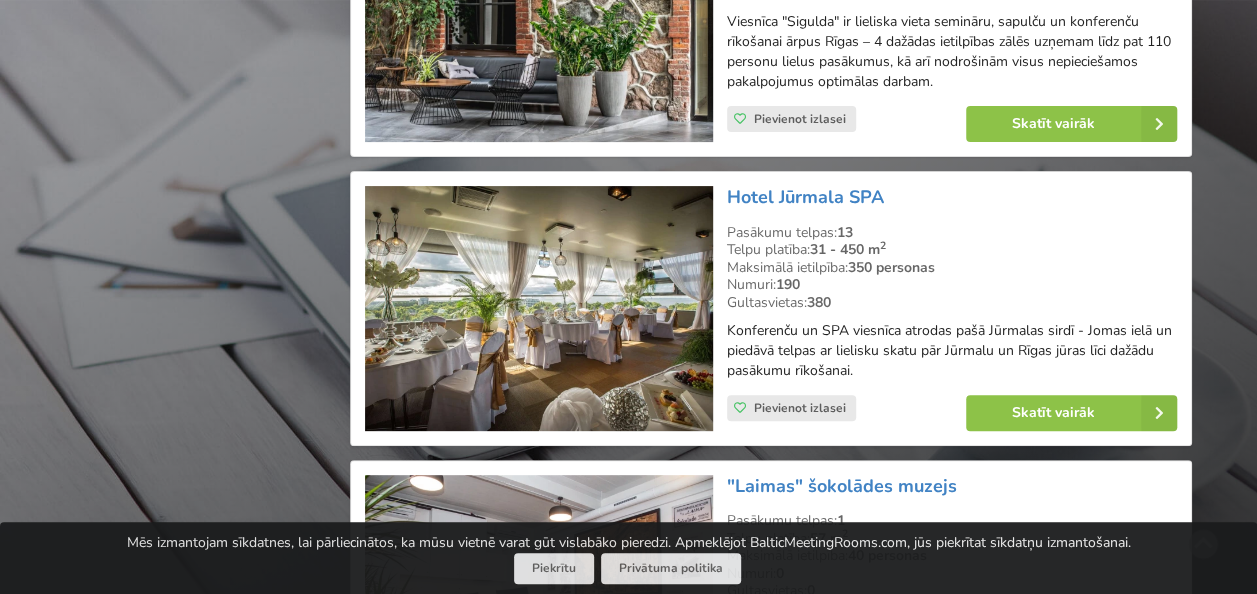 click at bounding box center [538, 308] 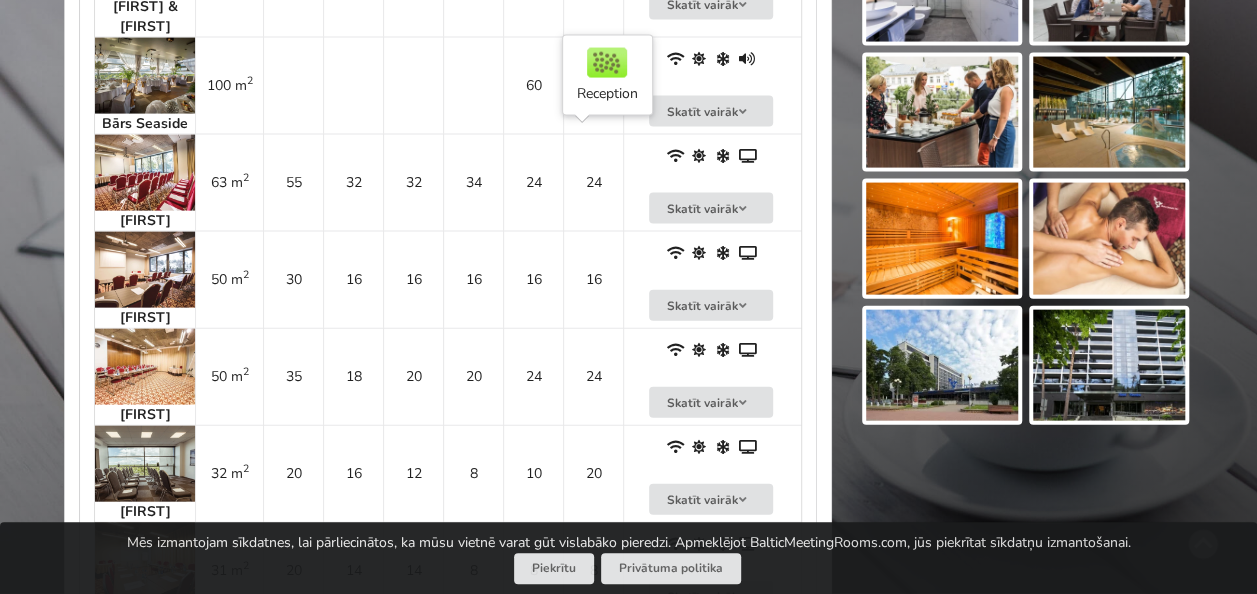 scroll, scrollTop: 2100, scrollLeft: 0, axis: vertical 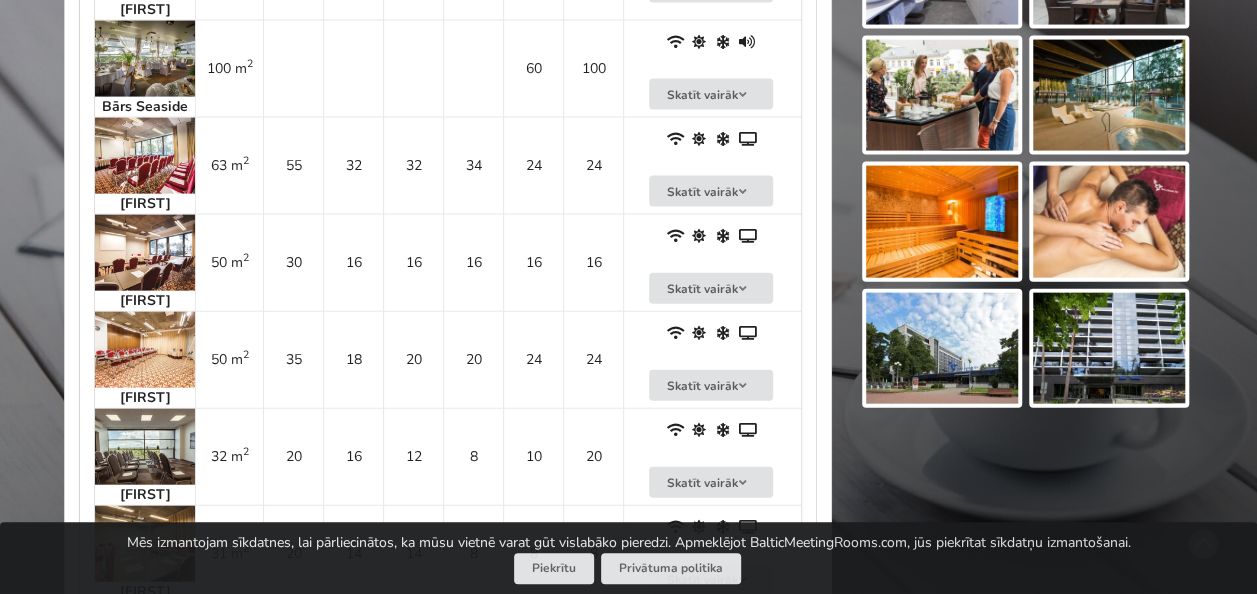 click at bounding box center (145, 156) 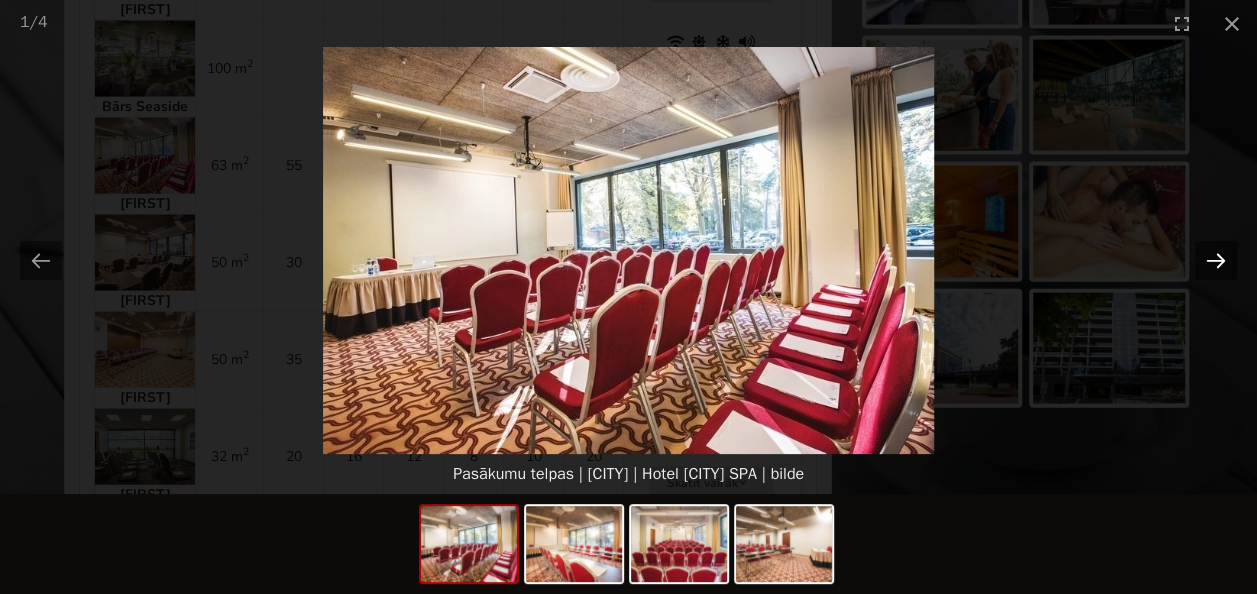 click at bounding box center (1216, 260) 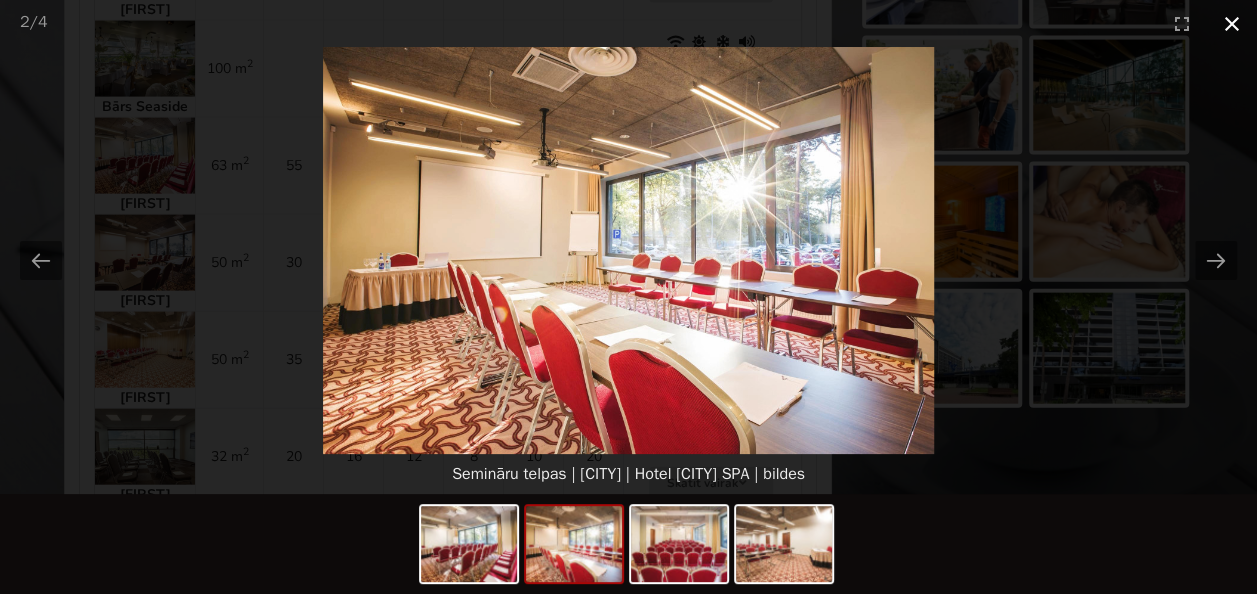 click at bounding box center [1232, 23] 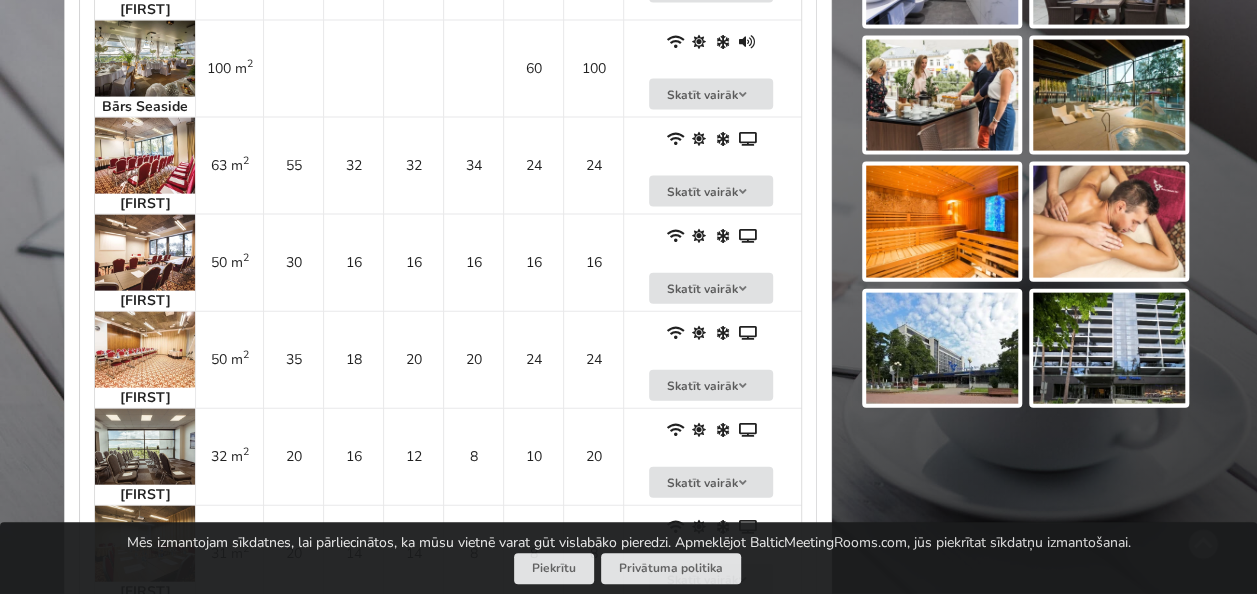 click at bounding box center (145, 447) 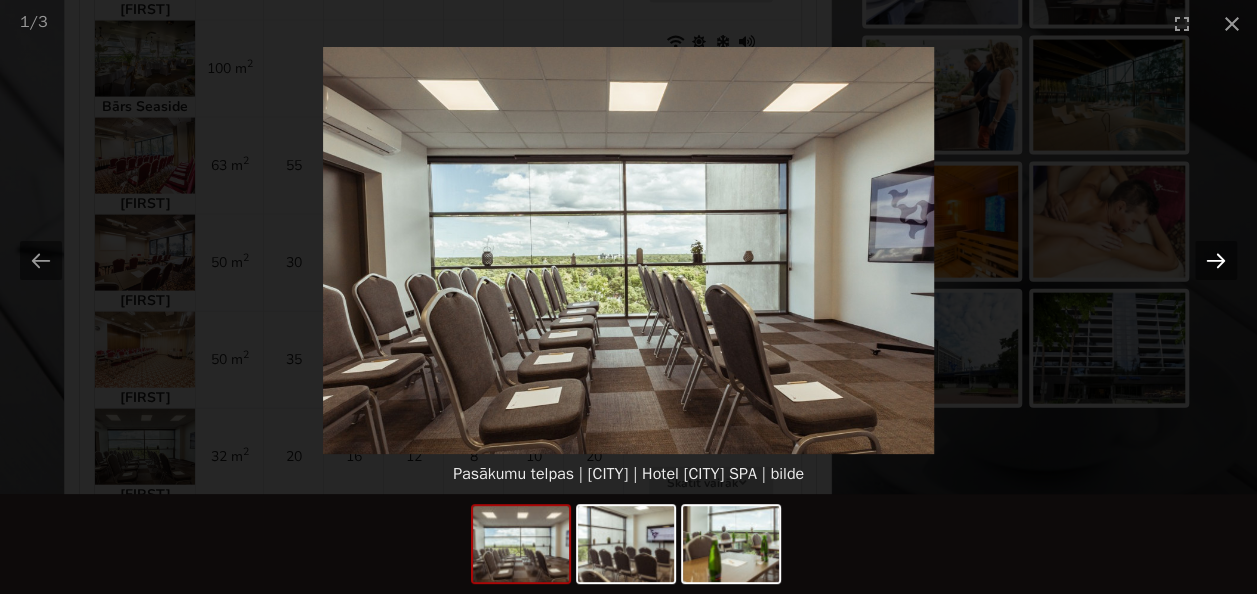 click at bounding box center (1216, 260) 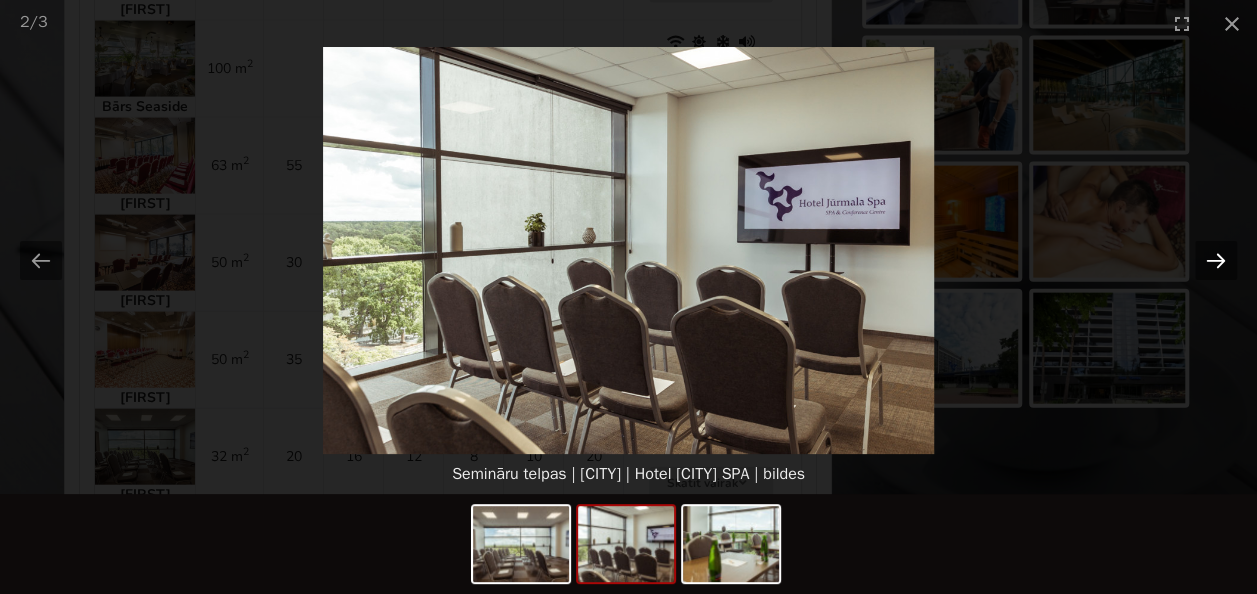 click at bounding box center (1216, 260) 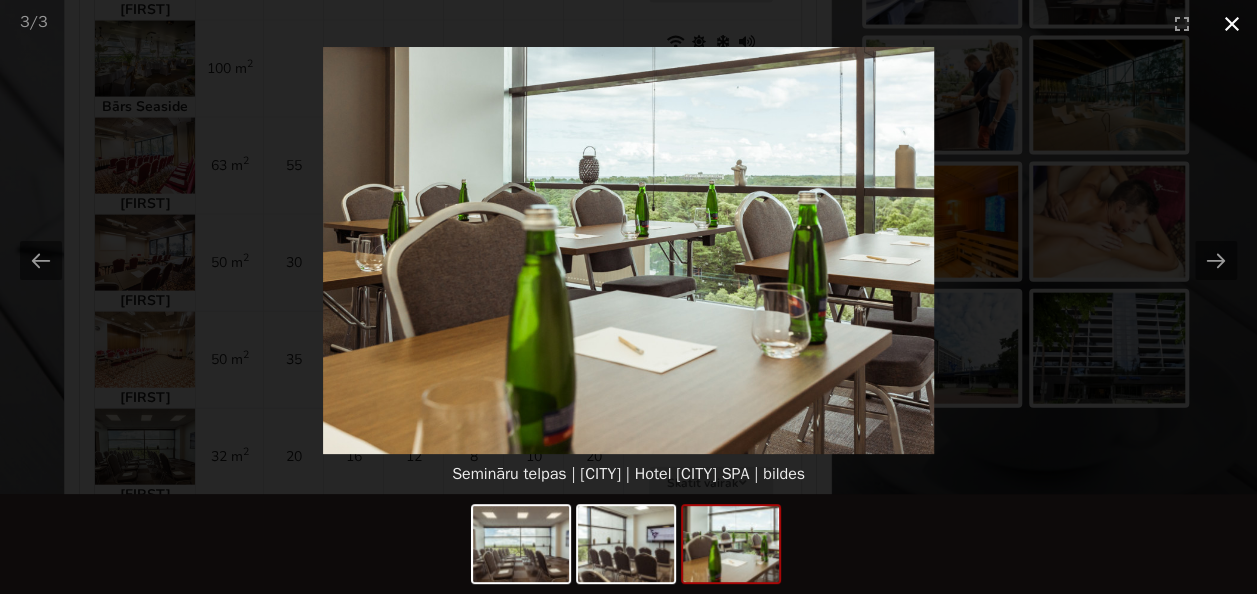 click at bounding box center [1232, 23] 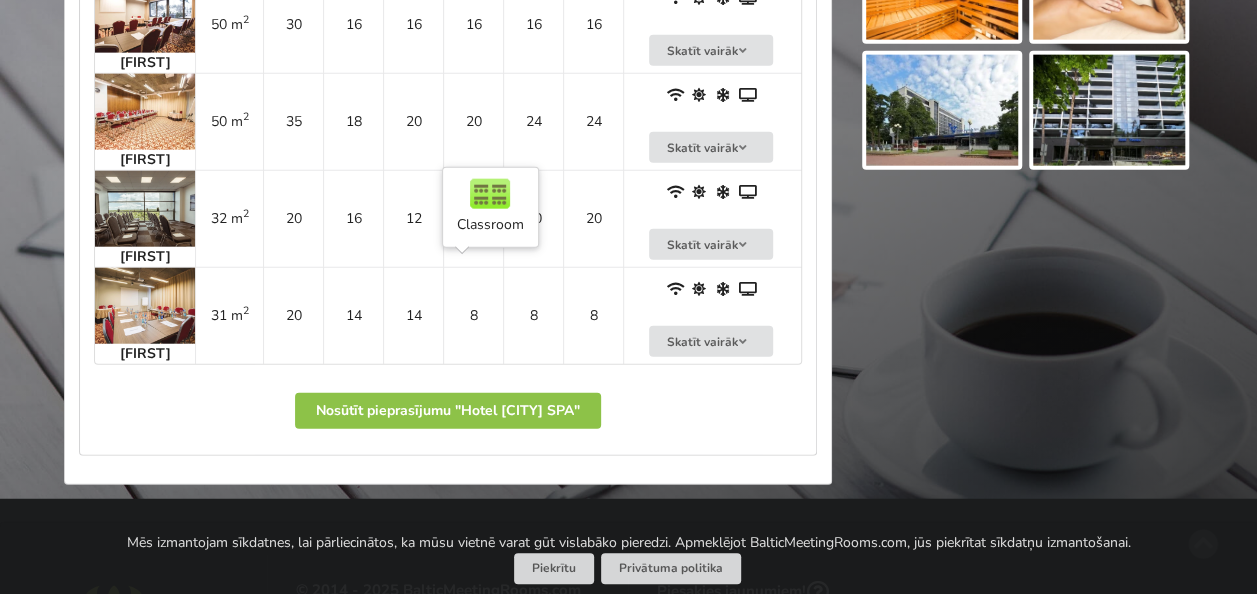 scroll, scrollTop: 2400, scrollLeft: 0, axis: vertical 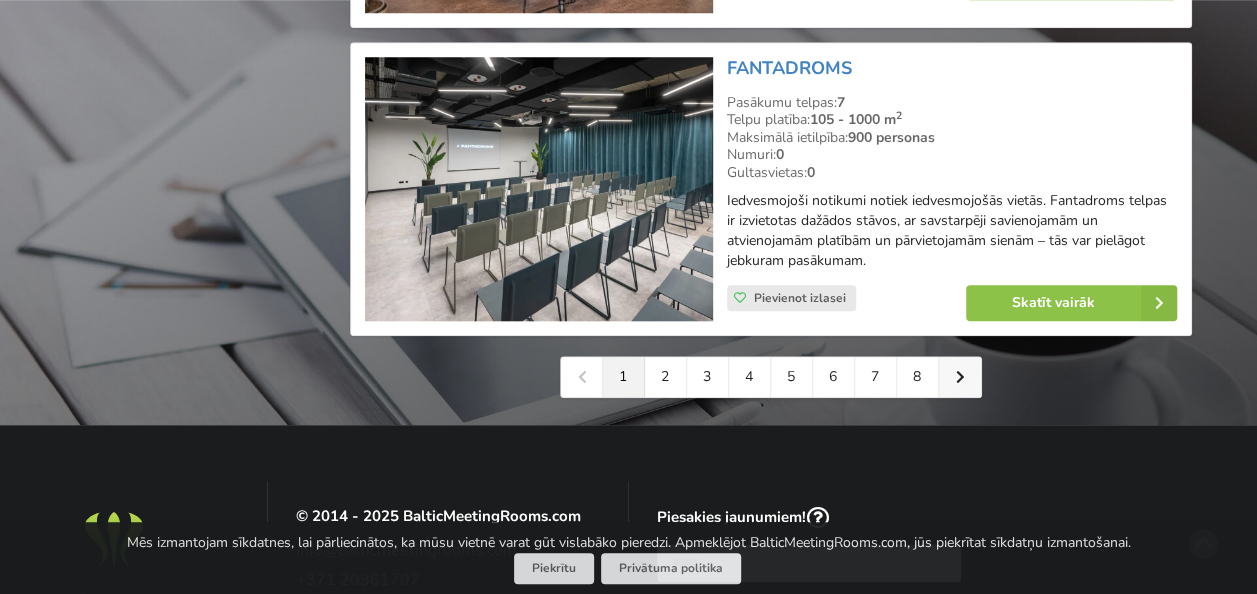 click at bounding box center (960, 377) 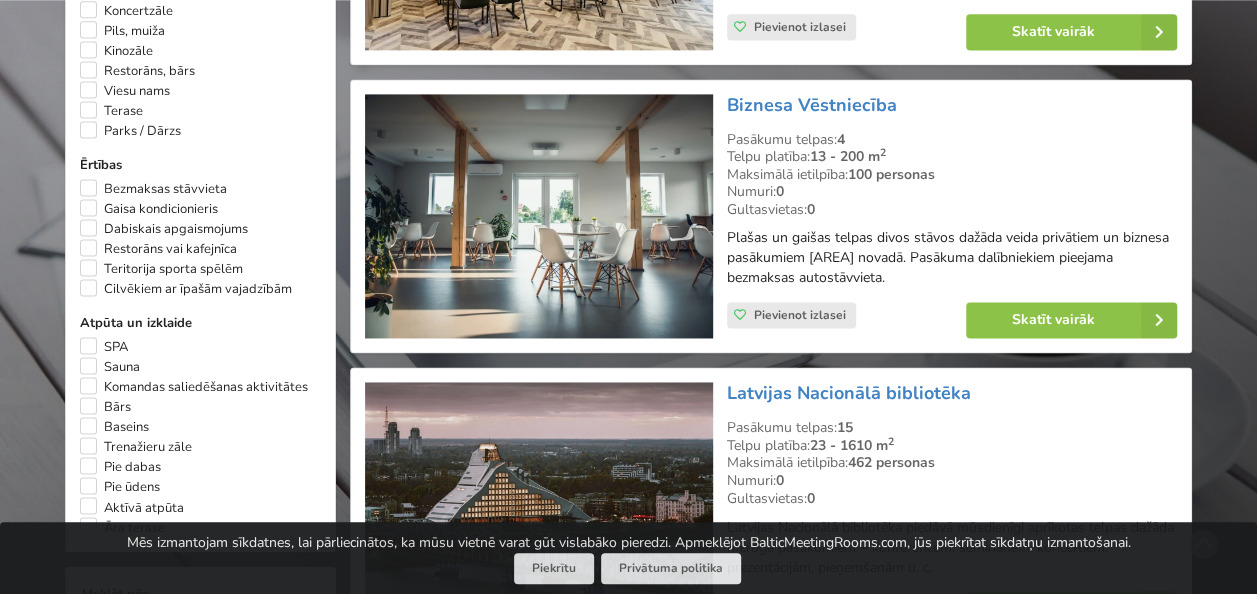 scroll, scrollTop: 1400, scrollLeft: 0, axis: vertical 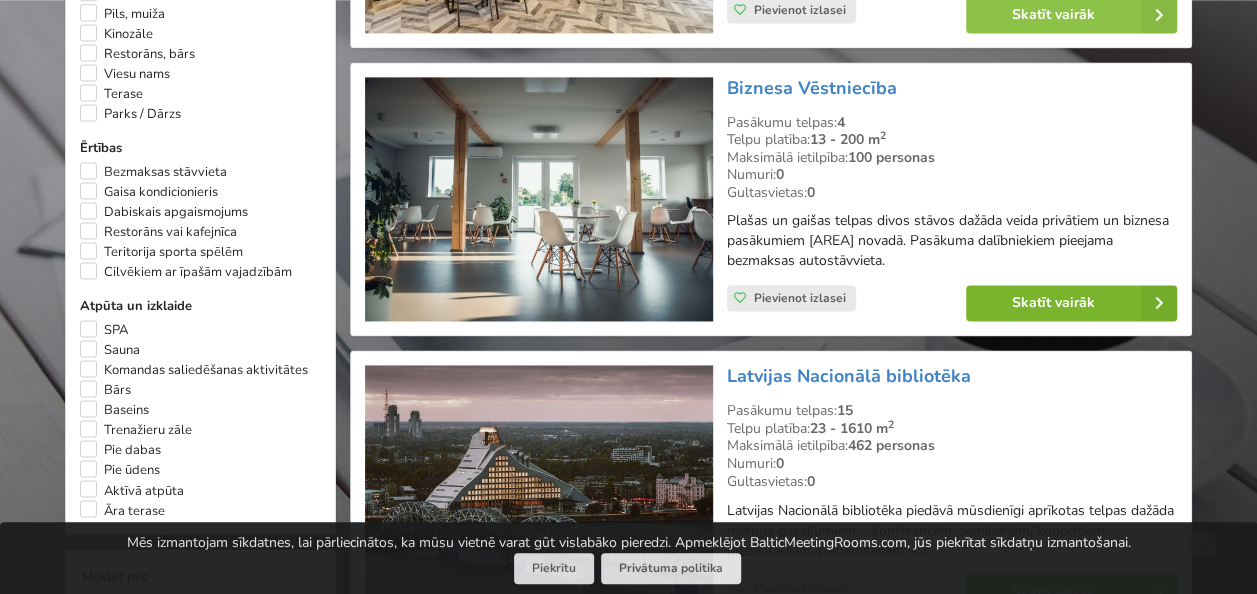 click on "Skatīt vairāk" at bounding box center [1071, 303] 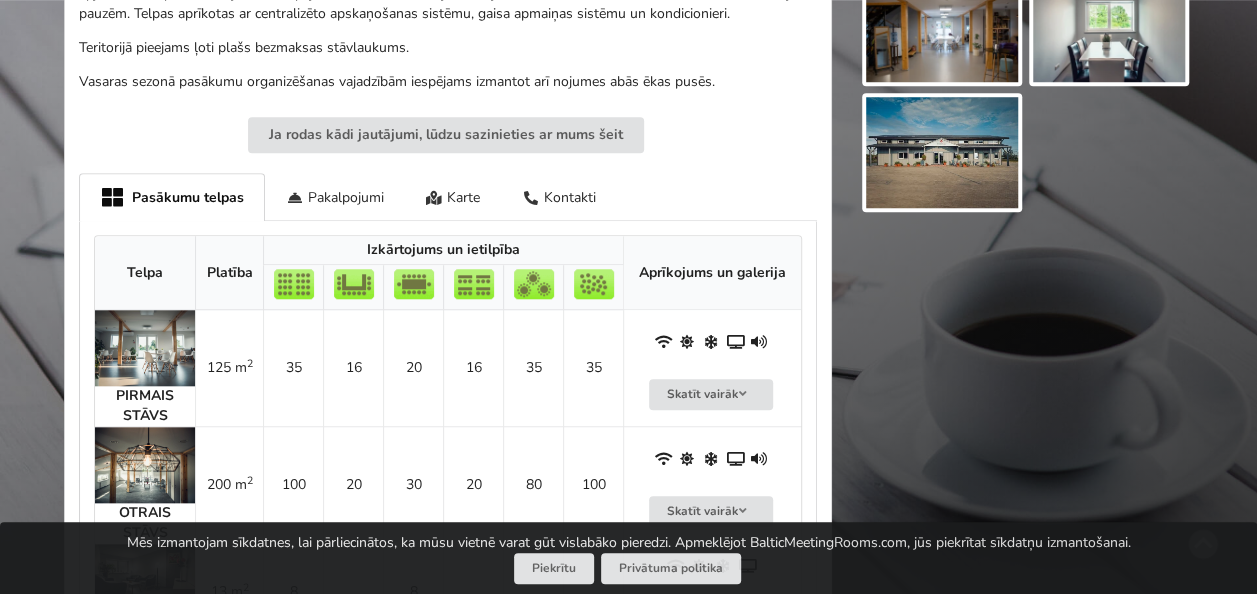scroll, scrollTop: 800, scrollLeft: 0, axis: vertical 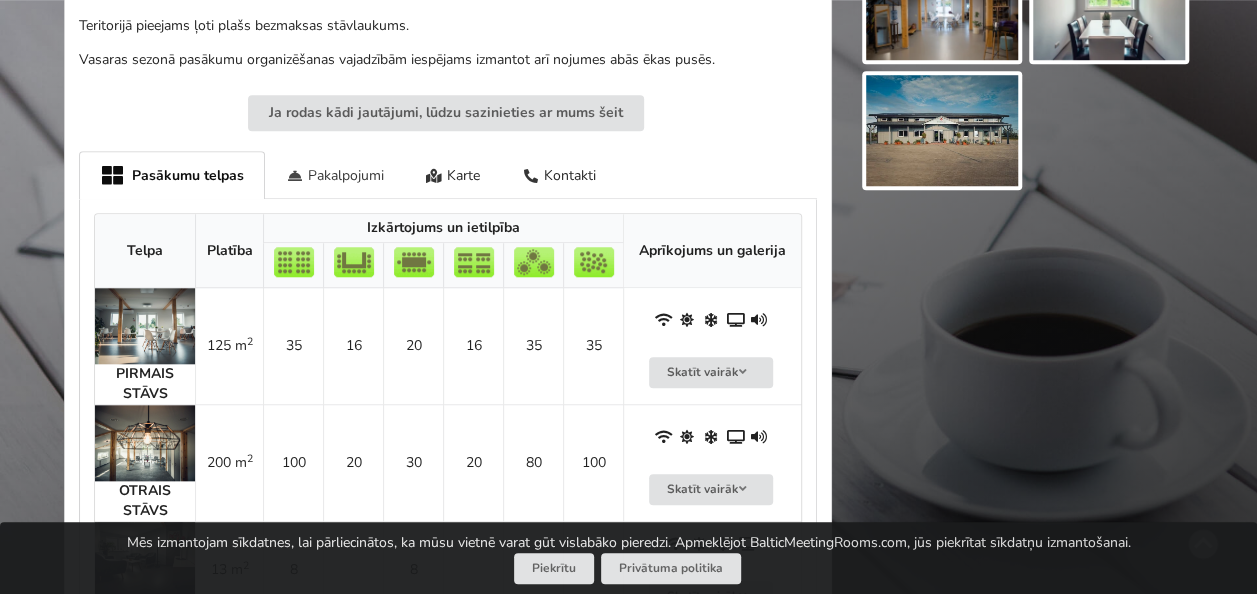 click on "Pakalpojumi" at bounding box center (335, 174) 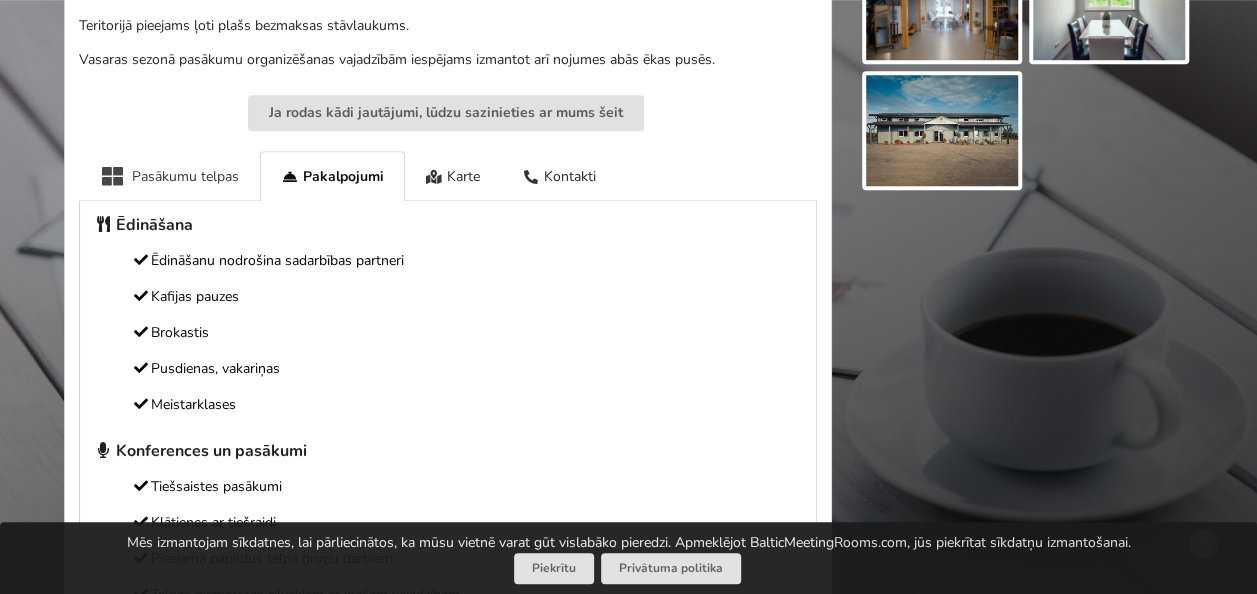 click on "Pasākumu telpas" at bounding box center [169, 175] 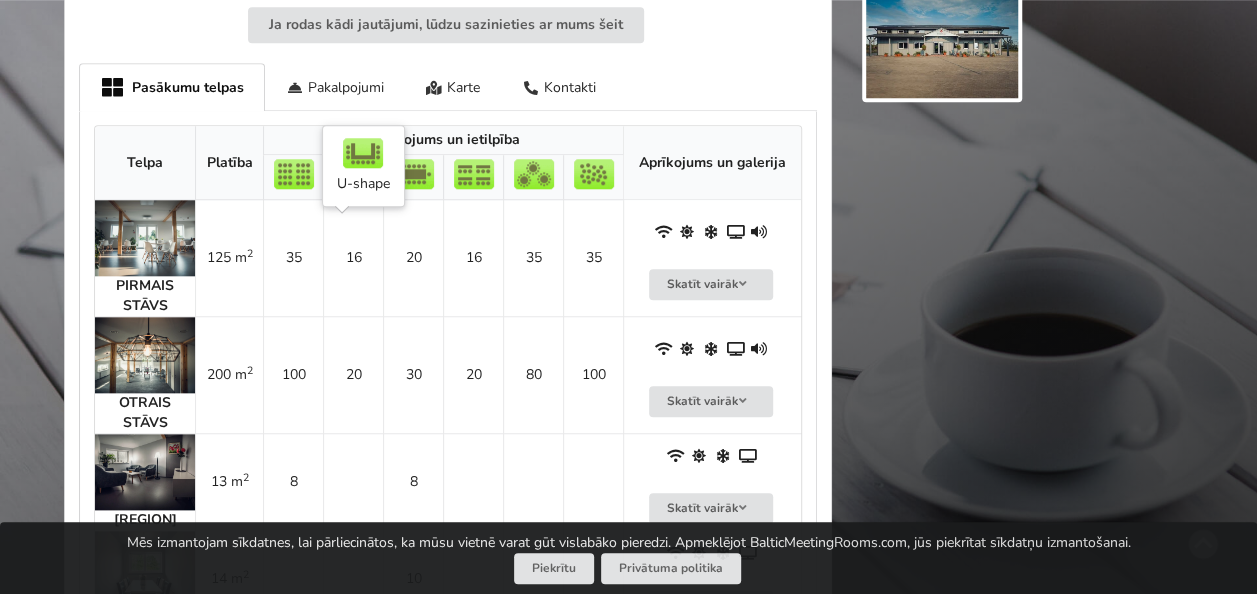 scroll, scrollTop: 1100, scrollLeft: 0, axis: vertical 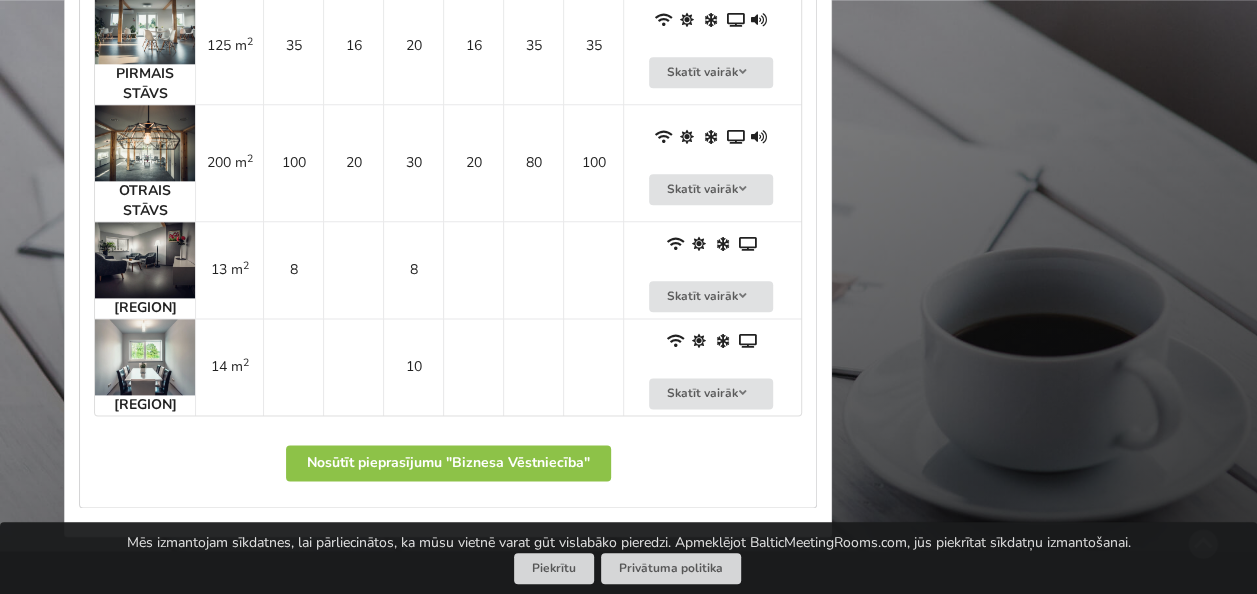 click at bounding box center (145, 26) 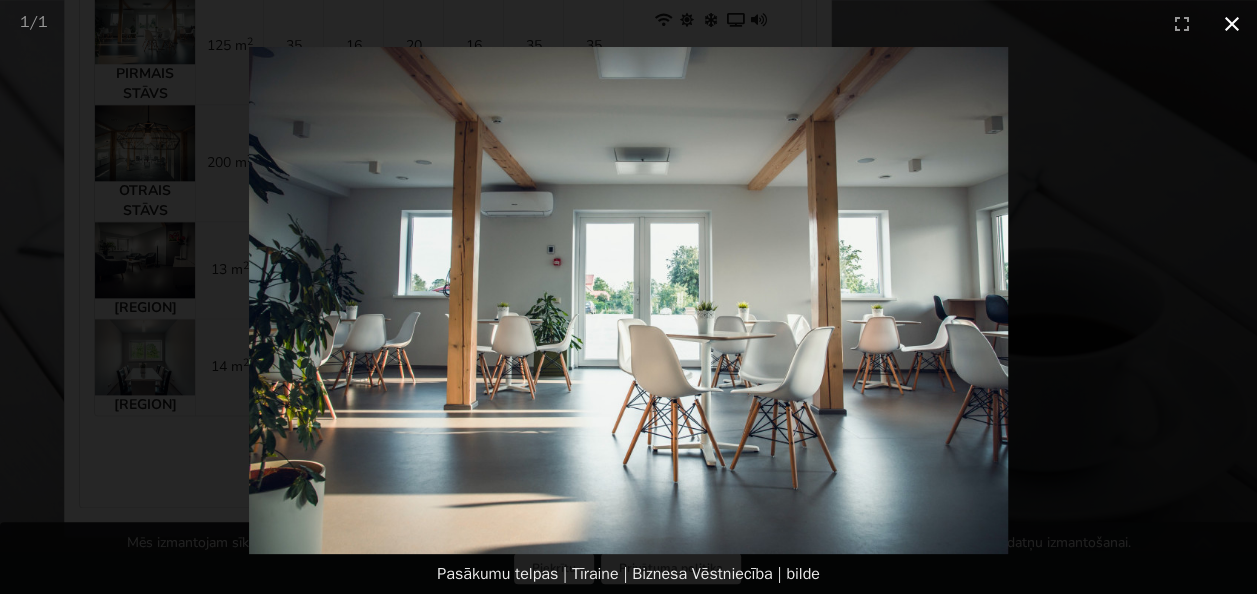 click at bounding box center [1232, 23] 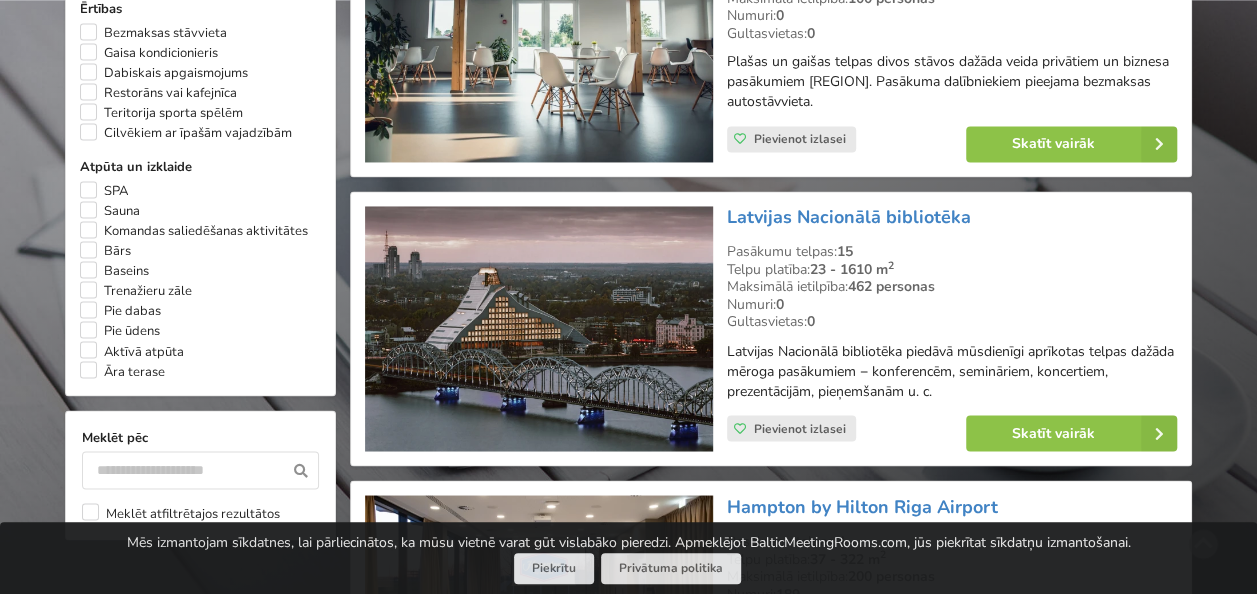 scroll, scrollTop: 1600, scrollLeft: 0, axis: vertical 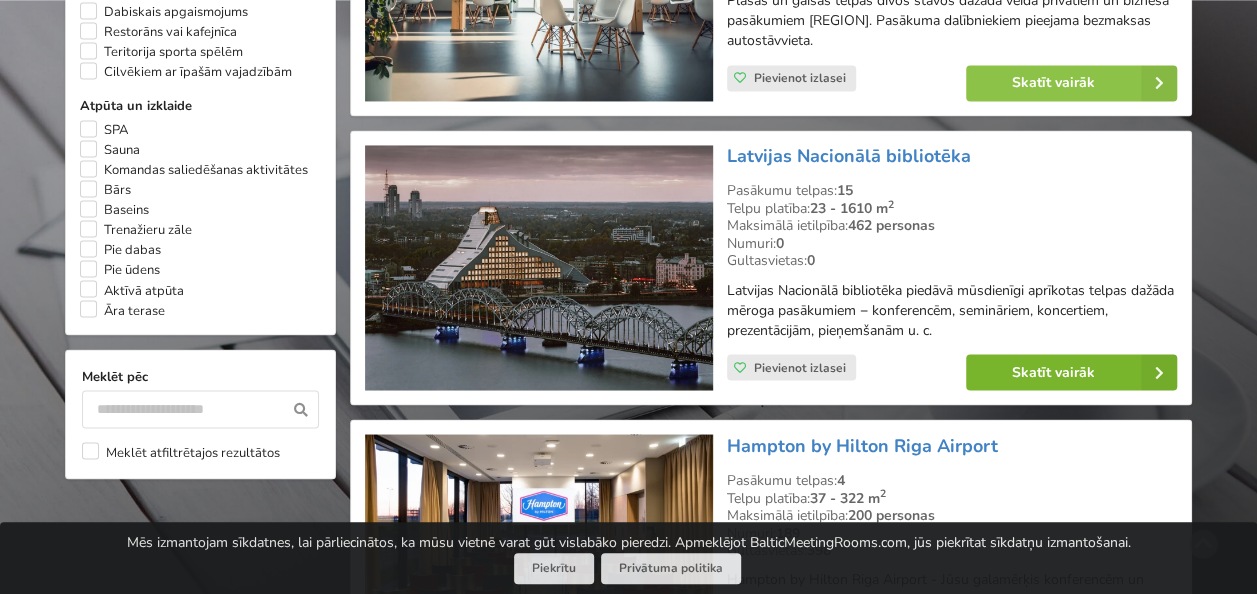 click on "Skatīt vairāk" at bounding box center [1071, 372] 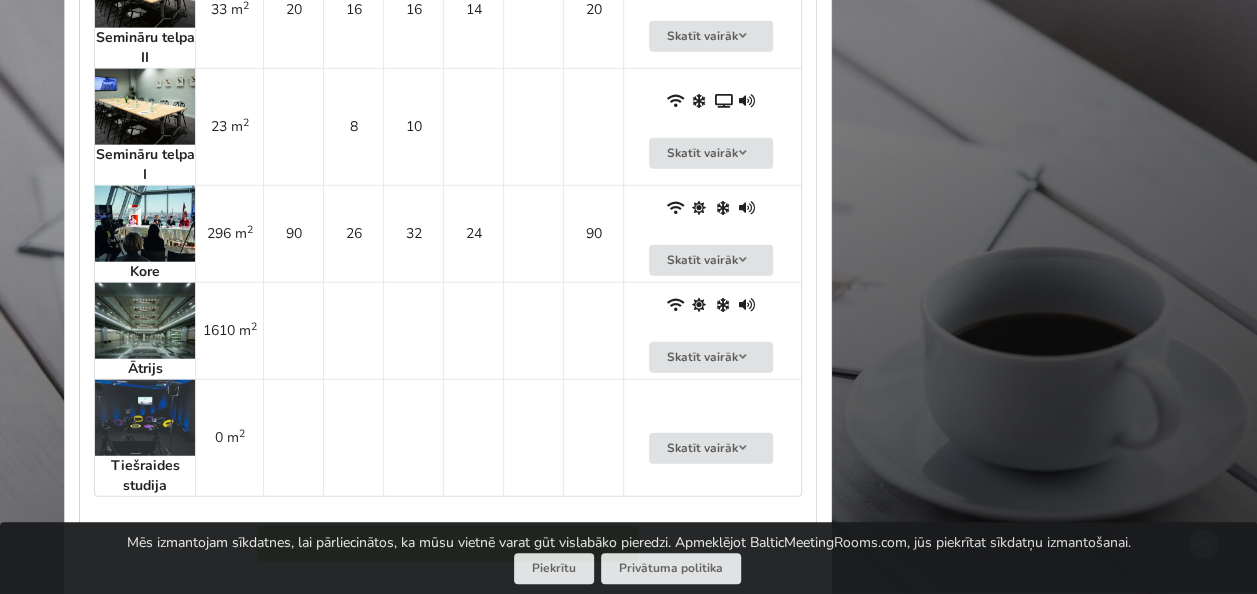 scroll, scrollTop: 2500, scrollLeft: 0, axis: vertical 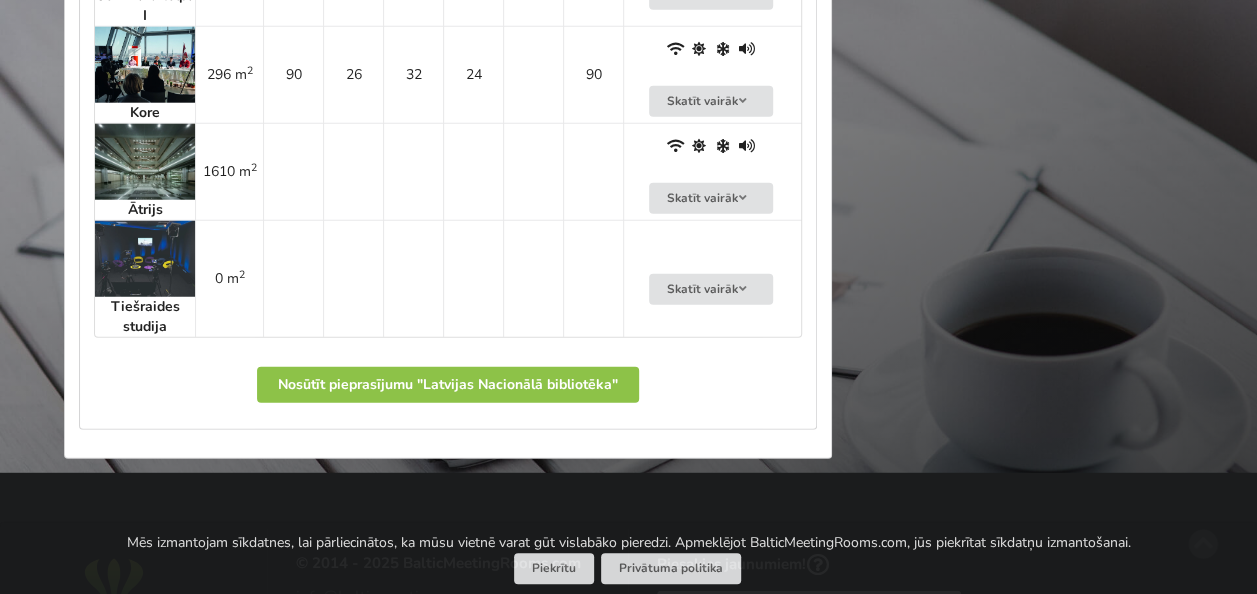click at bounding box center (145, 65) 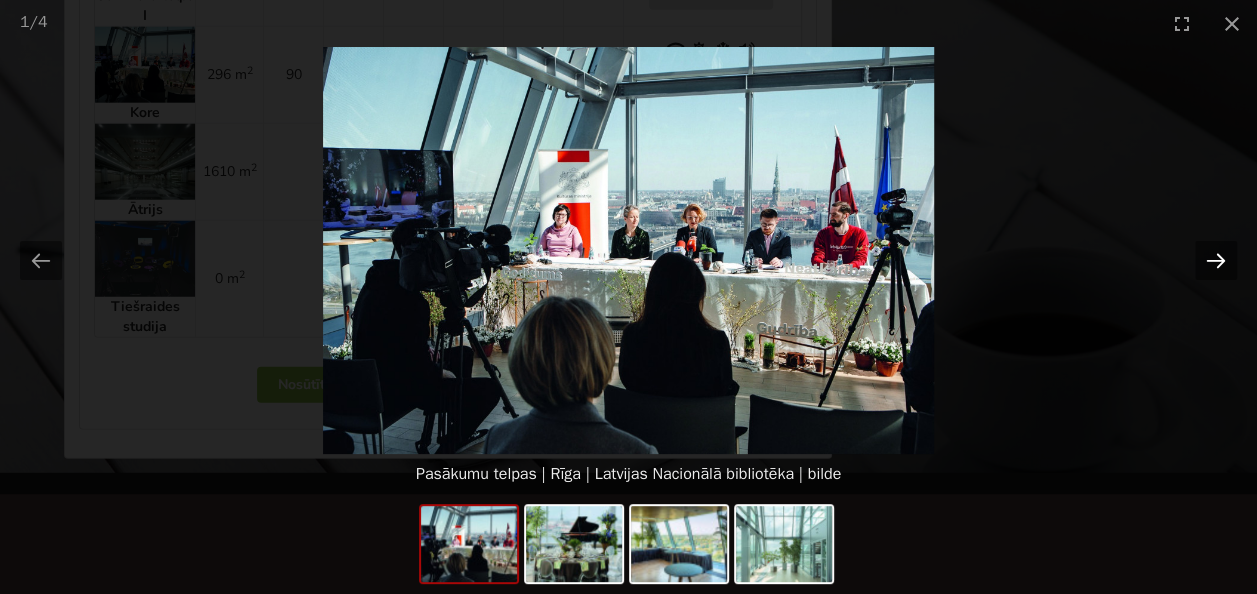 click at bounding box center (1216, 260) 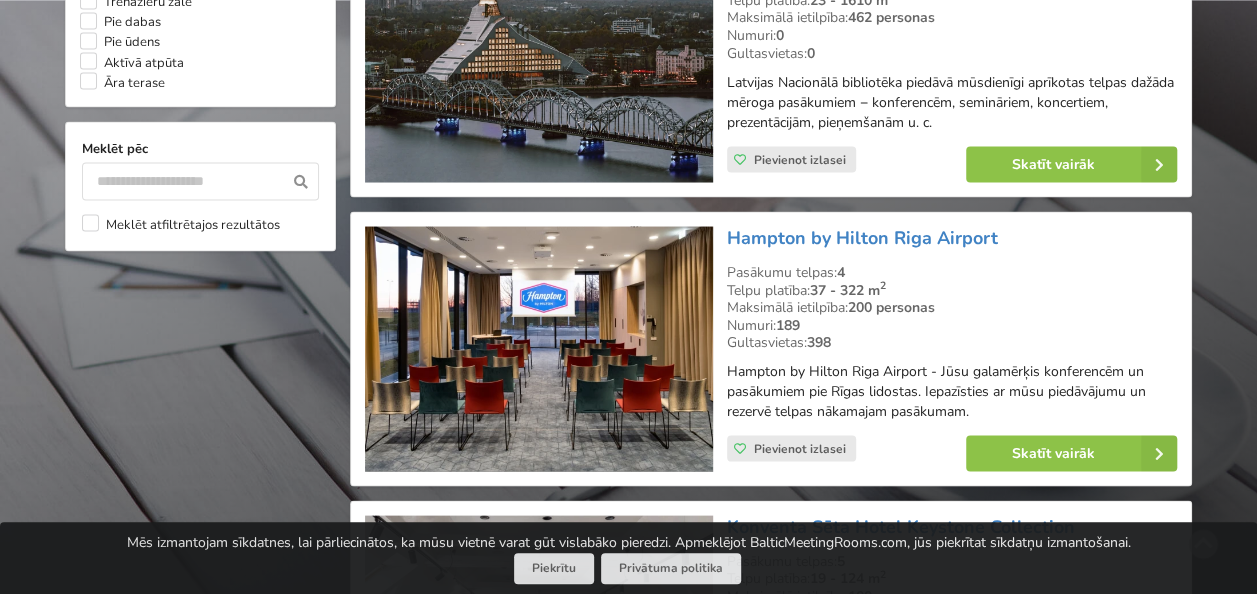 scroll, scrollTop: 1900, scrollLeft: 0, axis: vertical 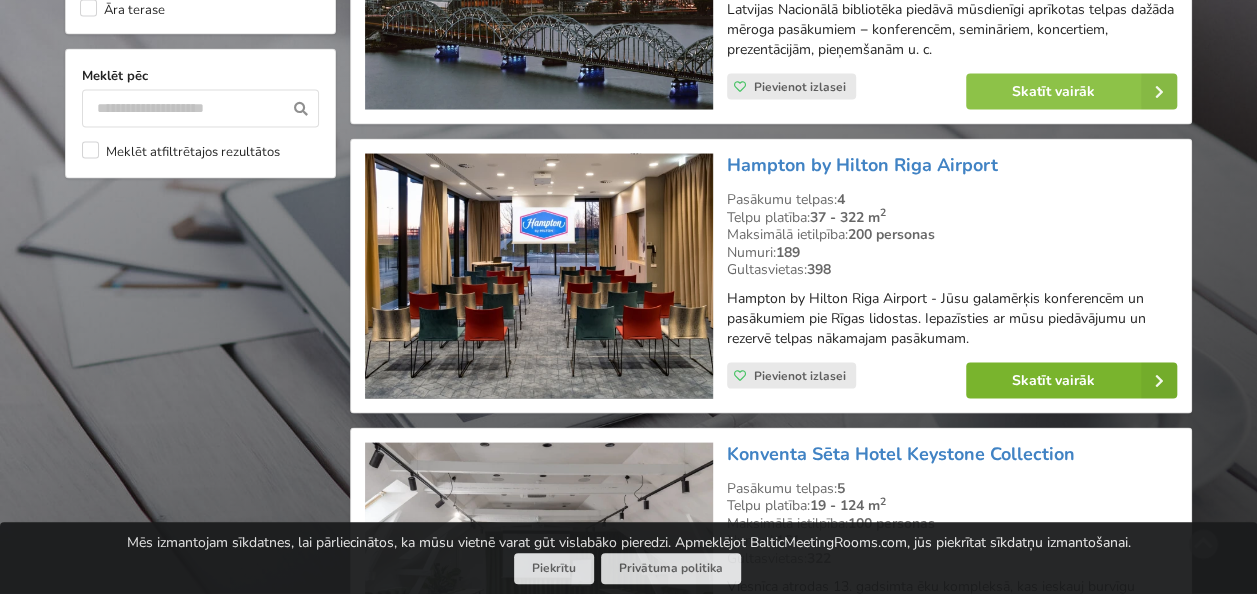 click on "Skatīt vairāk" at bounding box center (1071, 381) 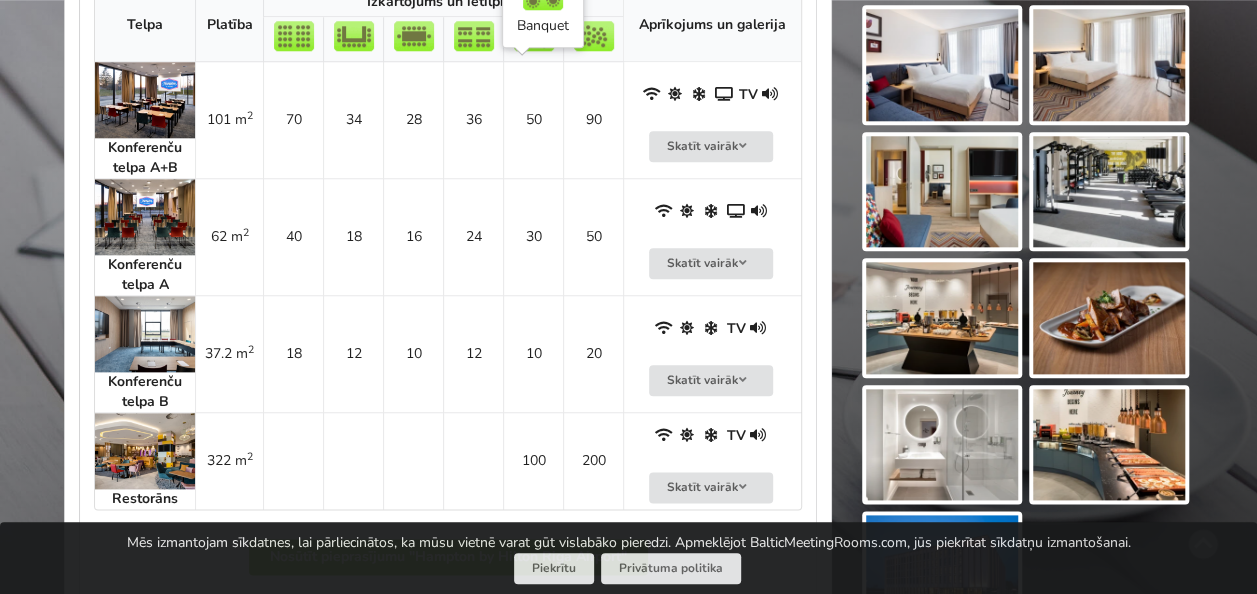 scroll, scrollTop: 1000, scrollLeft: 0, axis: vertical 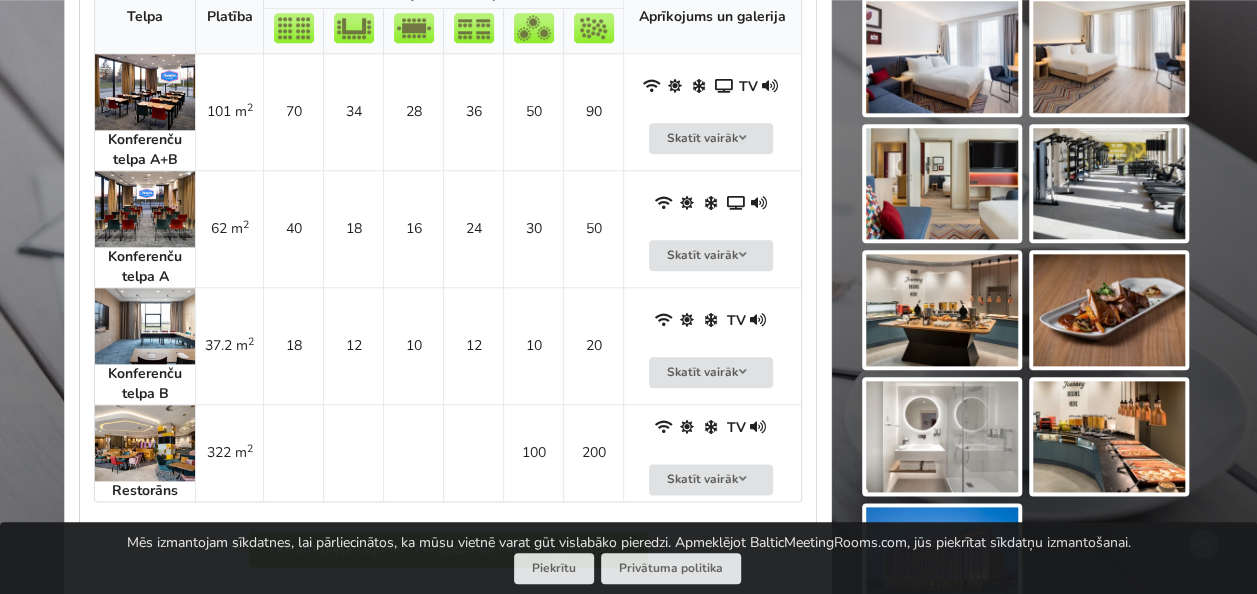 click at bounding box center [145, 209] 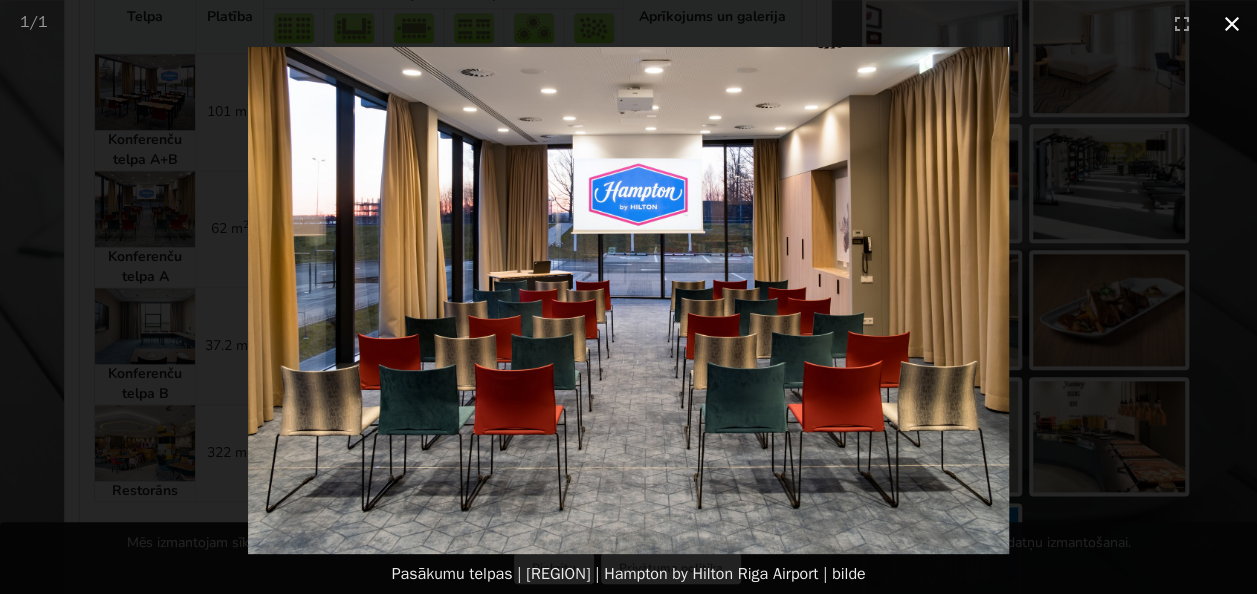 click at bounding box center (1232, 23) 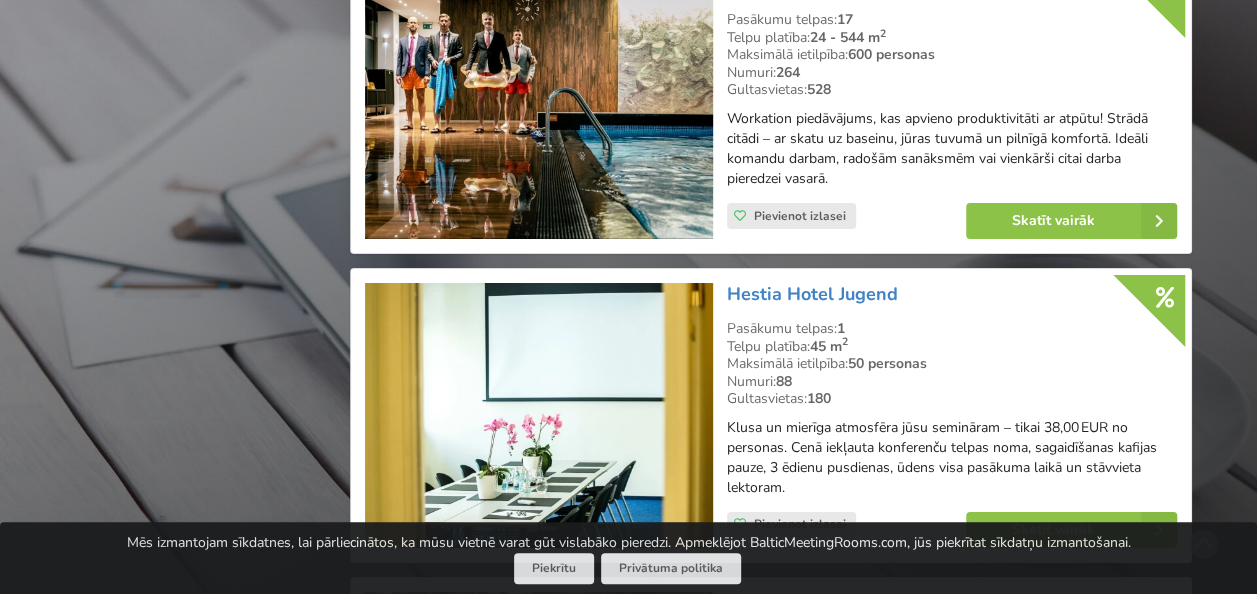 scroll, scrollTop: 3500, scrollLeft: 0, axis: vertical 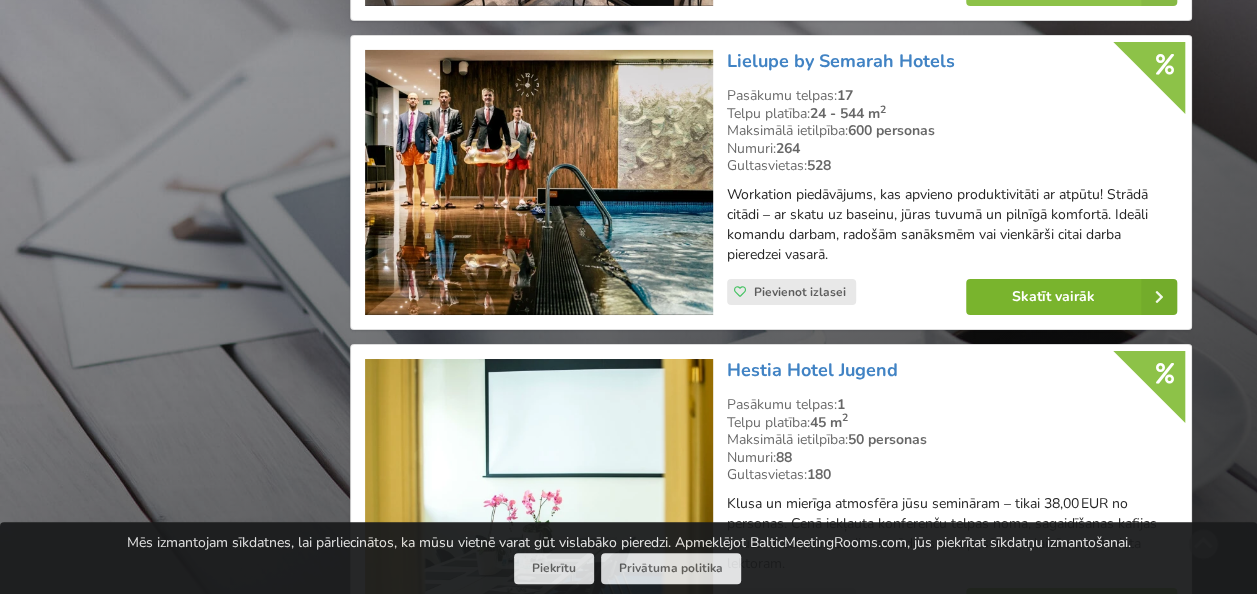 click on "Skatīt vairāk" at bounding box center (1071, 297) 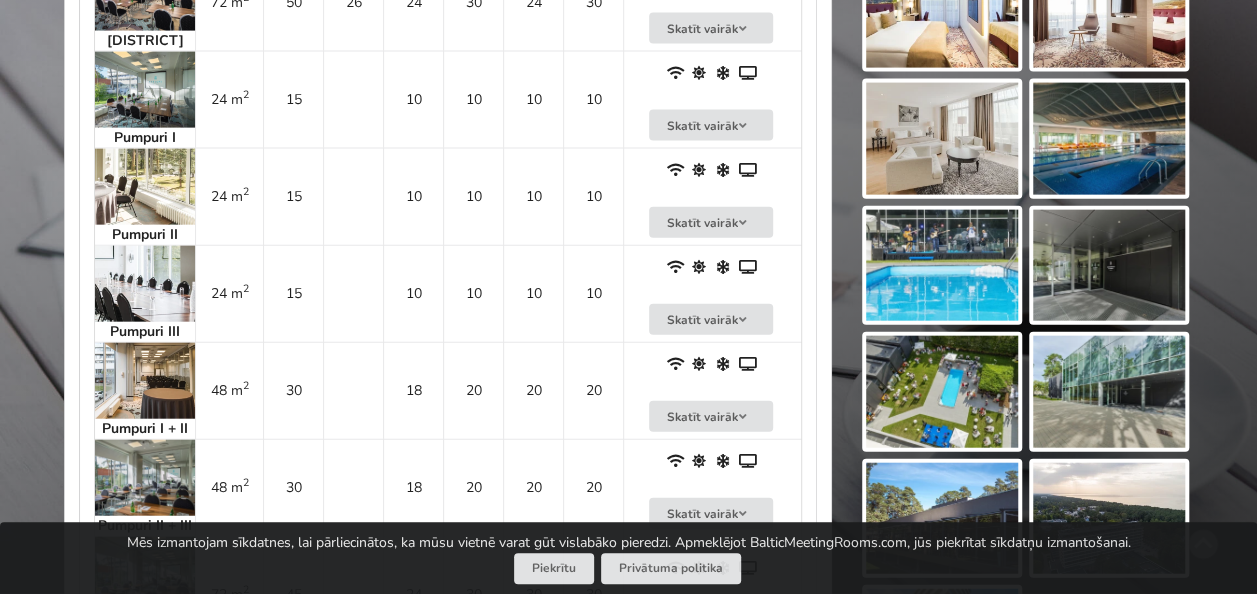 scroll, scrollTop: 2200, scrollLeft: 0, axis: vertical 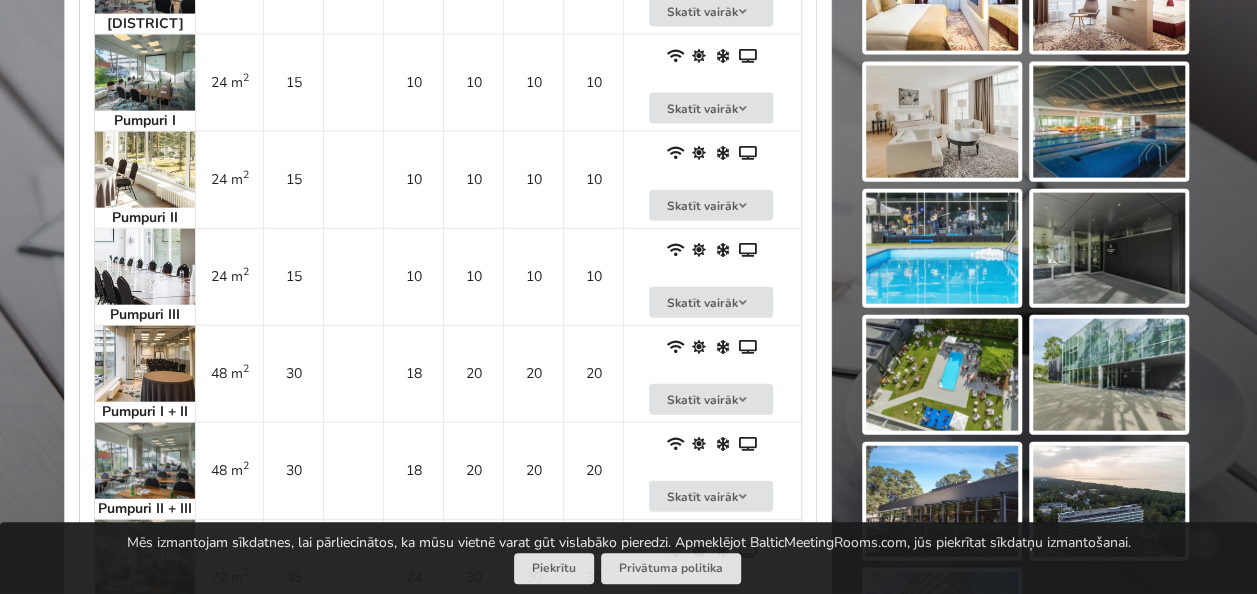 click at bounding box center (145, 364) 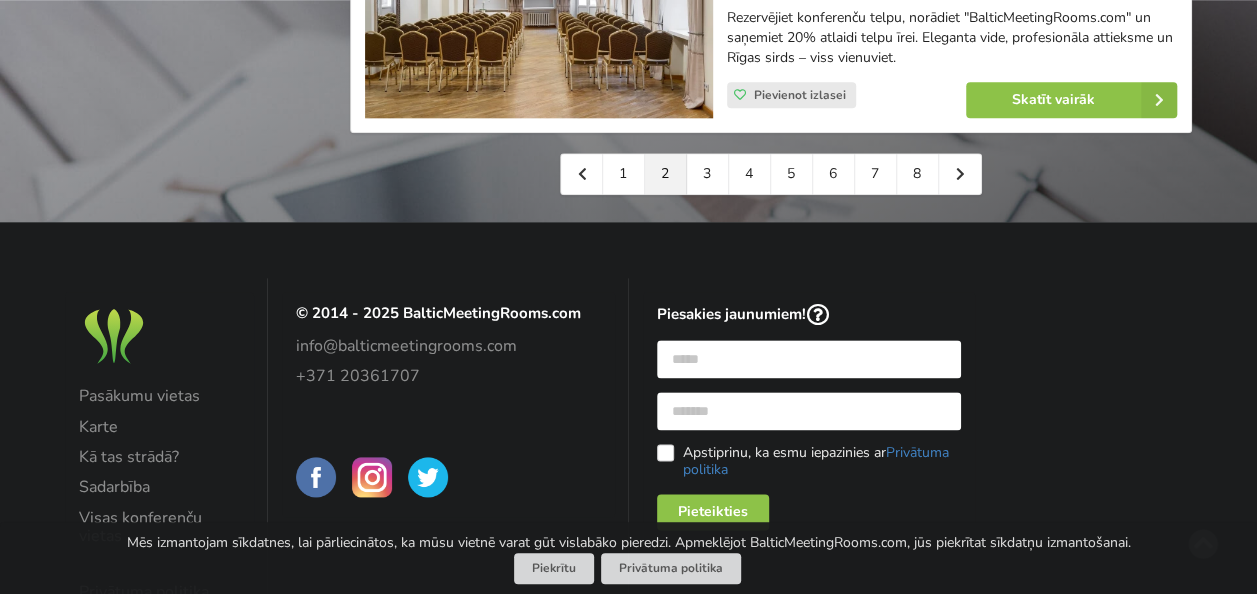 scroll, scrollTop: 4900, scrollLeft: 0, axis: vertical 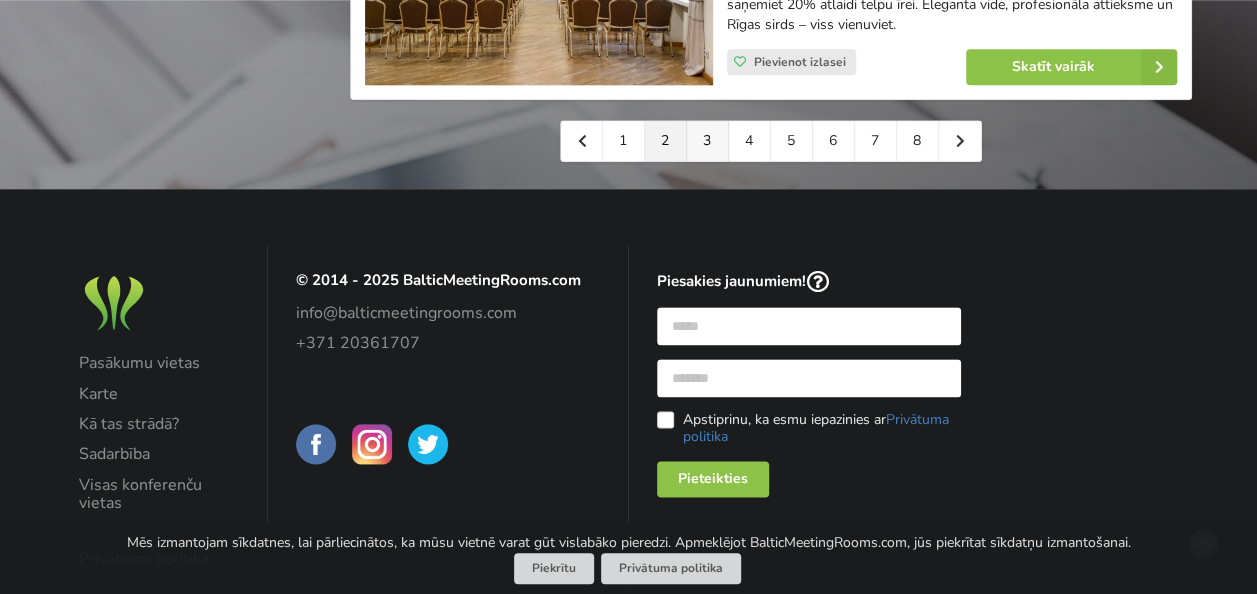 click on "3" at bounding box center [708, 141] 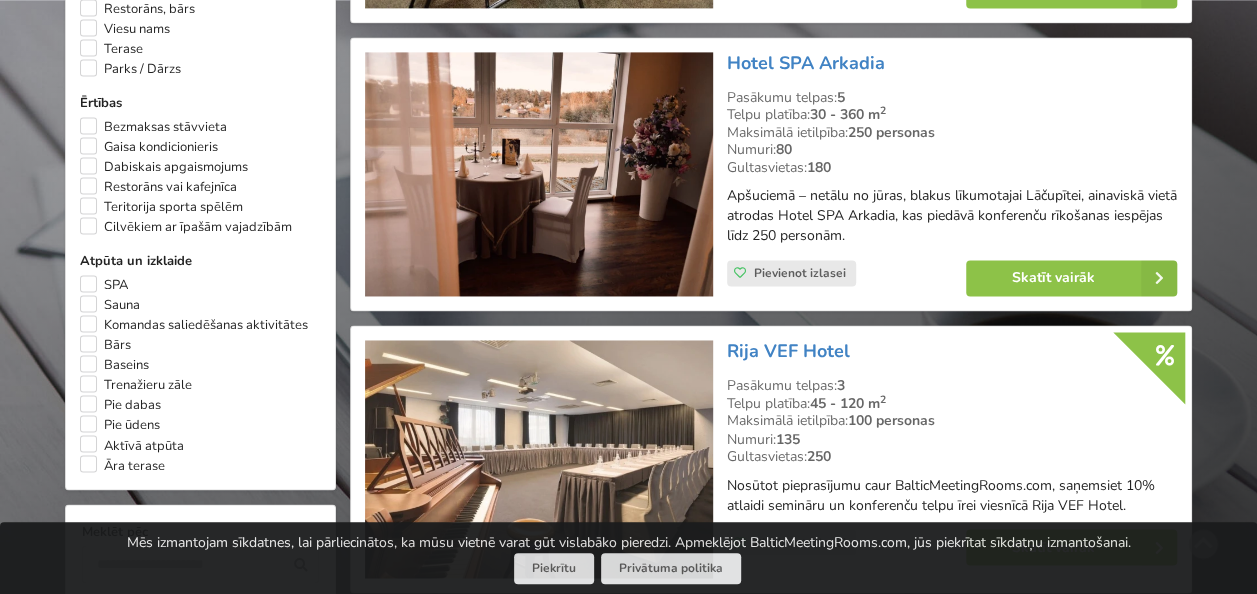 scroll, scrollTop: 1400, scrollLeft: 0, axis: vertical 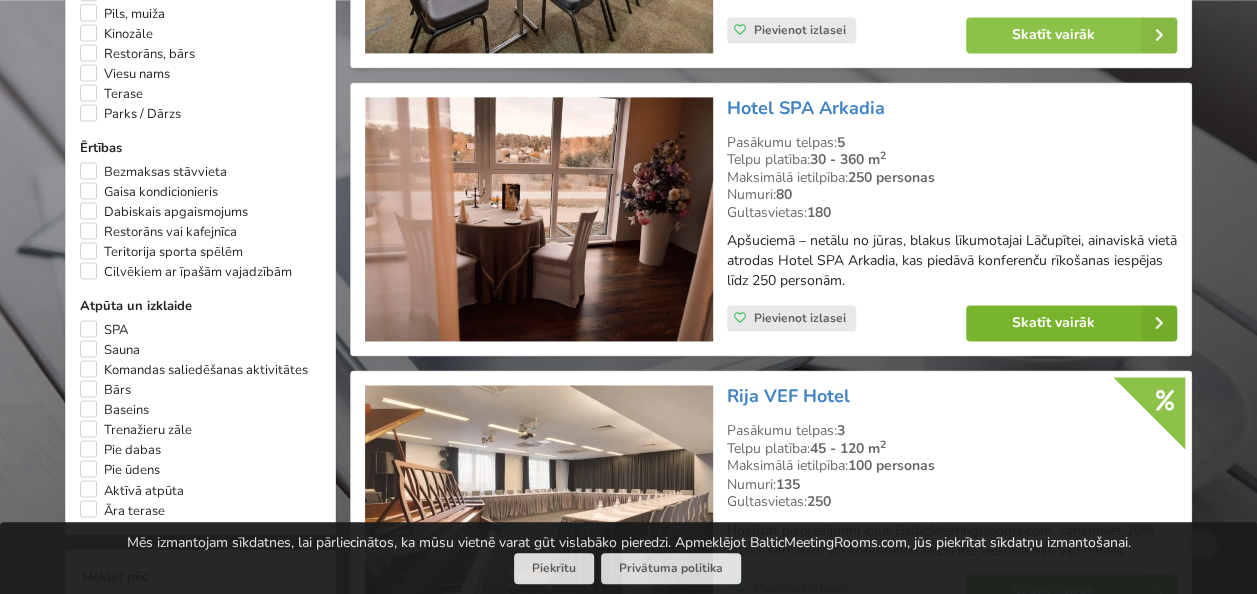 click on "Skatīt vairāk" at bounding box center (1071, 323) 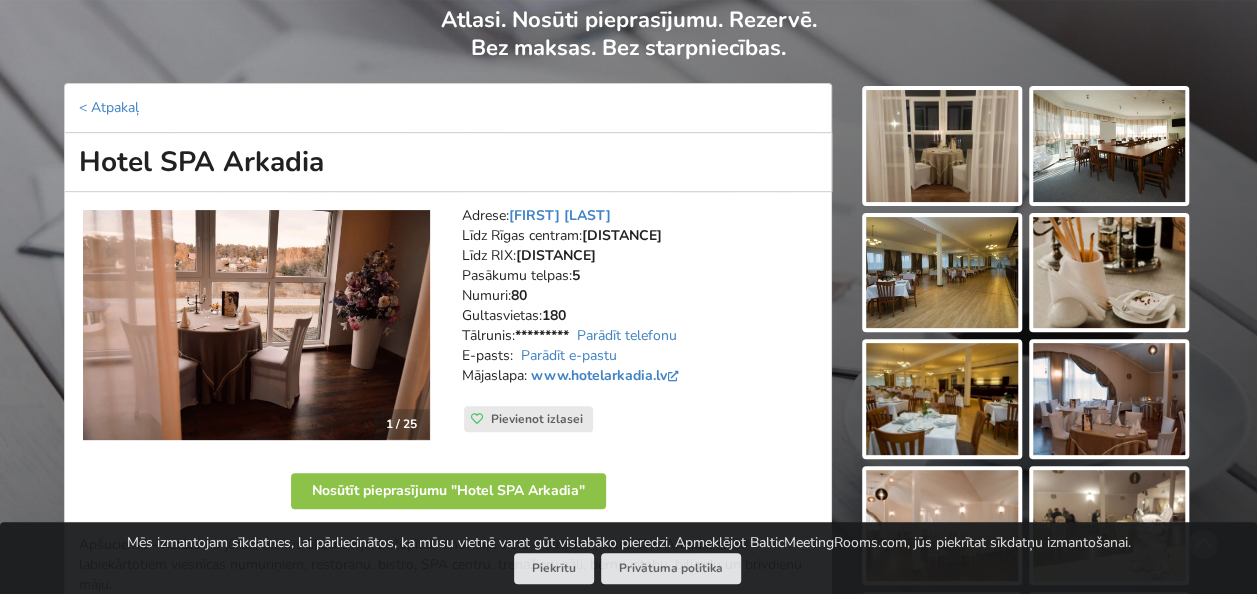 scroll, scrollTop: 300, scrollLeft: 0, axis: vertical 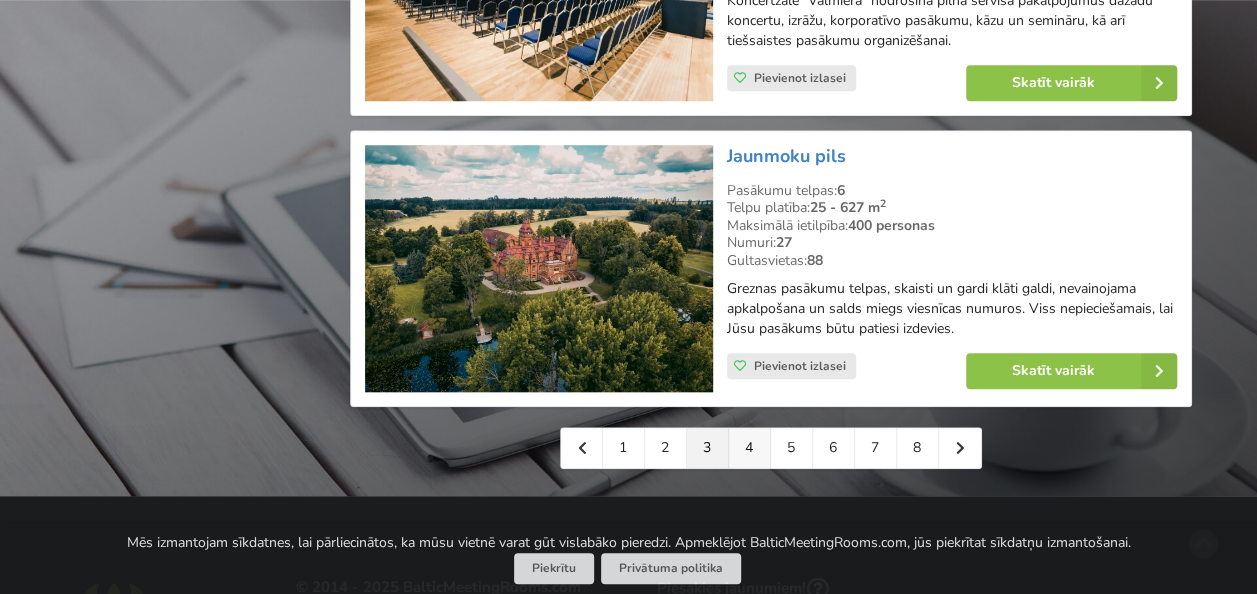 click on "4" at bounding box center (750, 448) 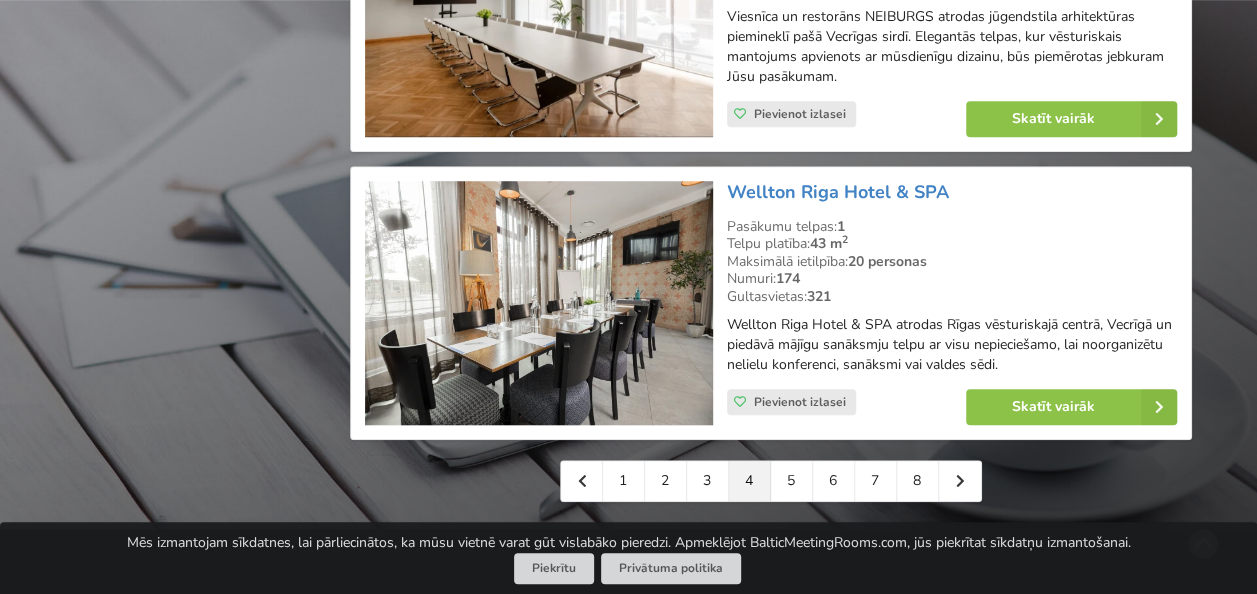 scroll, scrollTop: 4500, scrollLeft: 0, axis: vertical 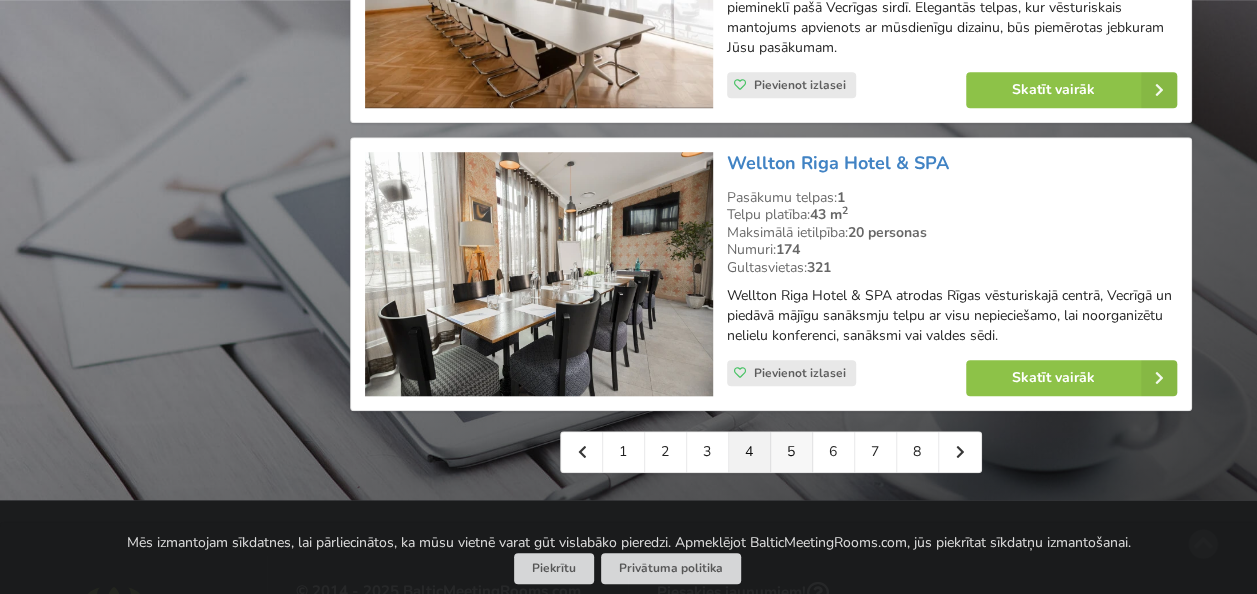 click on "5" at bounding box center [792, 452] 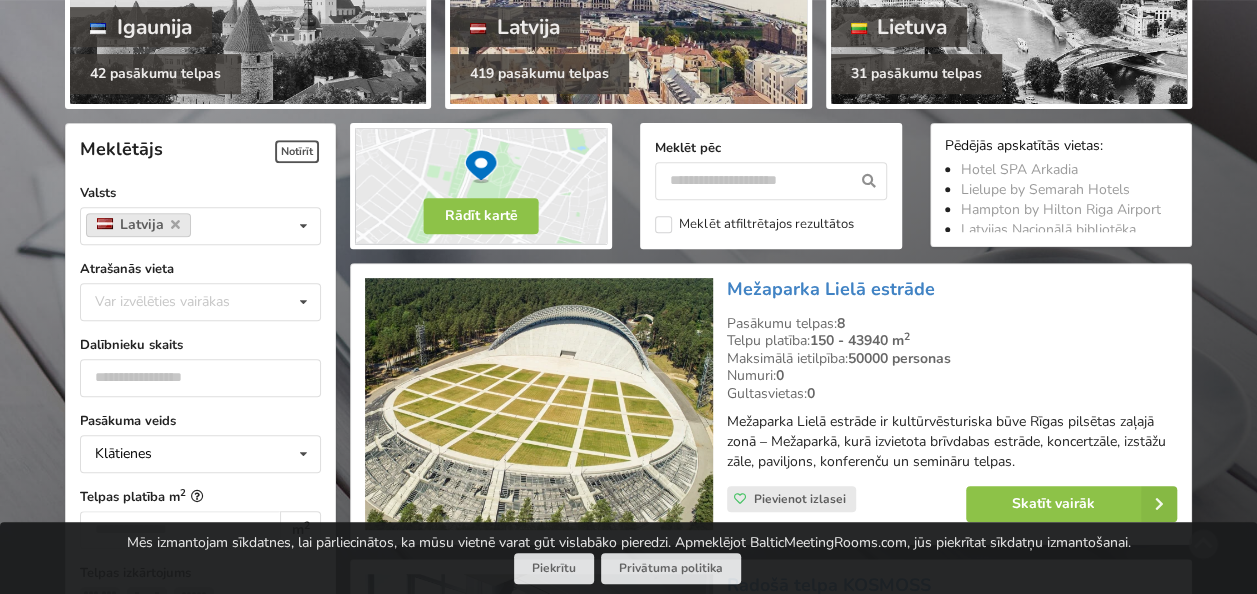 scroll, scrollTop: 400, scrollLeft: 0, axis: vertical 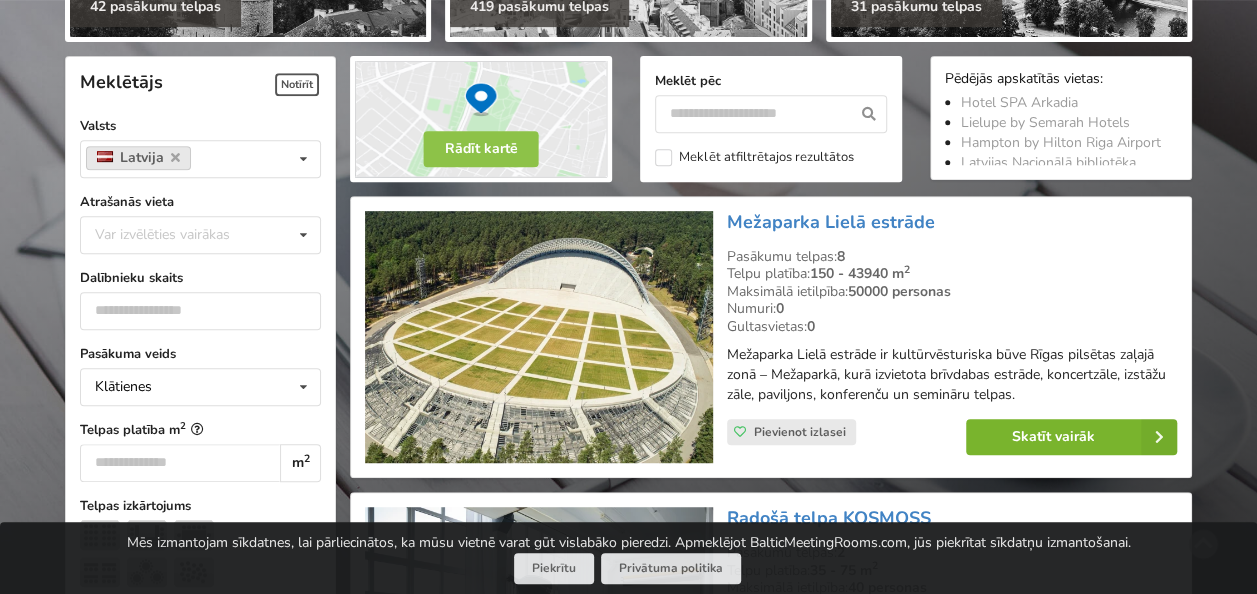 click on "Skatīt vairāk" at bounding box center (1071, 437) 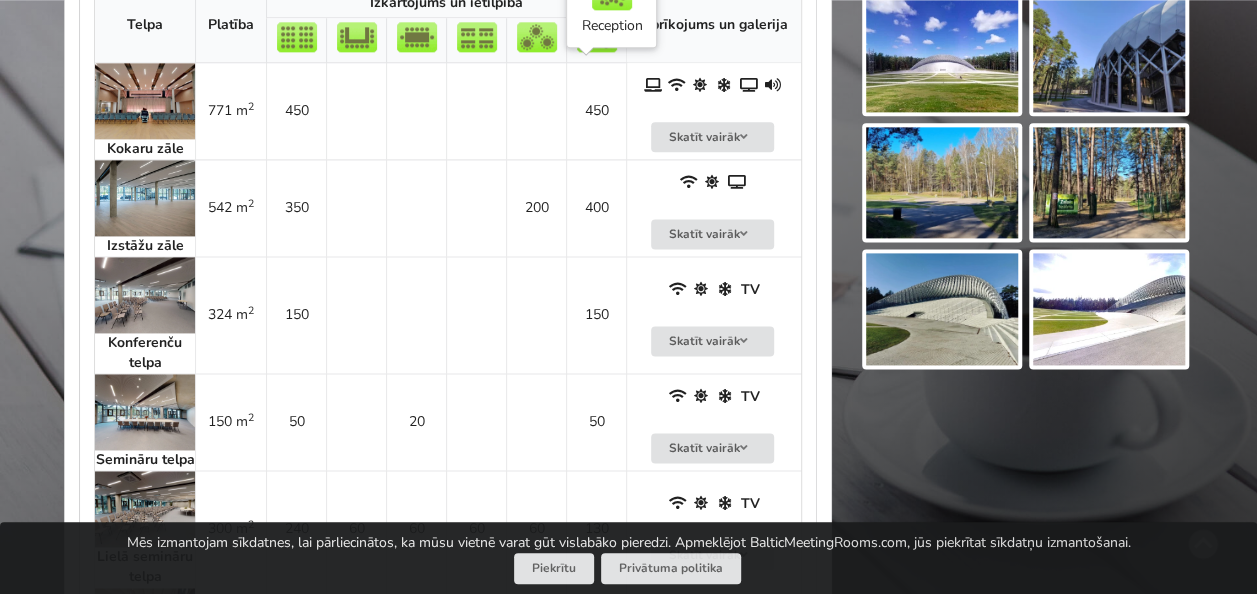 scroll, scrollTop: 1300, scrollLeft: 0, axis: vertical 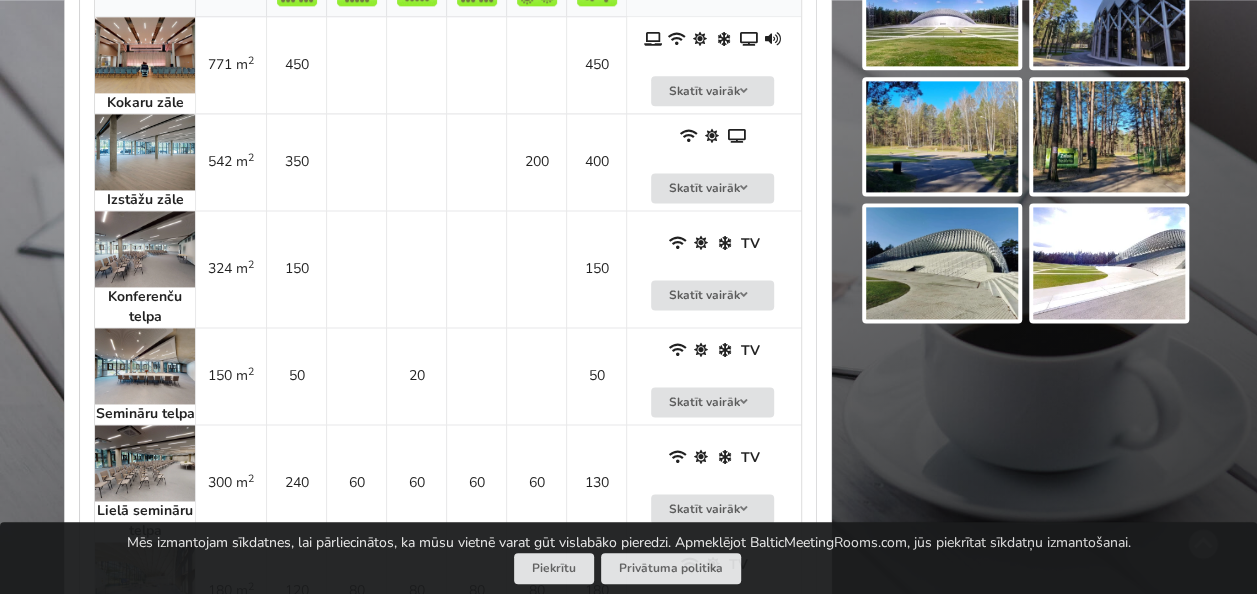 click at bounding box center [145, 55] 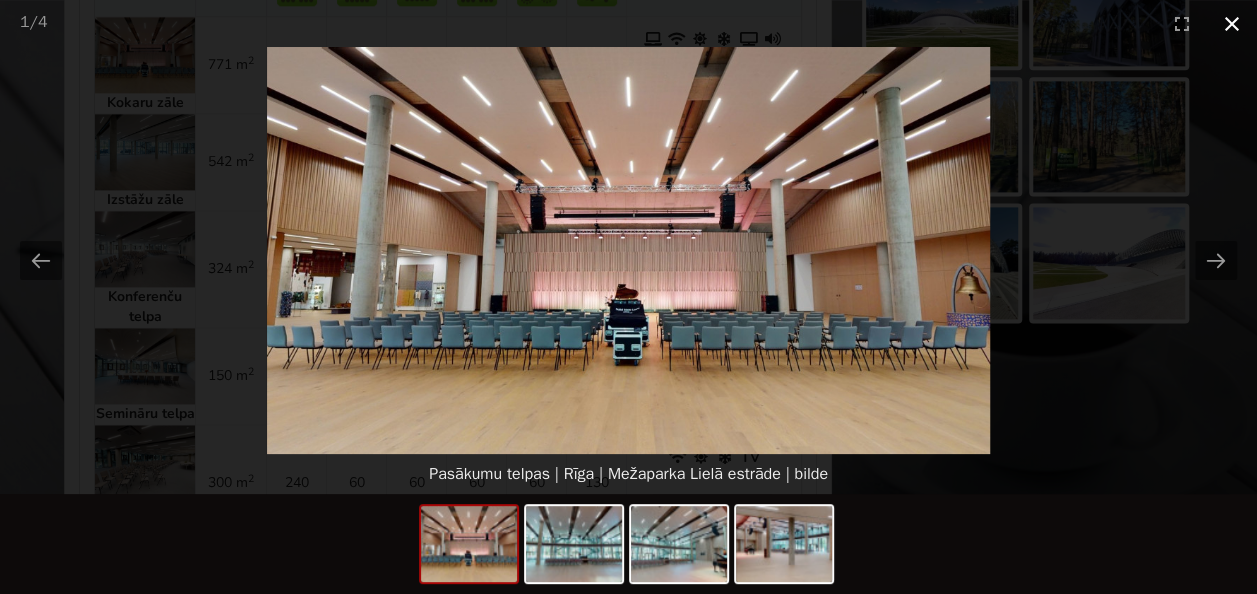 click at bounding box center (1232, 23) 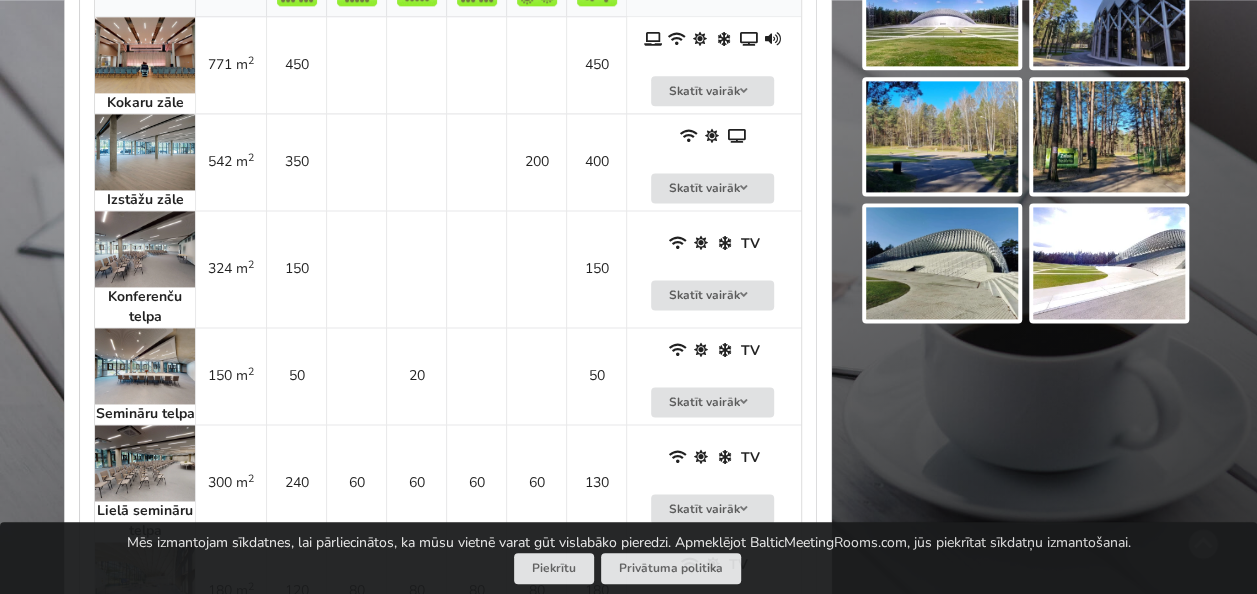 click at bounding box center (145, 249) 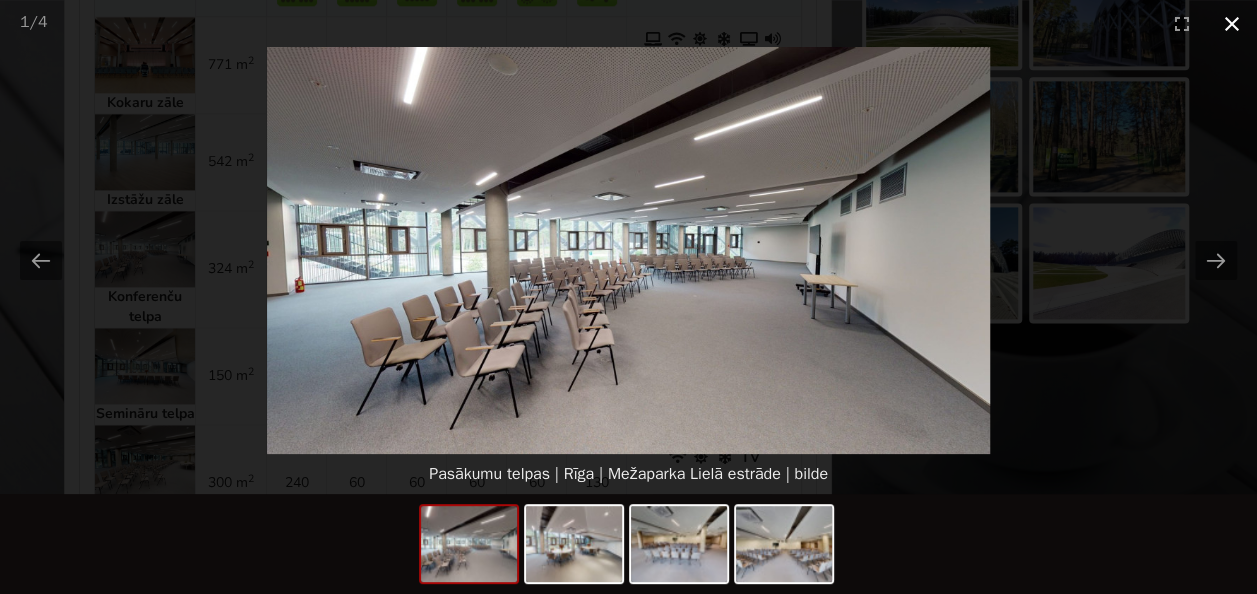 click at bounding box center (1232, 23) 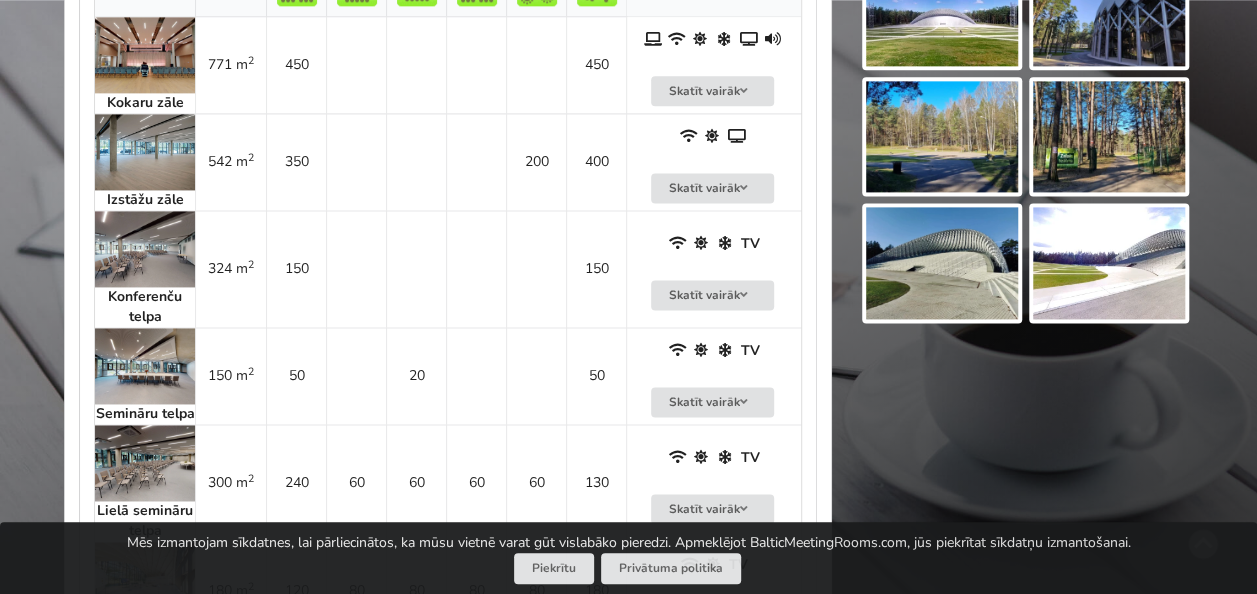 click at bounding box center [145, 366] 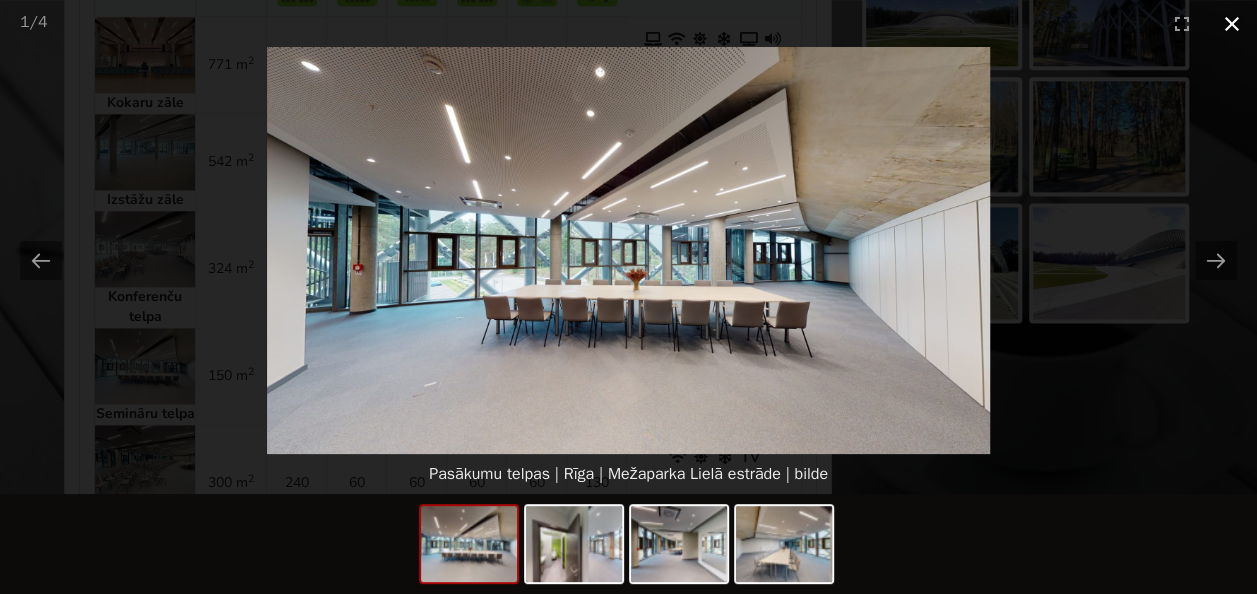 click at bounding box center [1232, 23] 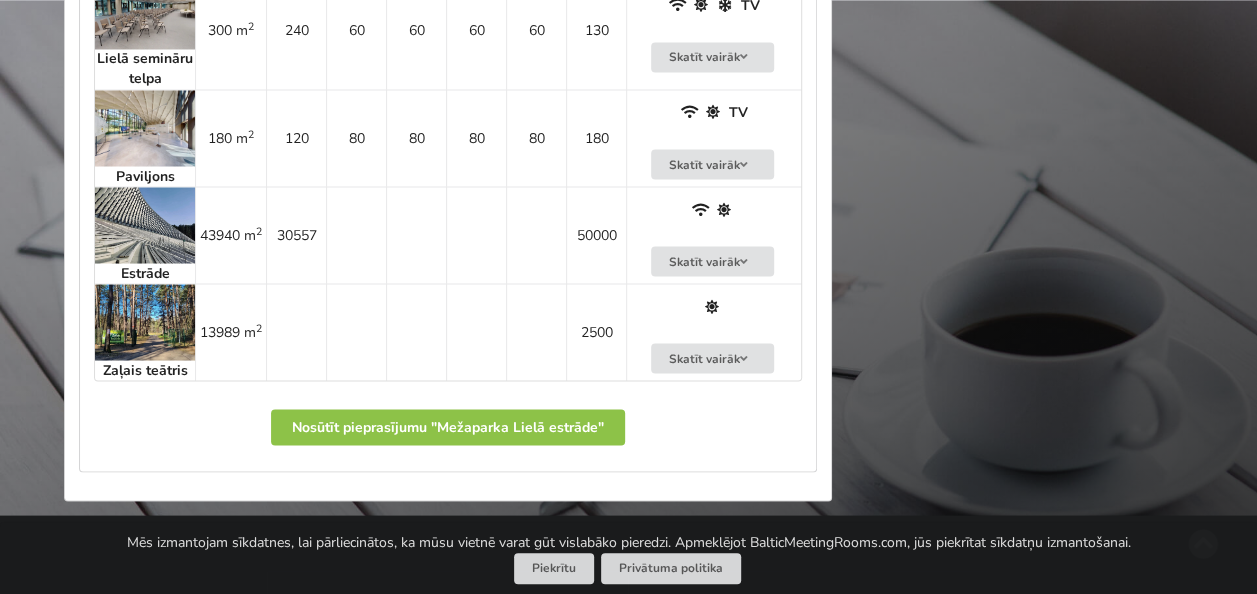 scroll, scrollTop: 1800, scrollLeft: 0, axis: vertical 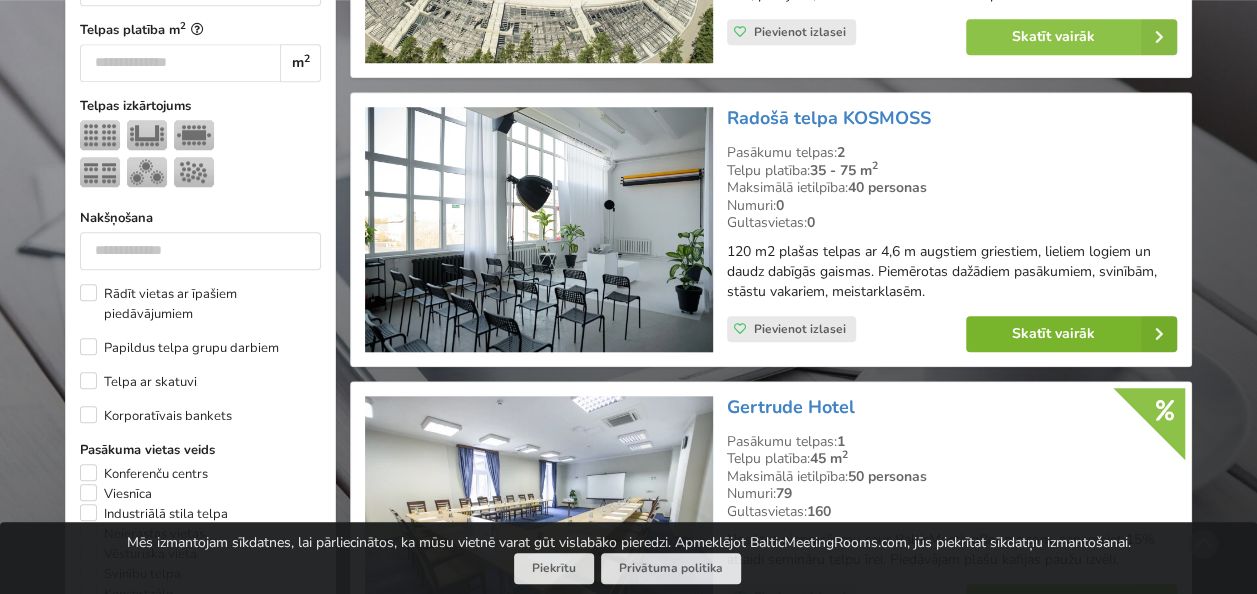 click on "Skatīt vairāk" at bounding box center [1071, 334] 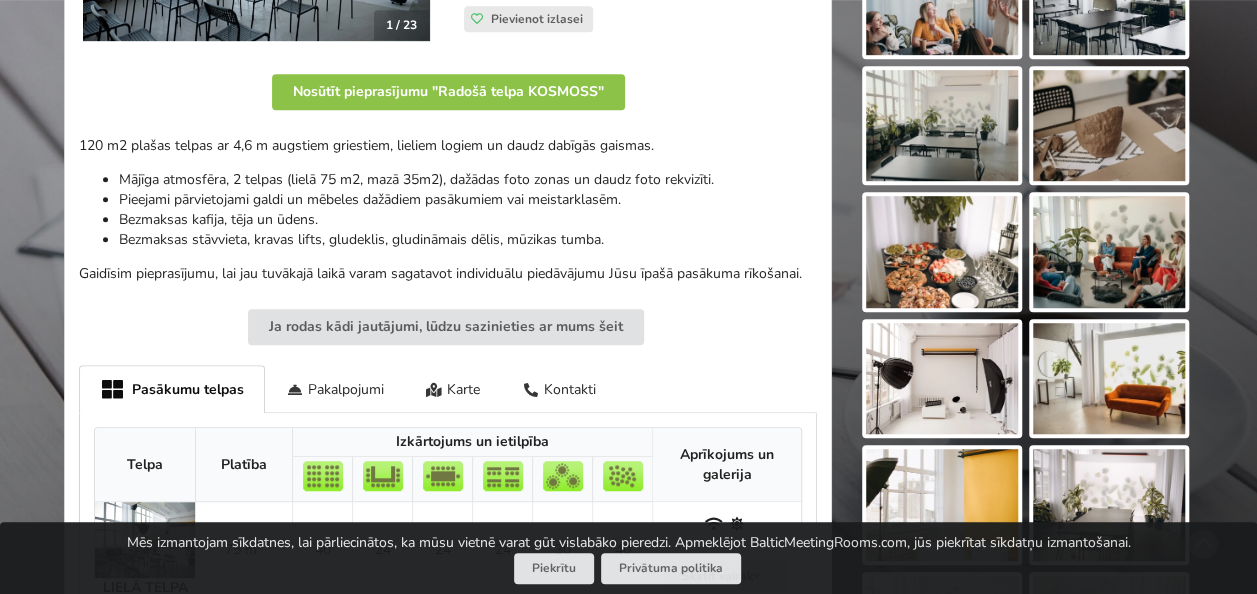 scroll, scrollTop: 700, scrollLeft: 0, axis: vertical 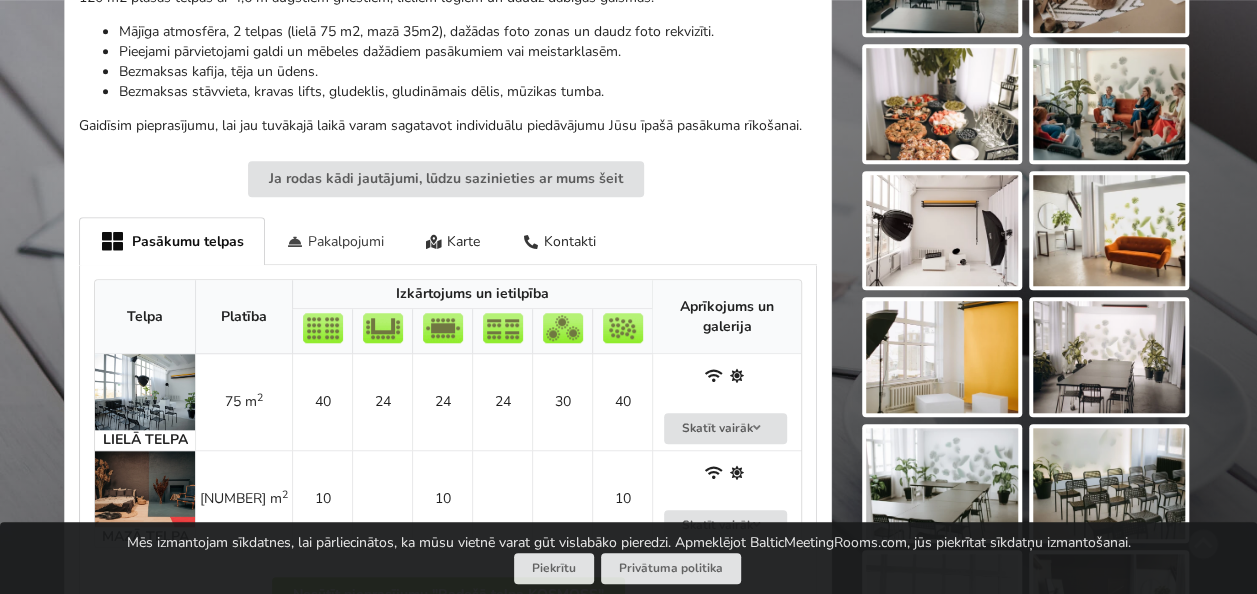 click on "Pakalpojumi" at bounding box center [335, 240] 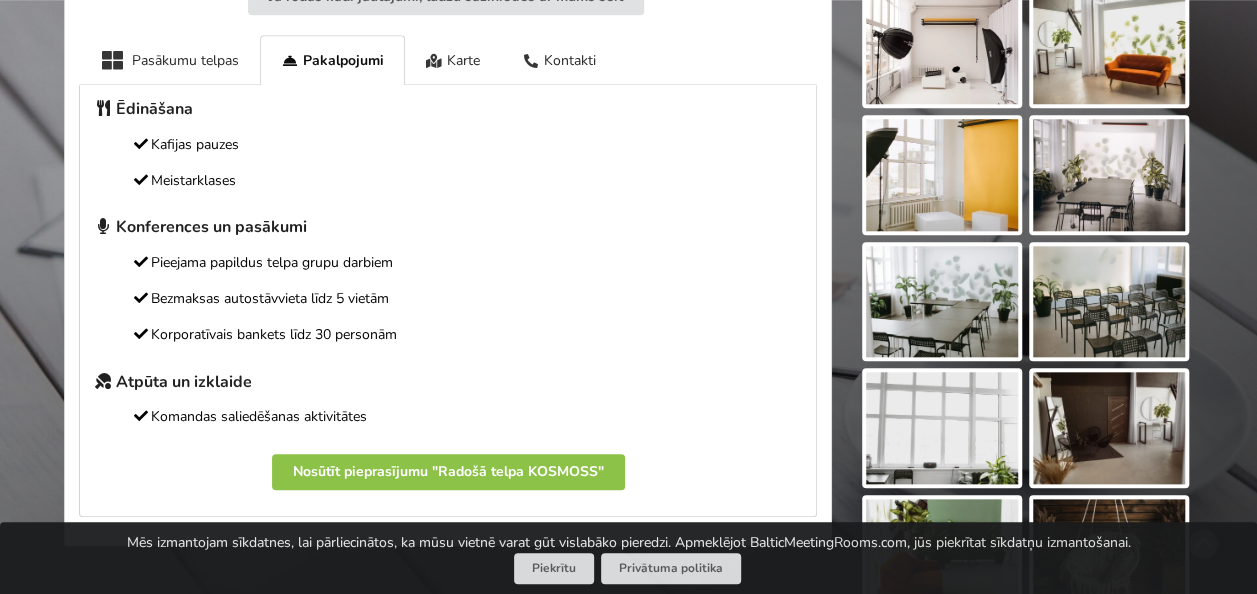 scroll, scrollTop: 900, scrollLeft: 0, axis: vertical 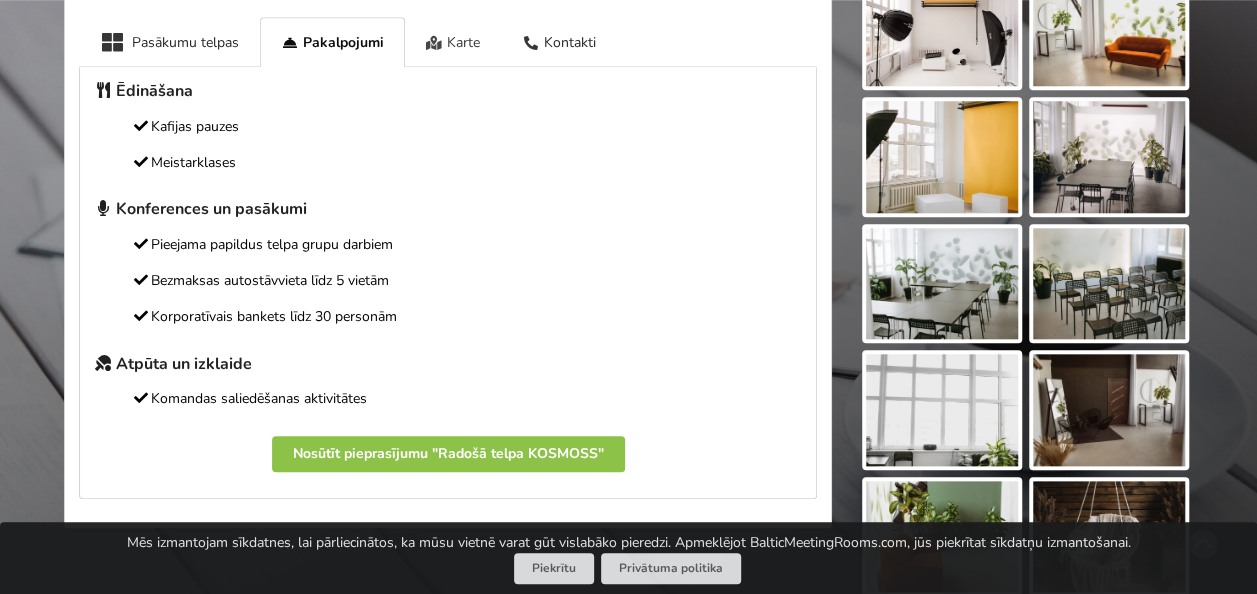 click on "Karte" at bounding box center [453, 41] 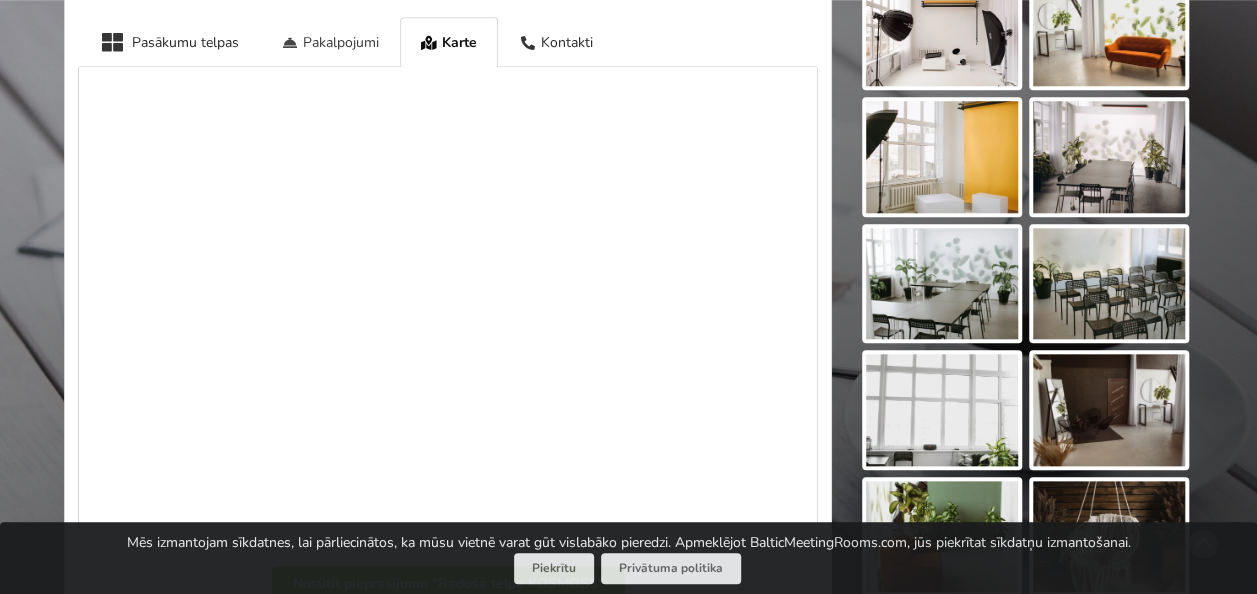 click on "Pakalpojumi" at bounding box center [330, 41] 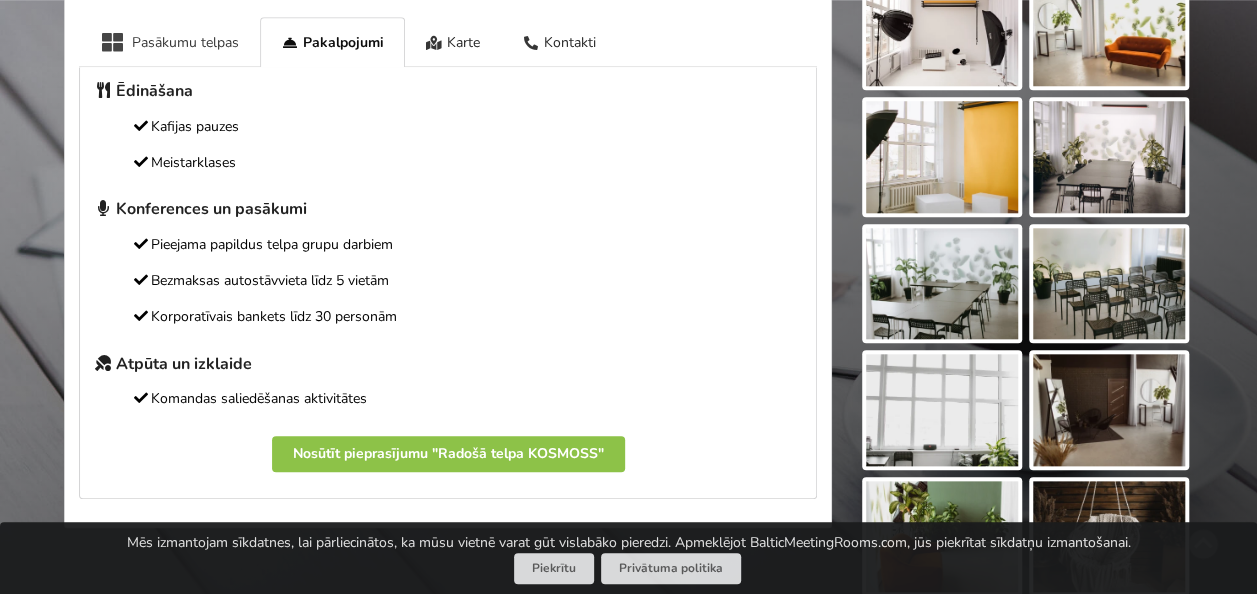 click on "Pasākumu telpas" at bounding box center (169, 41) 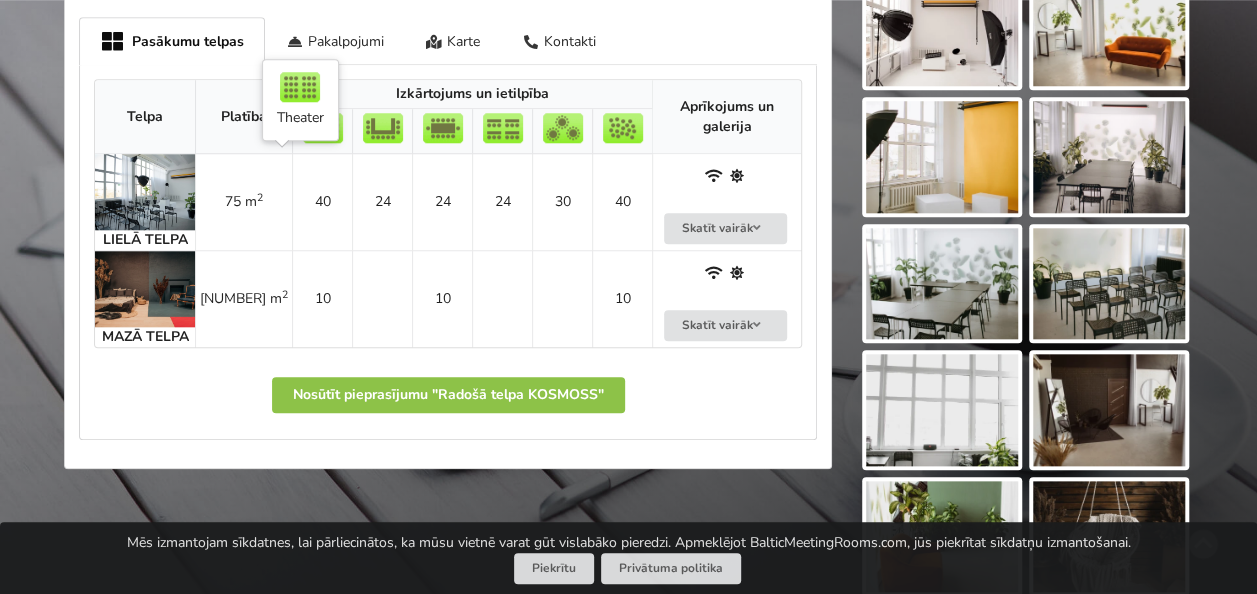 scroll, scrollTop: 800, scrollLeft: 0, axis: vertical 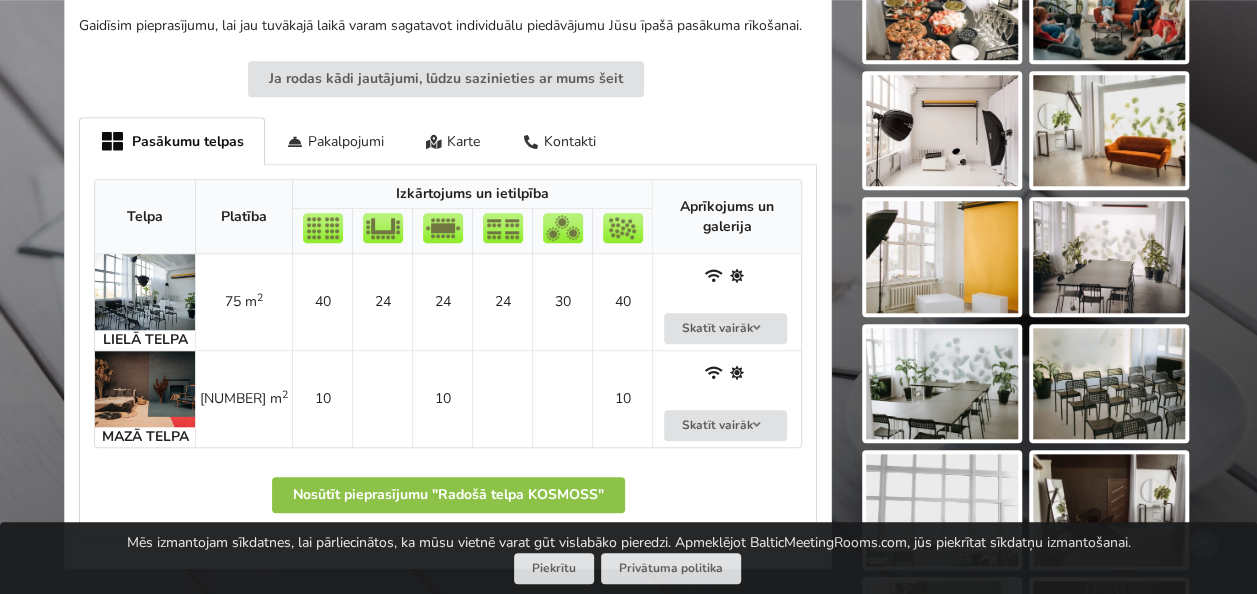 click at bounding box center [145, 292] 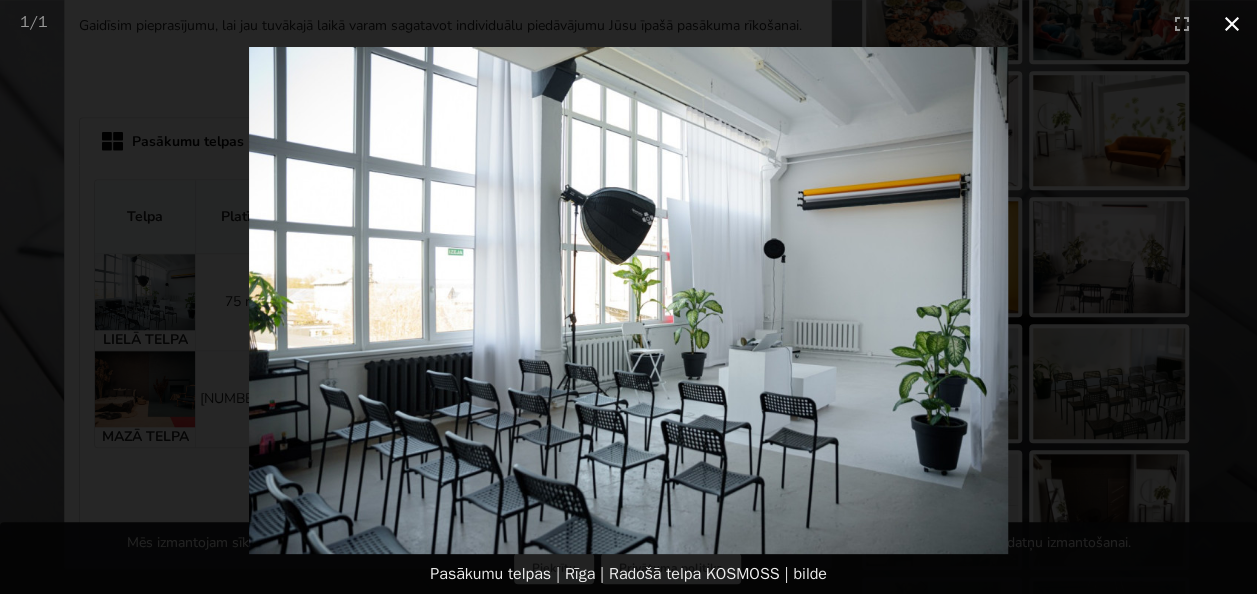 click at bounding box center (1232, 23) 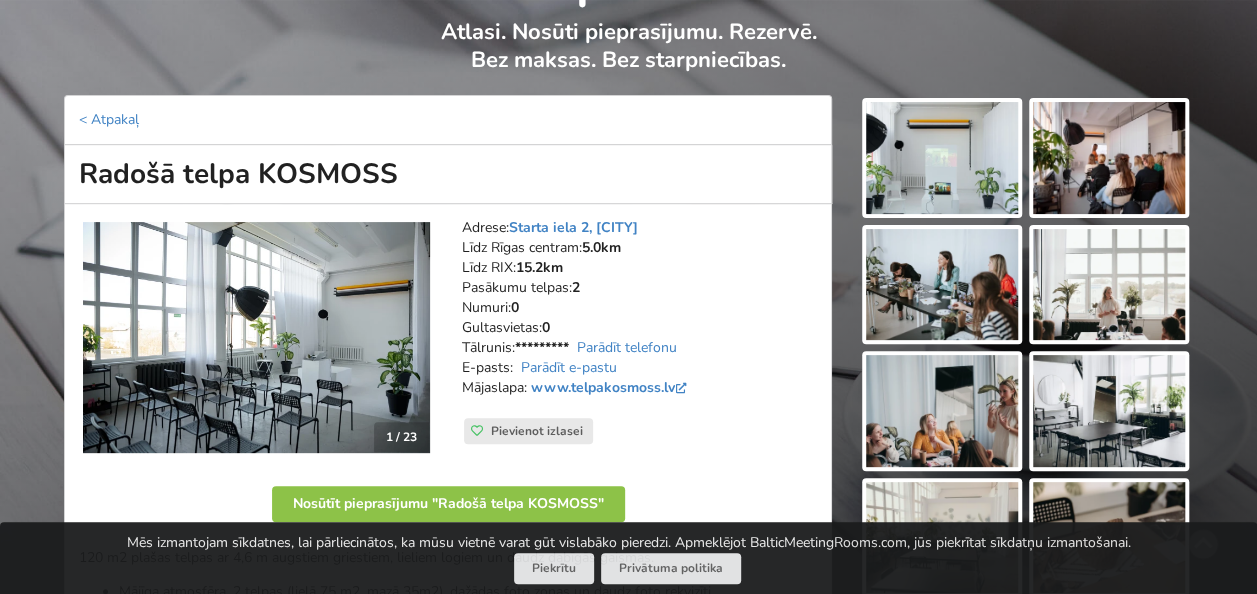 scroll, scrollTop: 100, scrollLeft: 0, axis: vertical 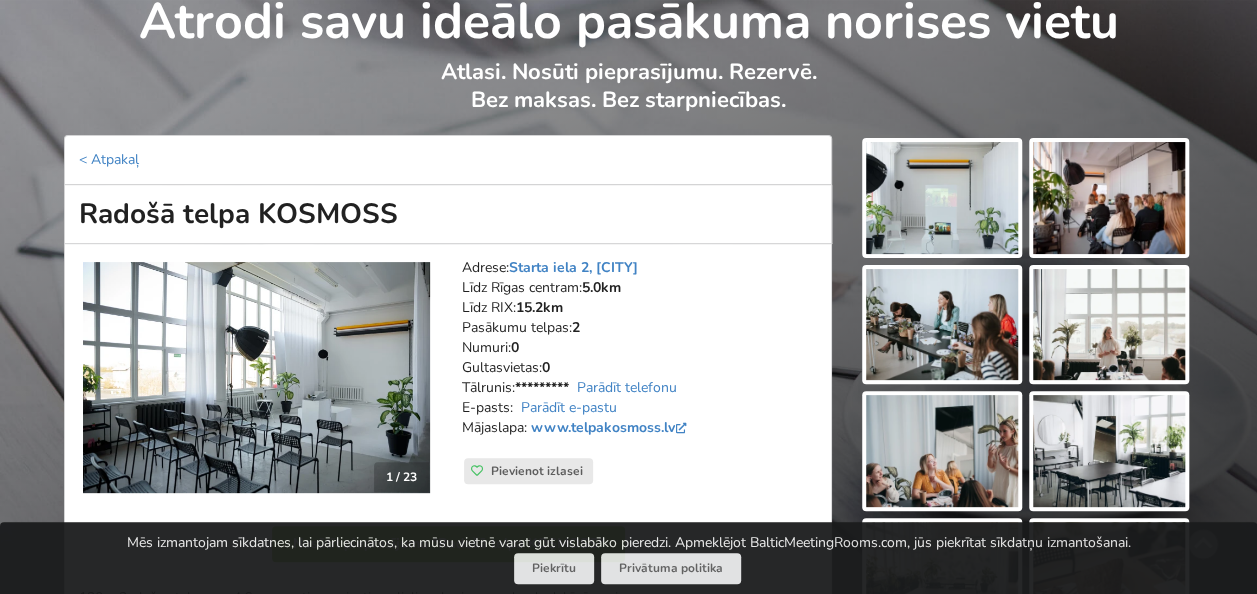 click at bounding box center (942, 198) 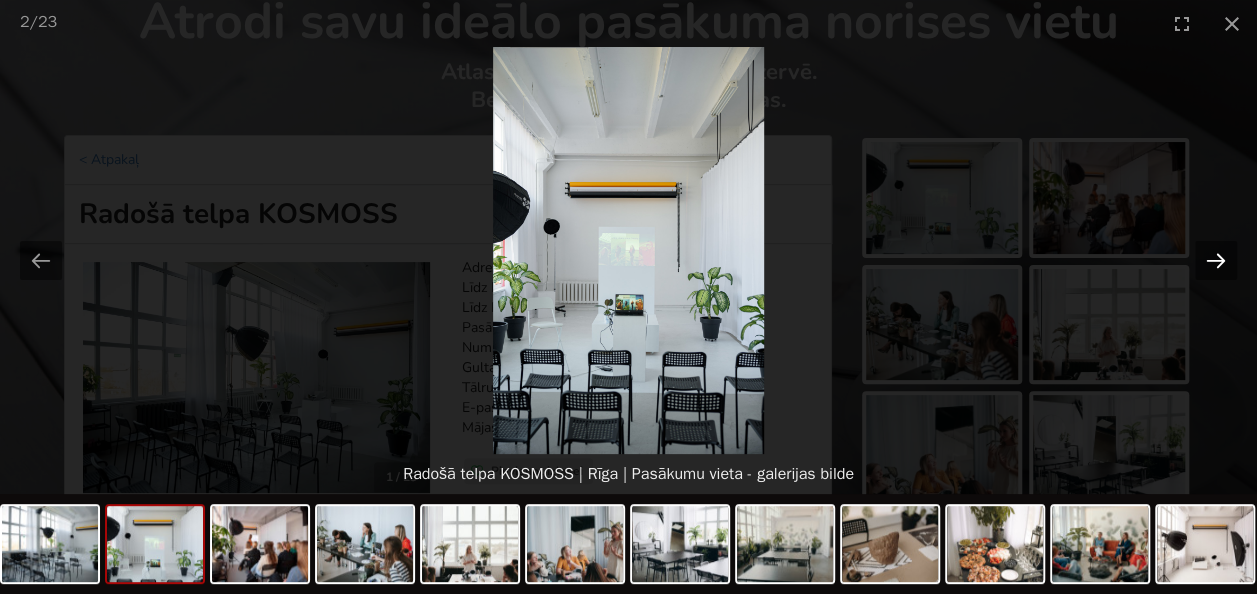 click at bounding box center (1216, 260) 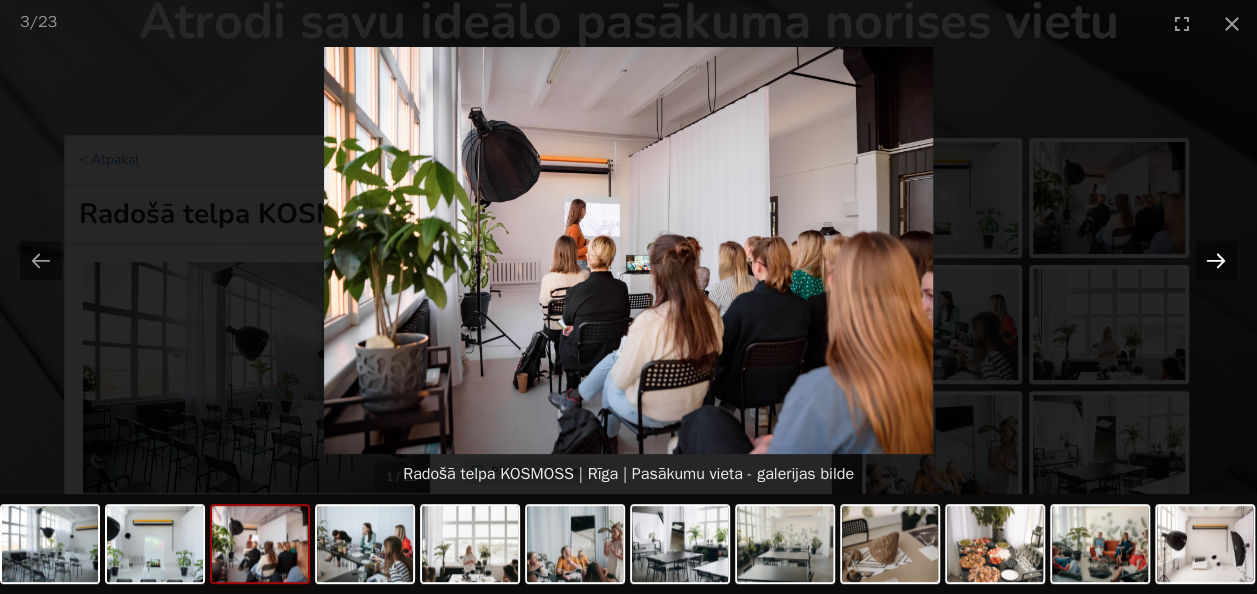 click at bounding box center (1216, 260) 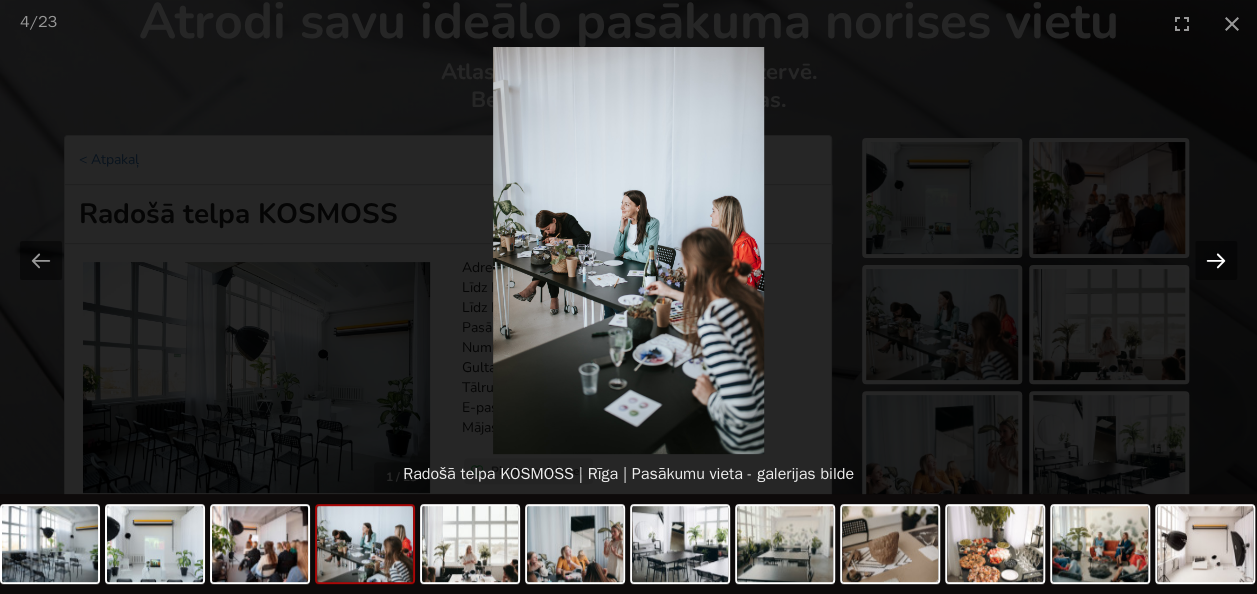 click at bounding box center [1216, 260] 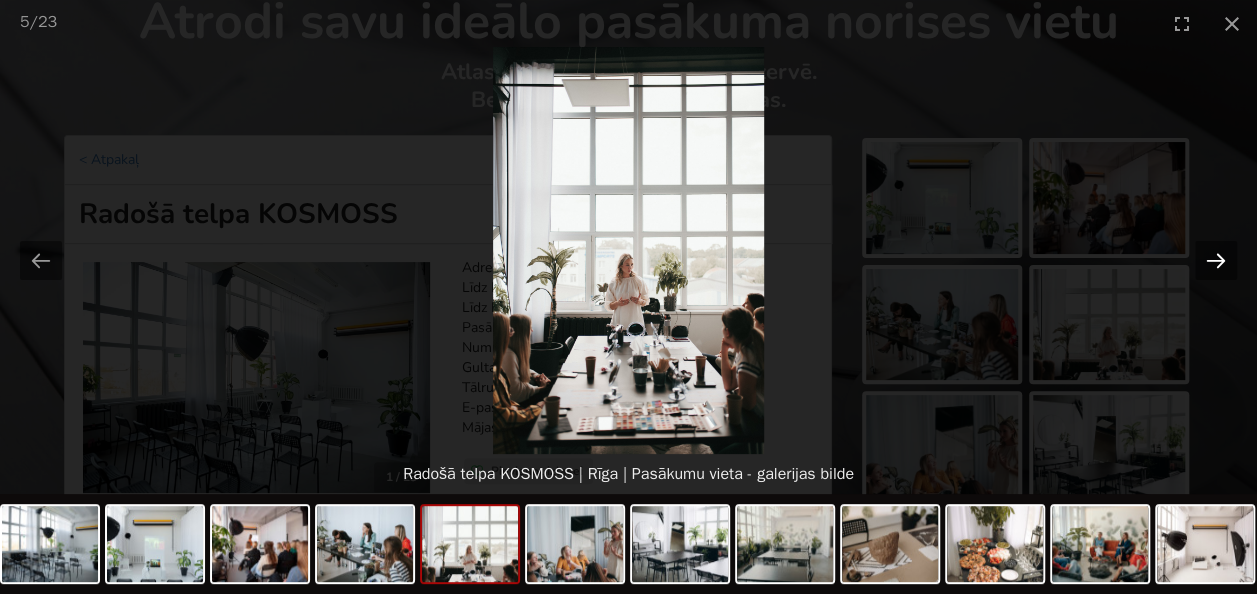 click at bounding box center [1216, 260] 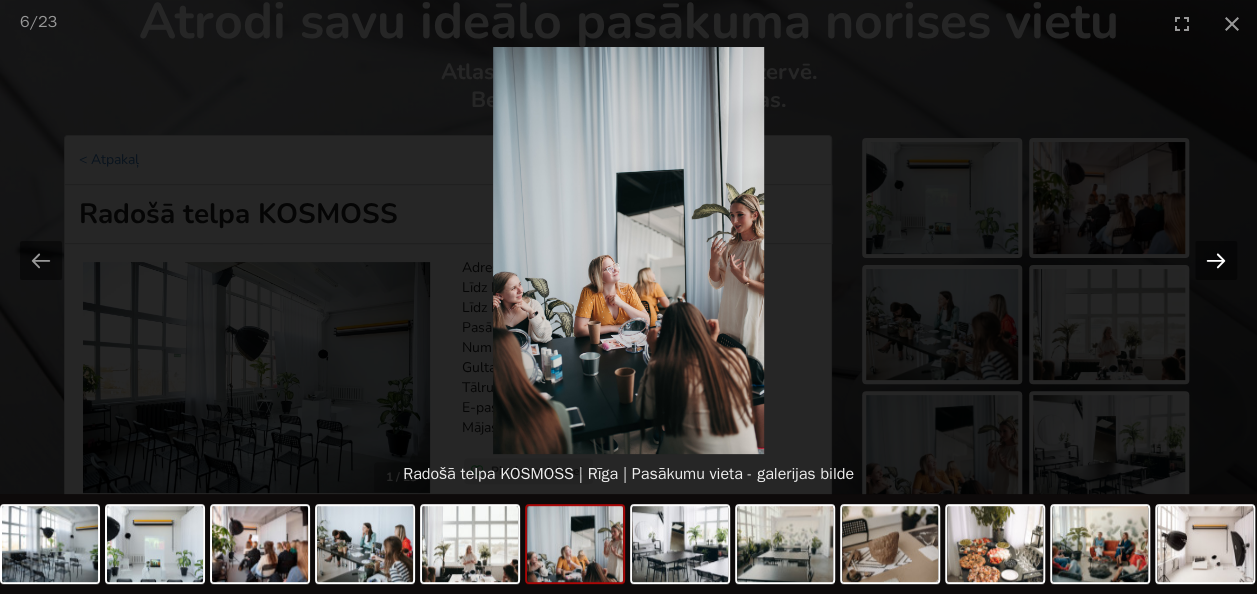 click at bounding box center (1216, 260) 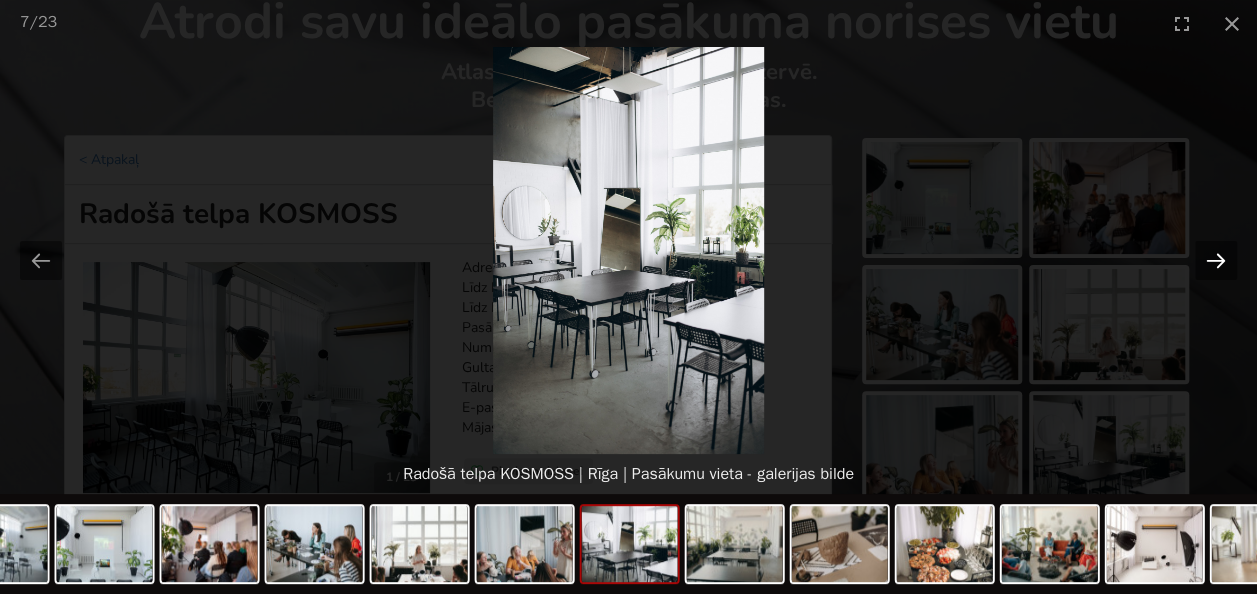 click at bounding box center [1216, 260] 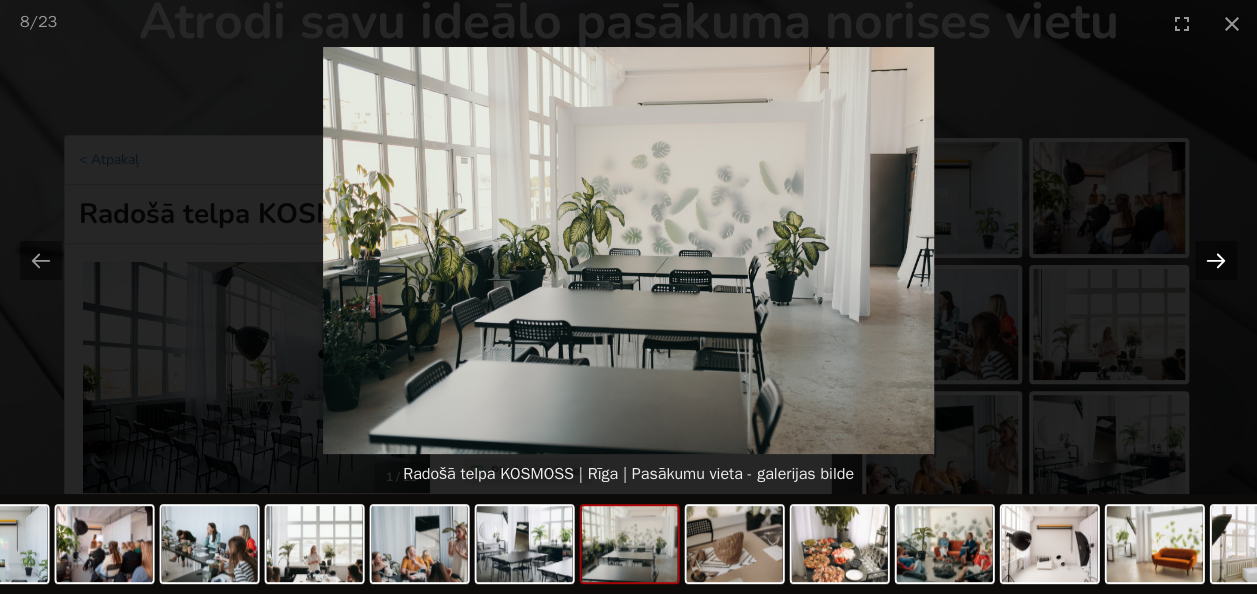 click at bounding box center [1216, 260] 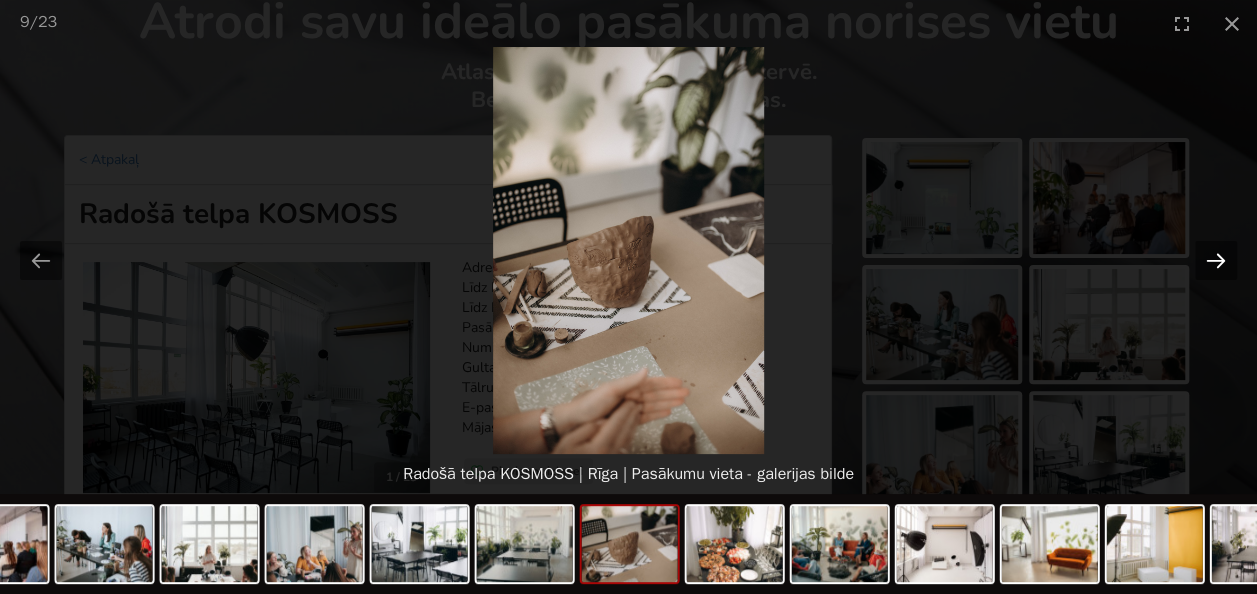 click at bounding box center (1216, 260) 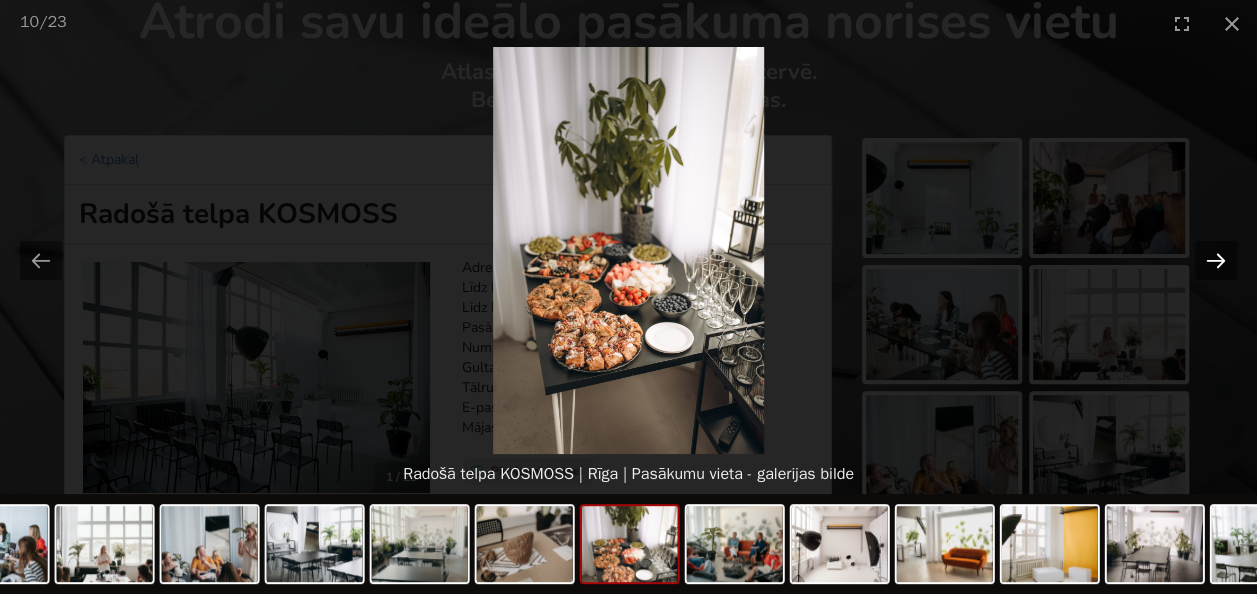 click at bounding box center (1216, 260) 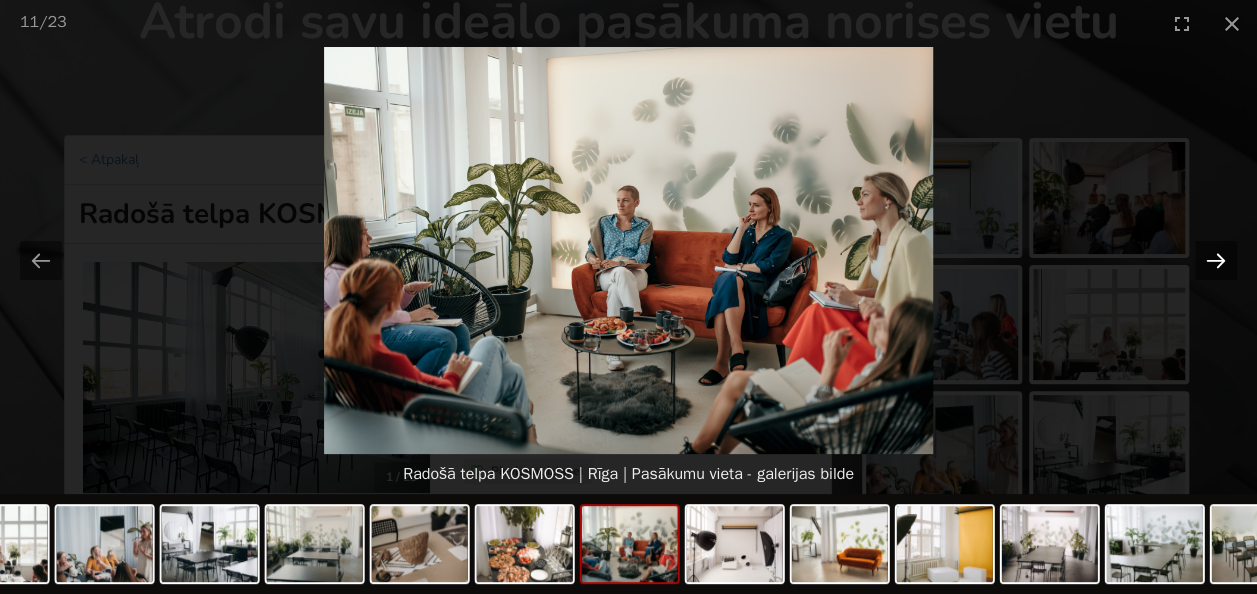 click at bounding box center (1216, 260) 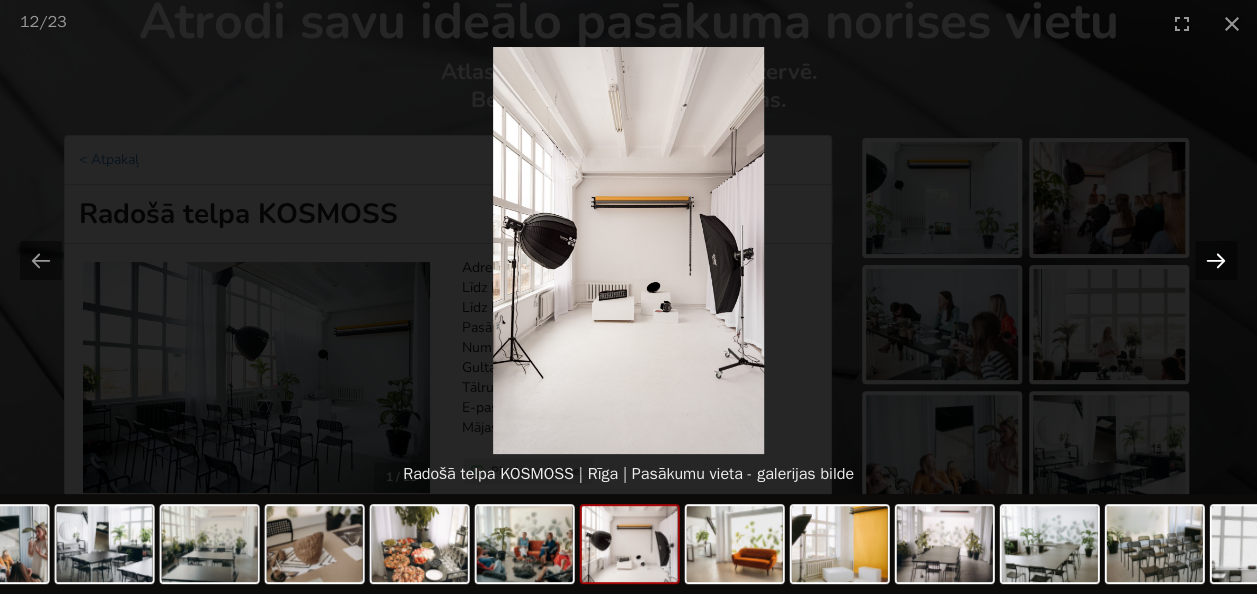 click at bounding box center [1216, 260] 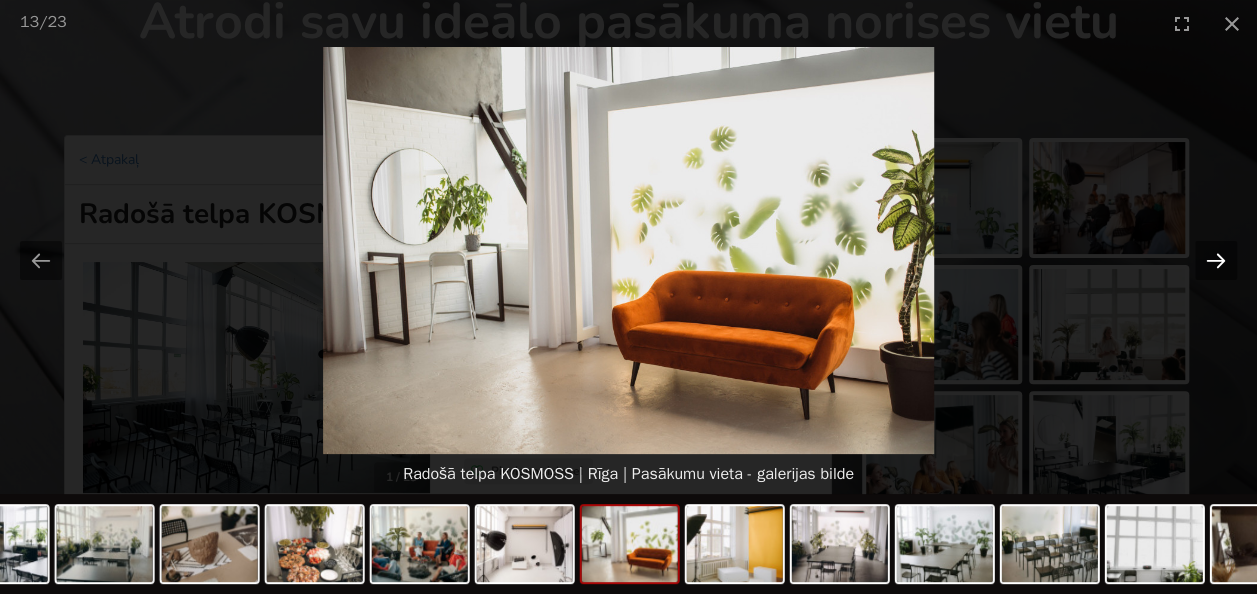 click at bounding box center [1216, 260] 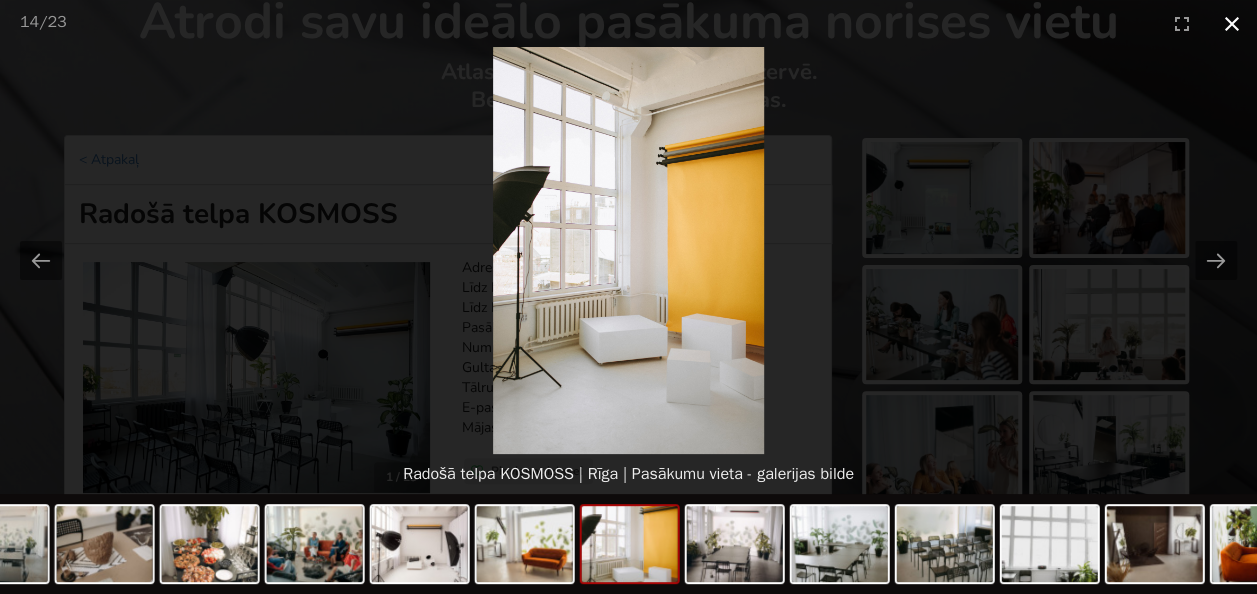 click at bounding box center (1232, 23) 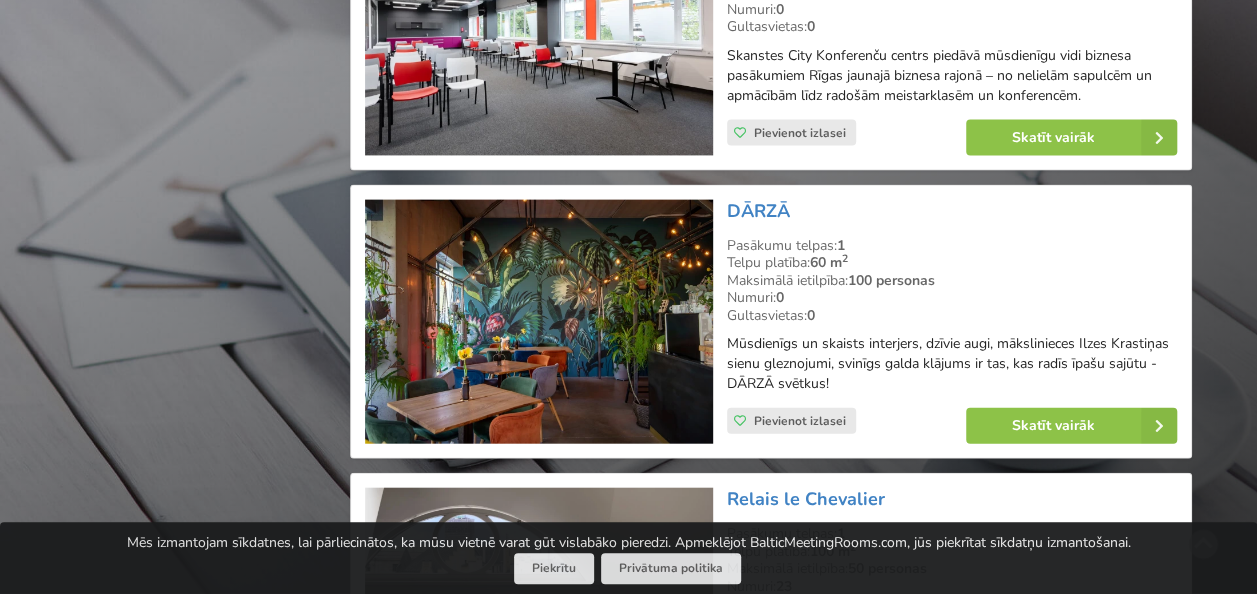 scroll, scrollTop: 2200, scrollLeft: 0, axis: vertical 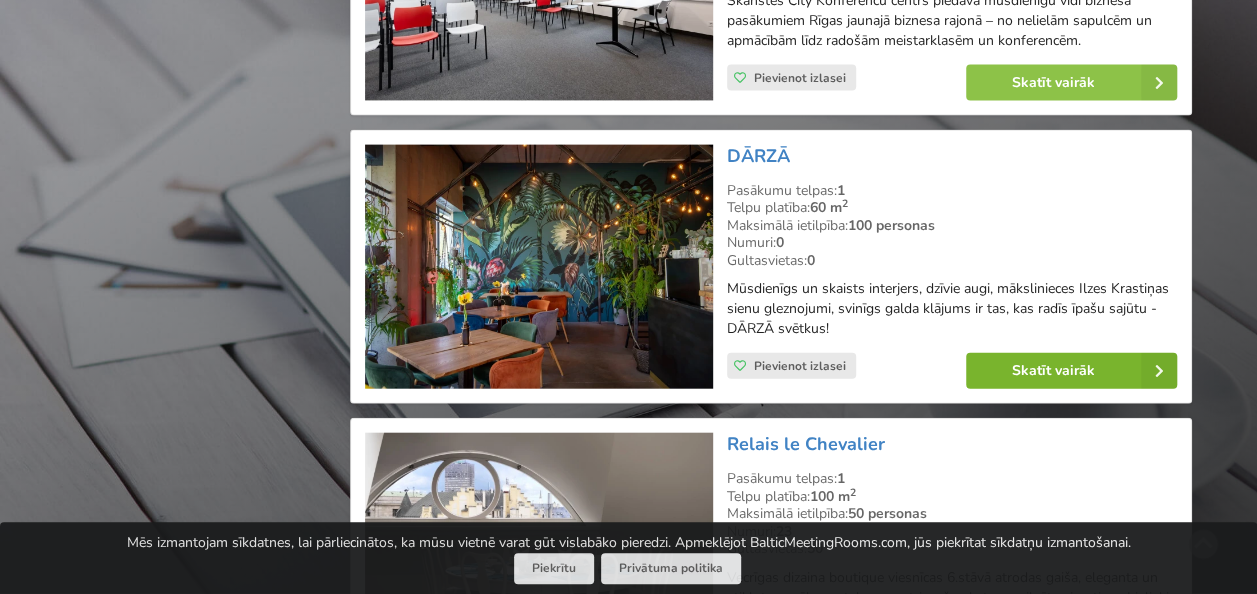 click on "Skatīt vairāk" at bounding box center [1071, 371] 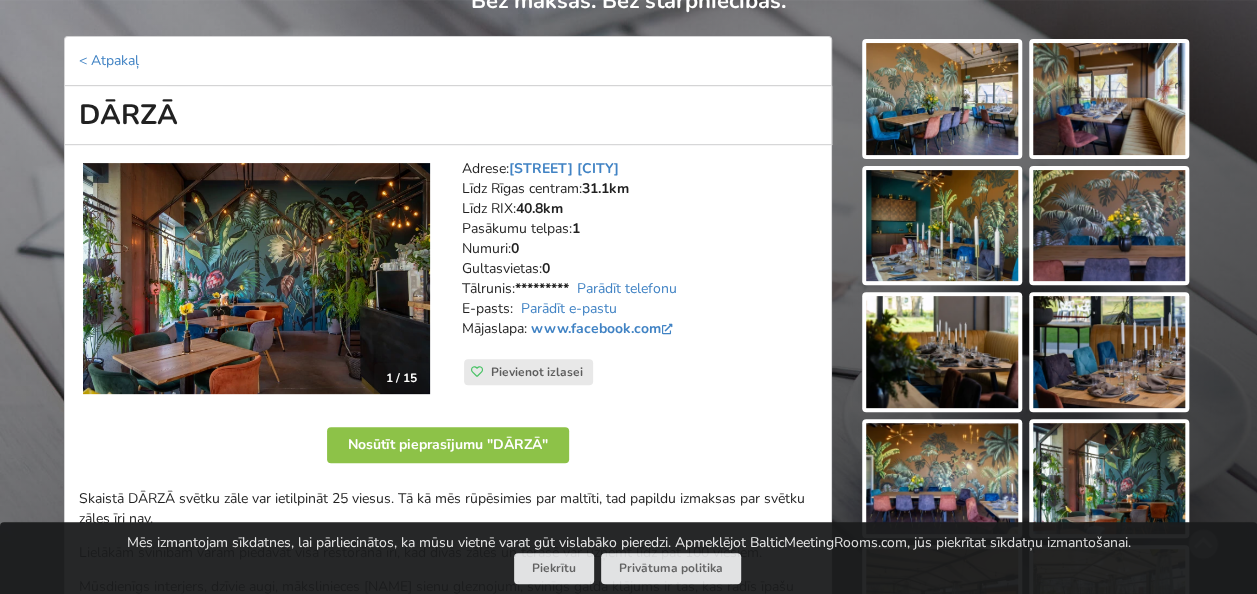 scroll, scrollTop: 200, scrollLeft: 0, axis: vertical 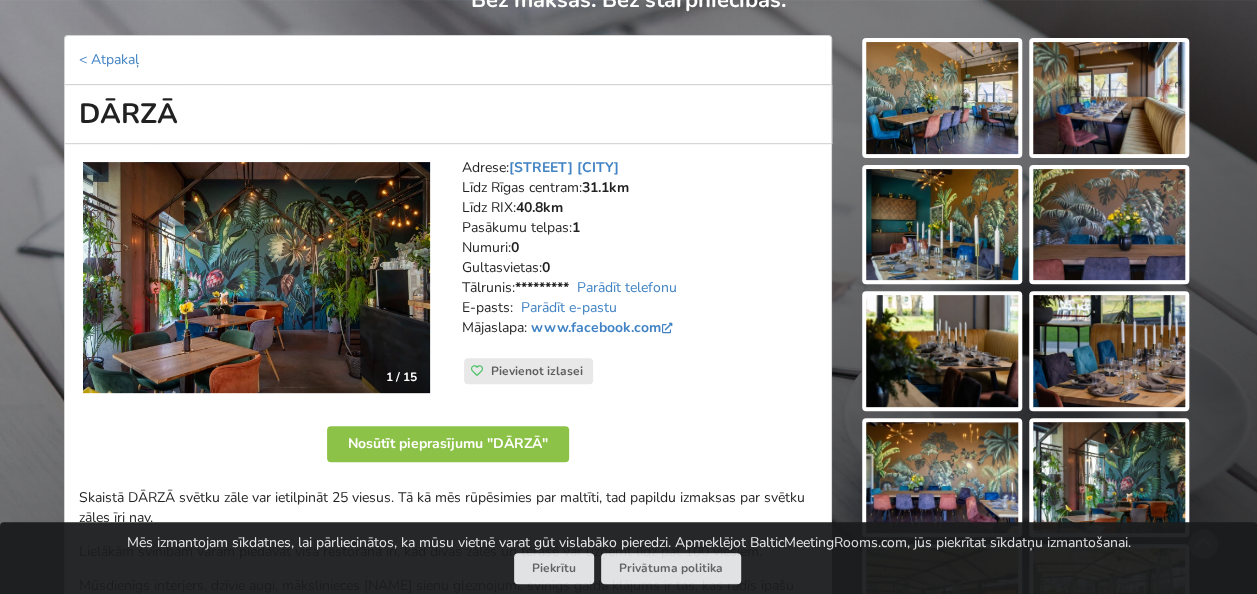 click at bounding box center [942, 98] 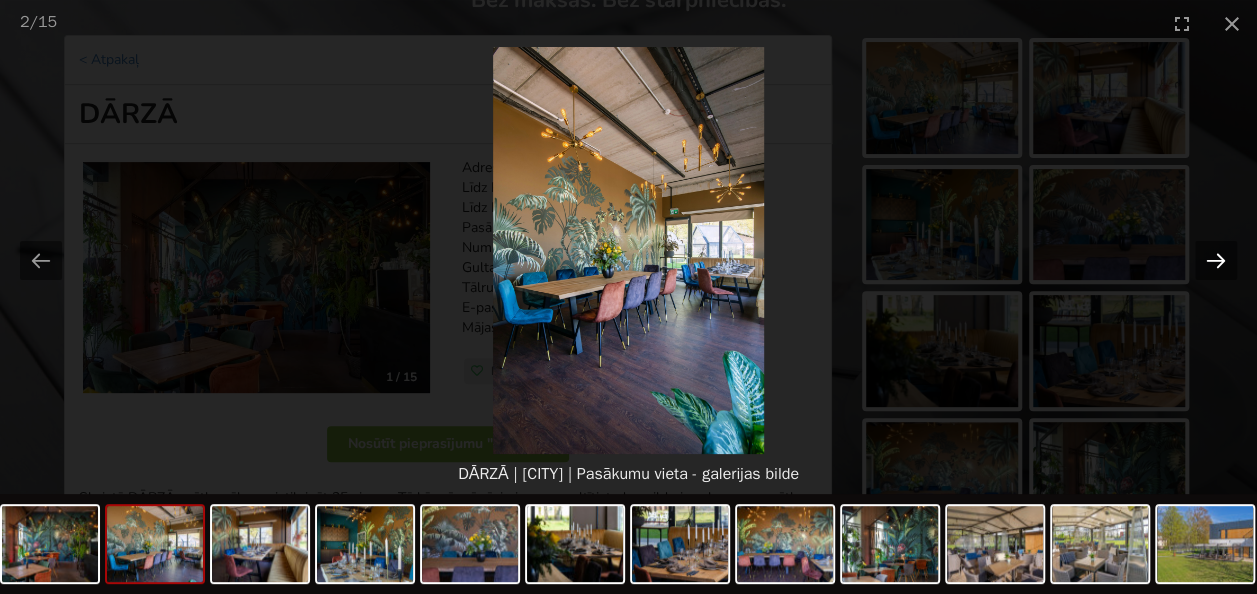 click at bounding box center [1216, 260] 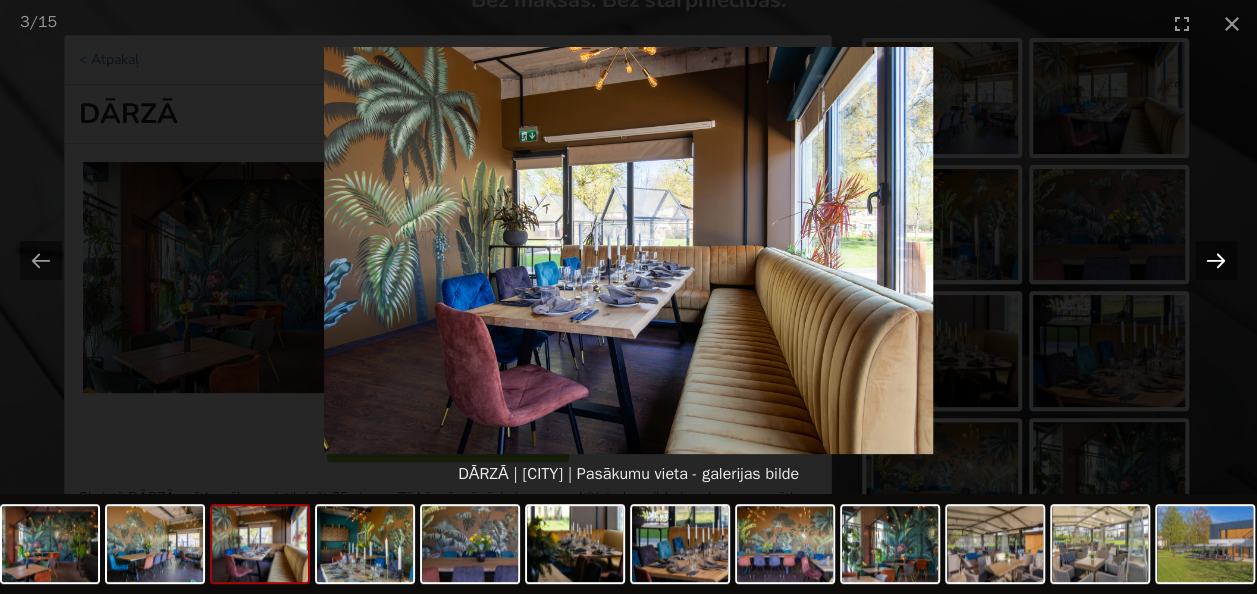 click at bounding box center [1216, 260] 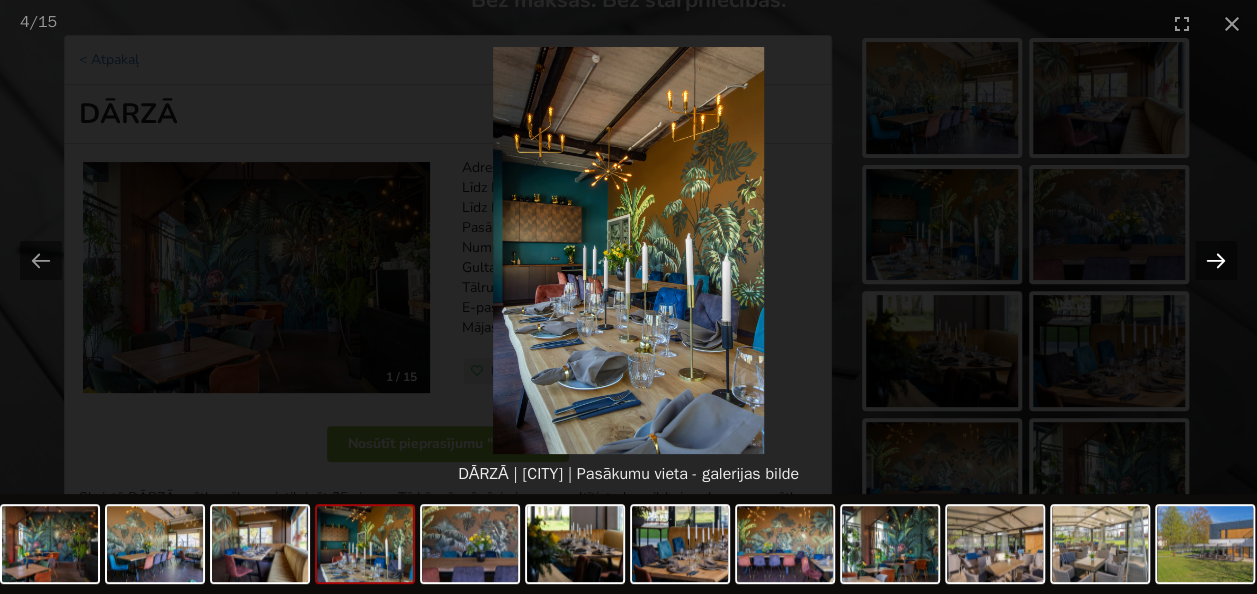 click at bounding box center (1216, 260) 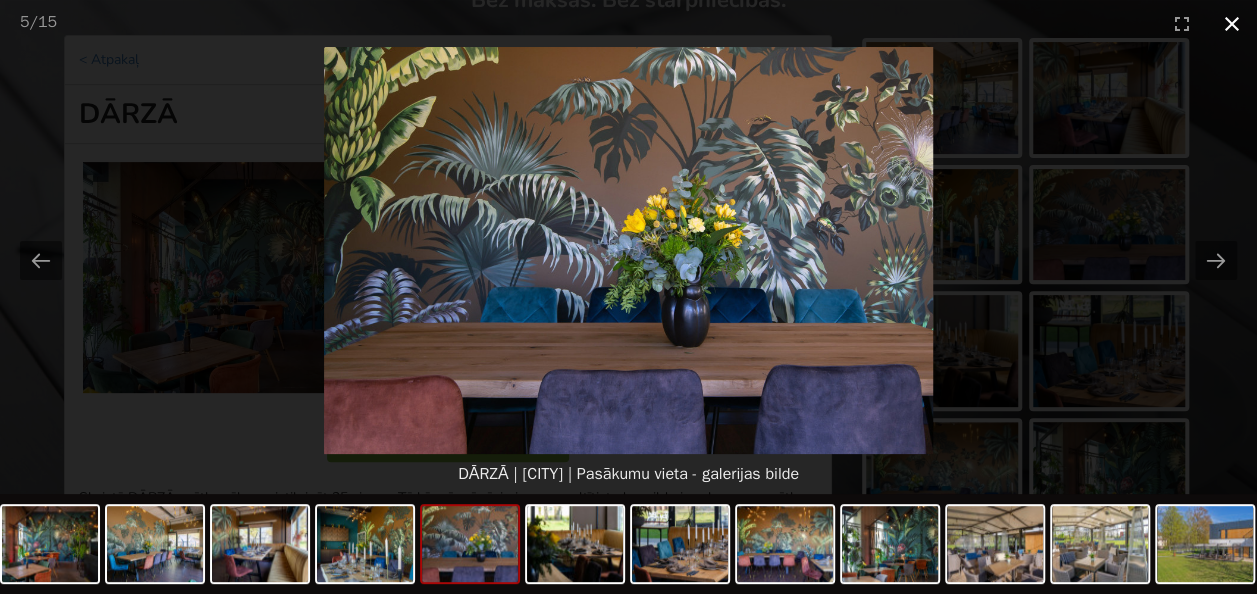 click at bounding box center (1232, 23) 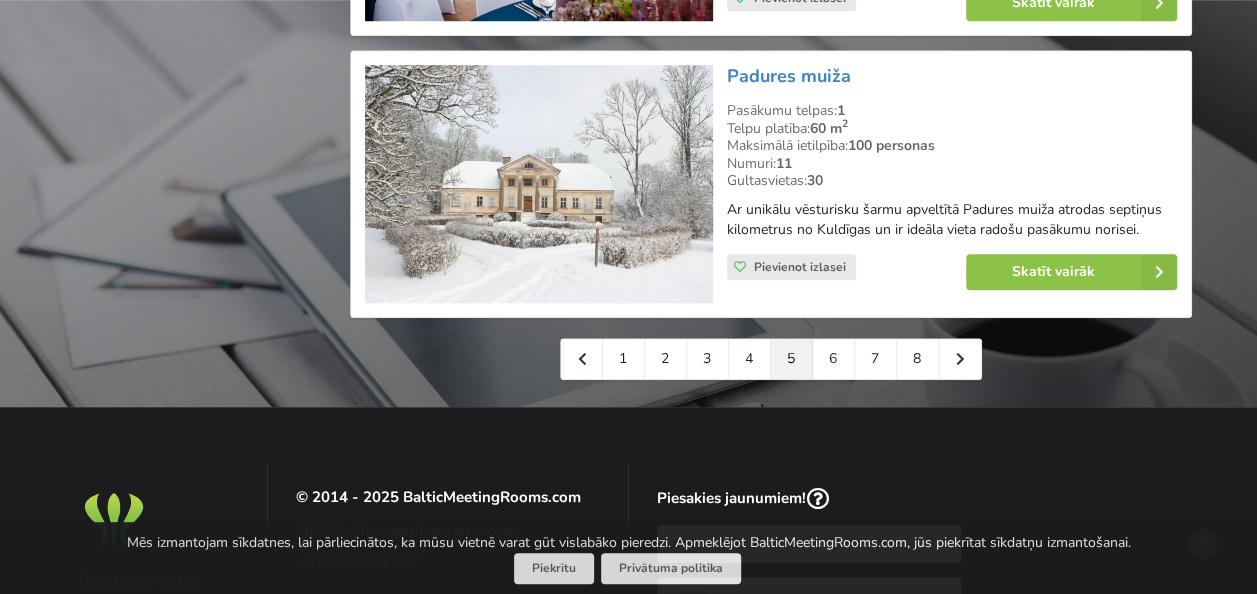 scroll, scrollTop: 4600, scrollLeft: 0, axis: vertical 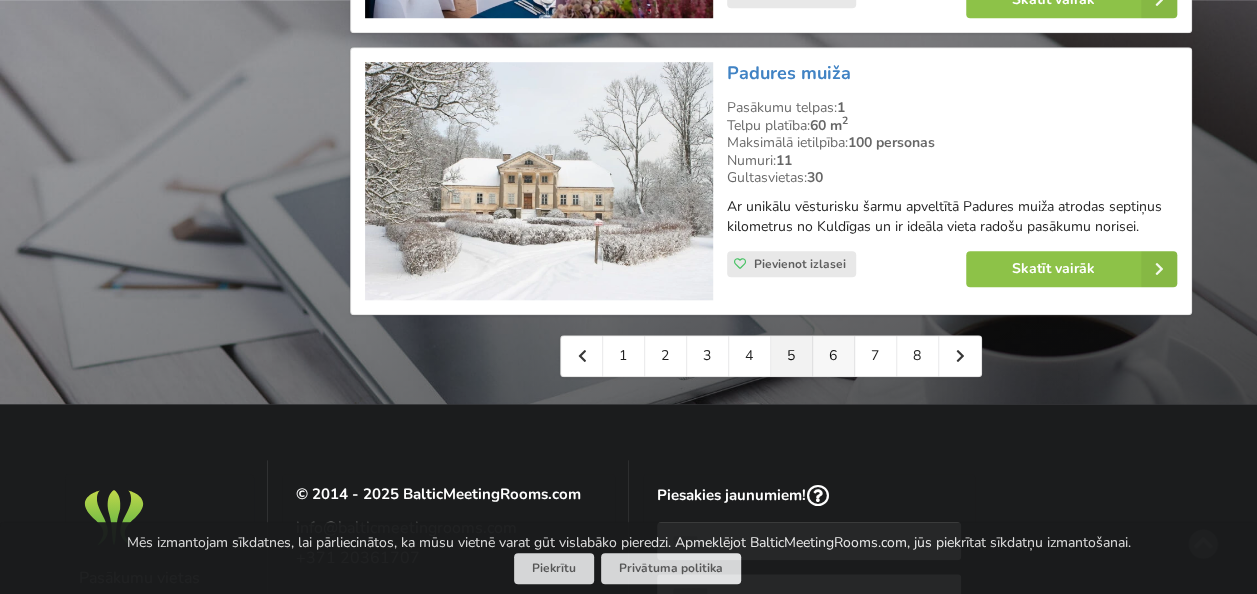 click on "6" at bounding box center (834, 356) 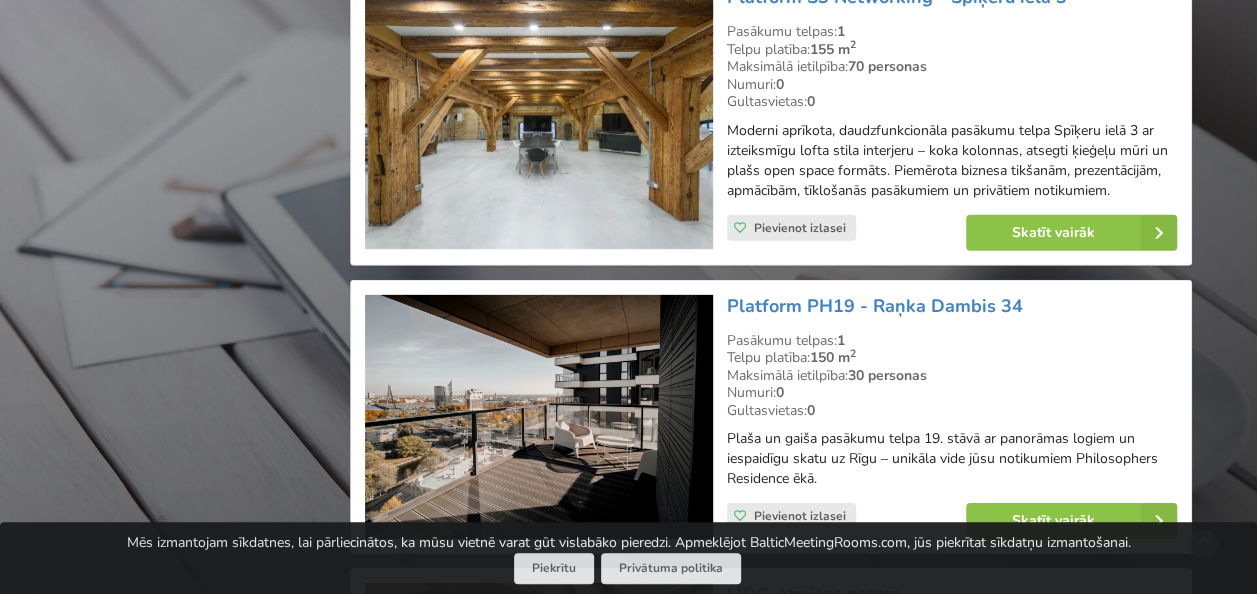scroll, scrollTop: 2900, scrollLeft: 0, axis: vertical 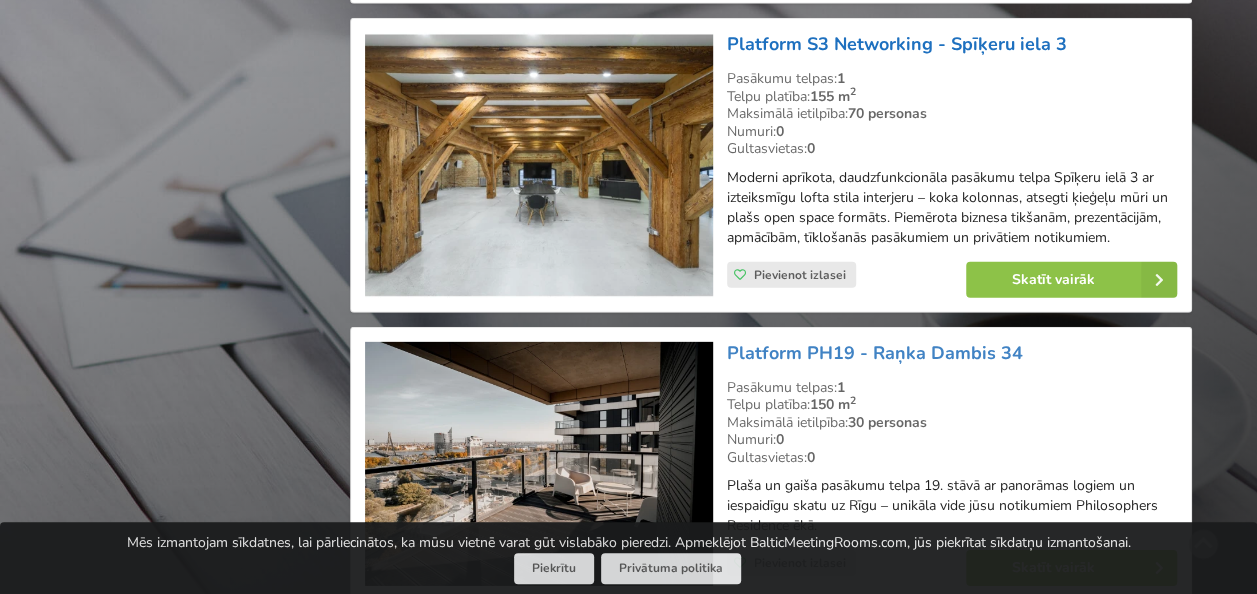 click on "Platform S3 Networking - Spīķeru iela 3" at bounding box center (897, 44) 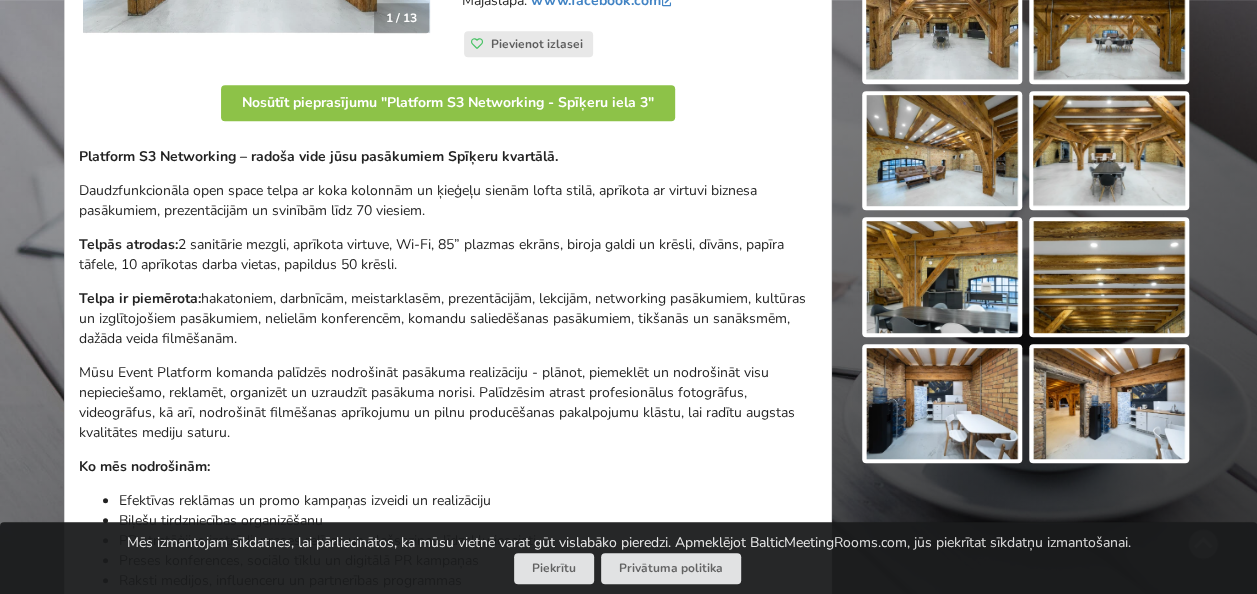 scroll, scrollTop: 900, scrollLeft: 0, axis: vertical 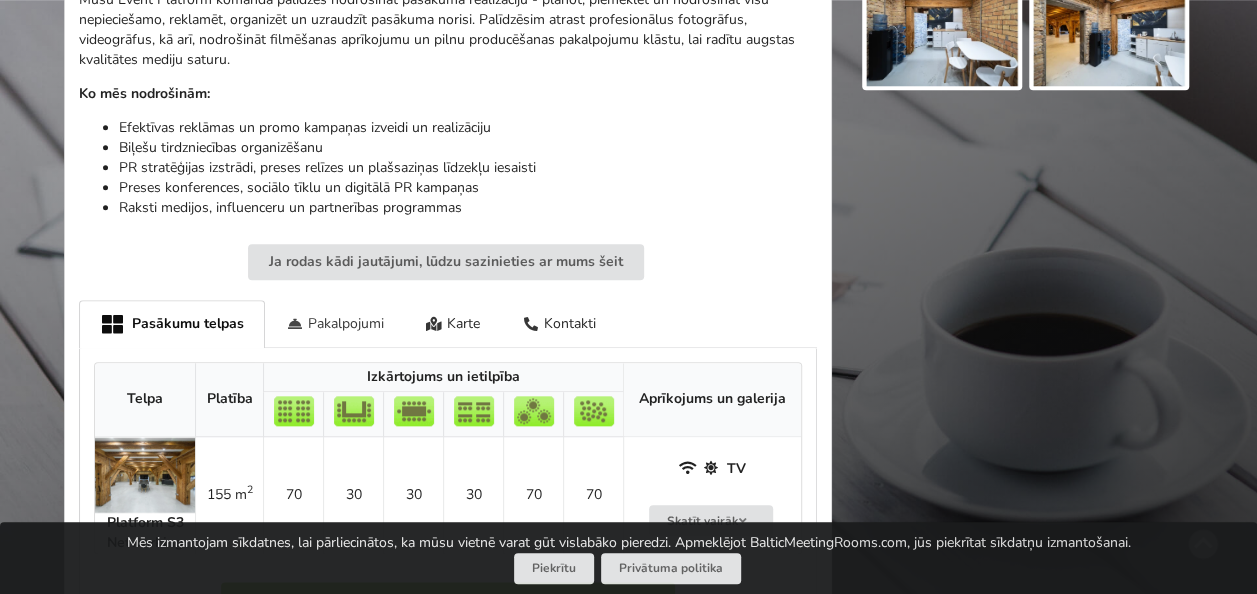 click on "Pakalpojumi" at bounding box center (335, 323) 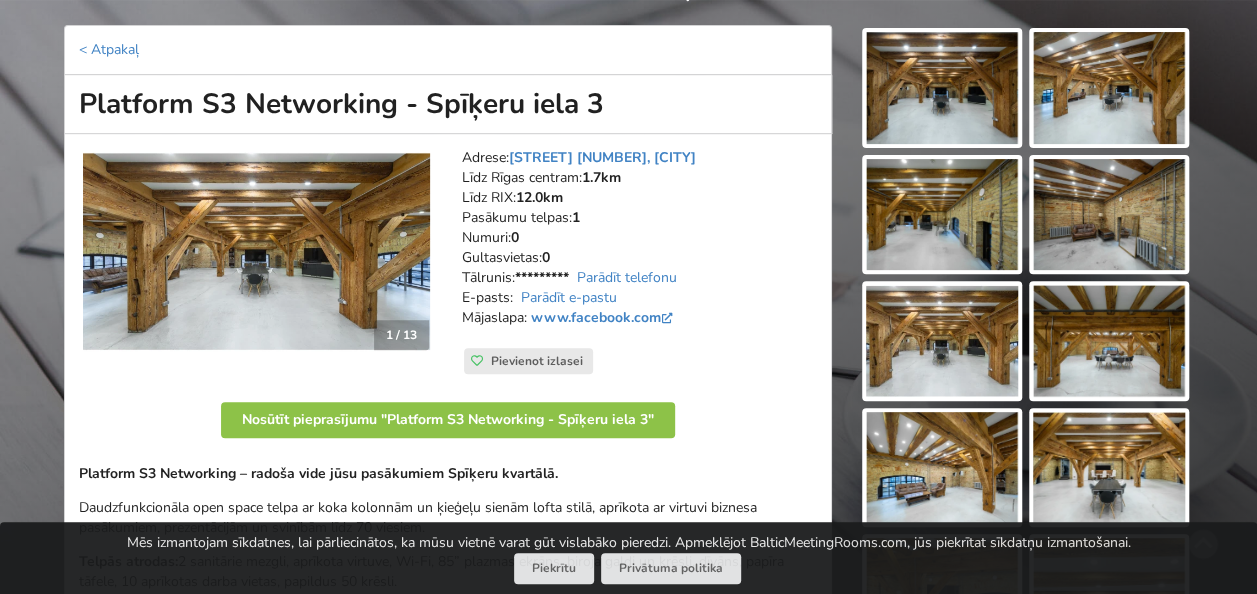 scroll, scrollTop: 100, scrollLeft: 0, axis: vertical 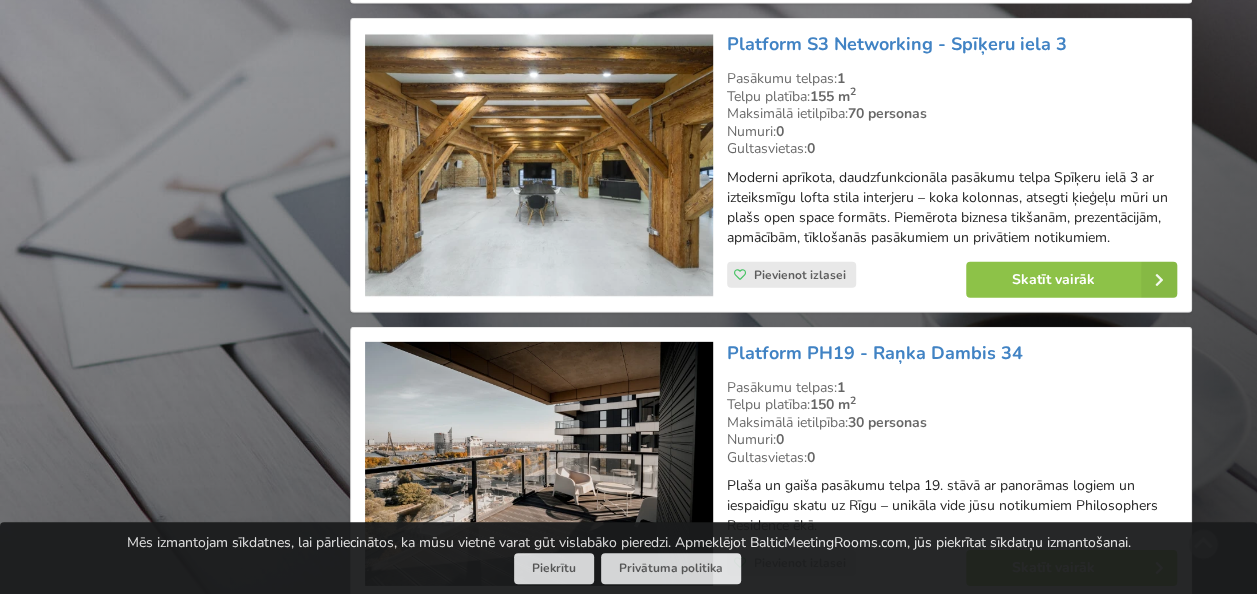 click at bounding box center [538, 165] 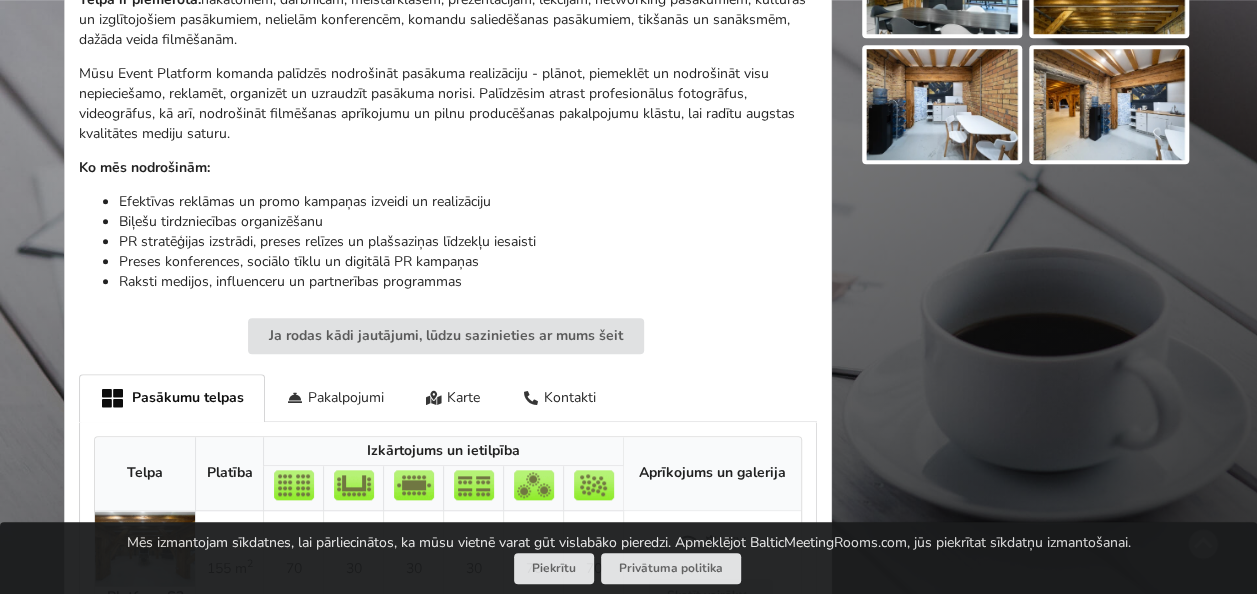 scroll, scrollTop: 1100, scrollLeft: 0, axis: vertical 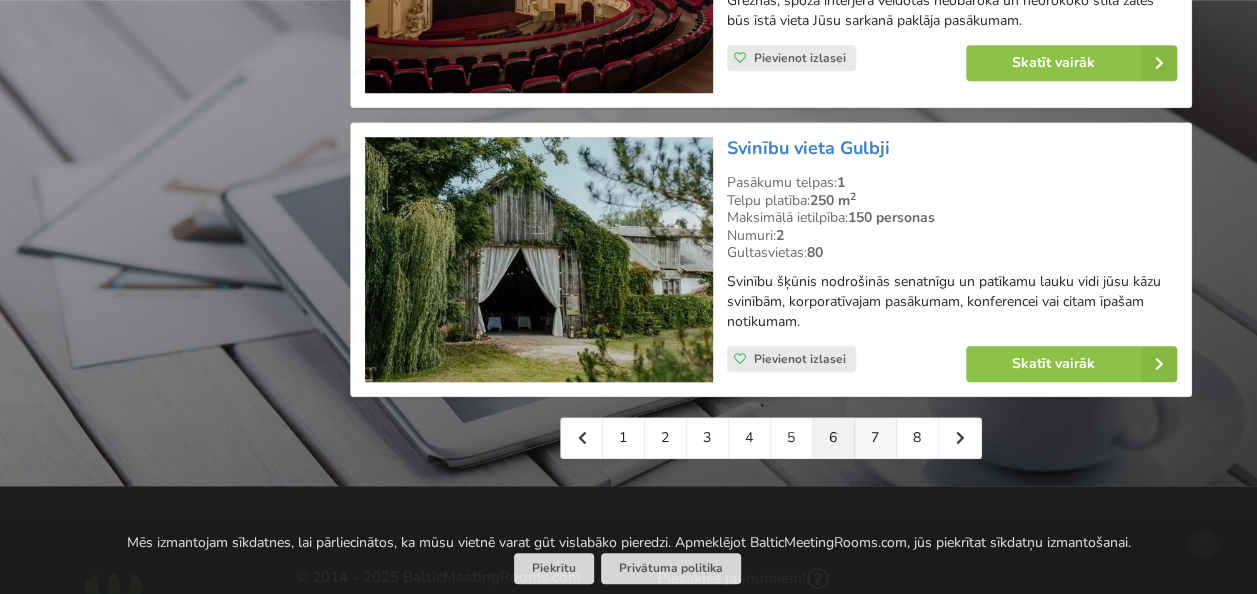 click on "7" at bounding box center [876, 438] 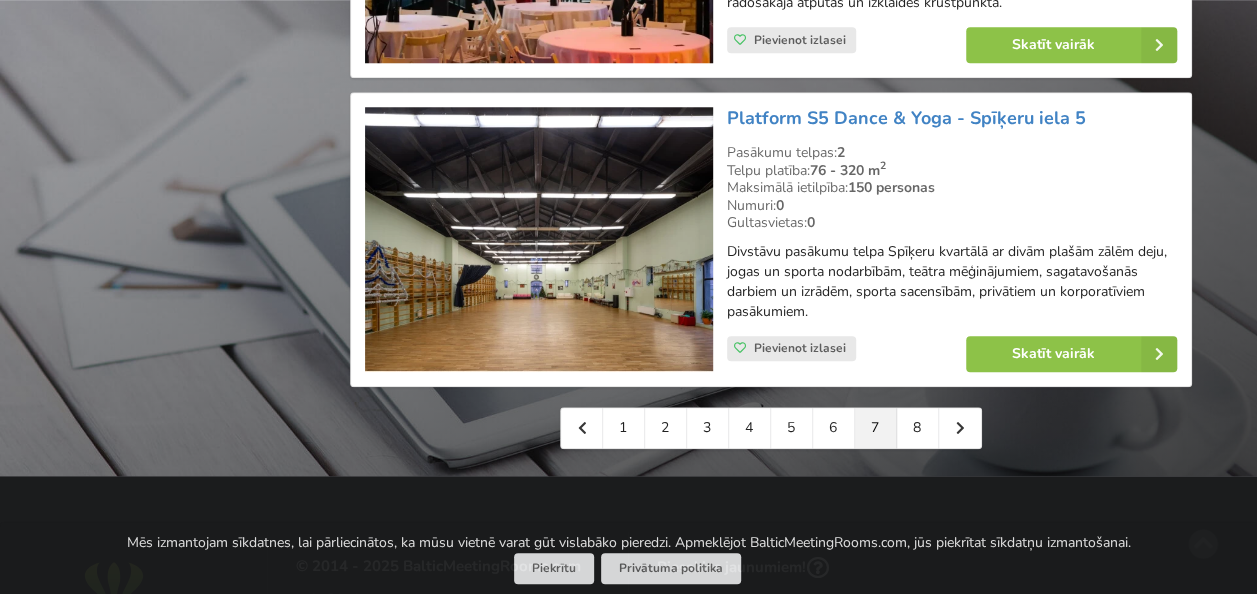 scroll, scrollTop: 4700, scrollLeft: 0, axis: vertical 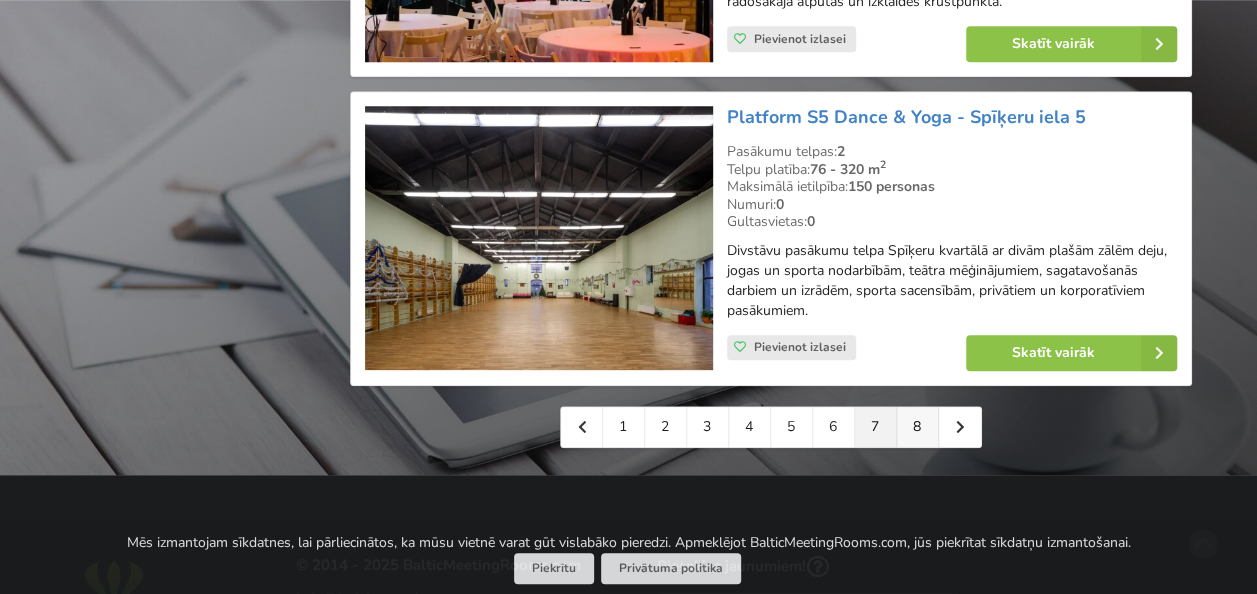 click on "8" at bounding box center (918, 427) 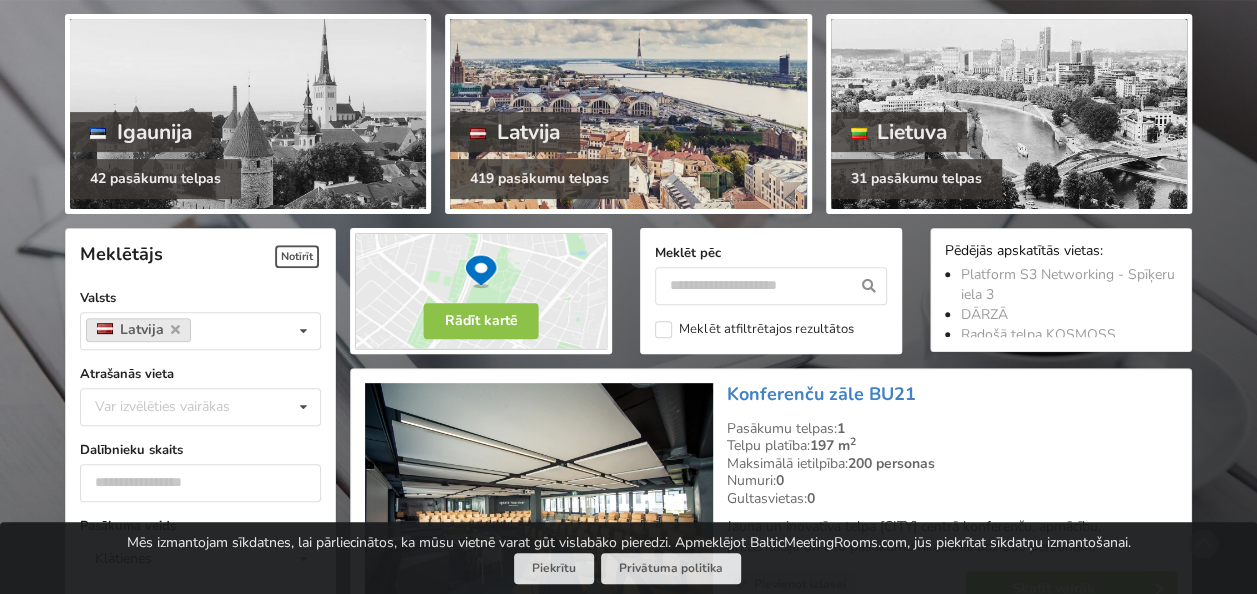 scroll, scrollTop: 300, scrollLeft: 0, axis: vertical 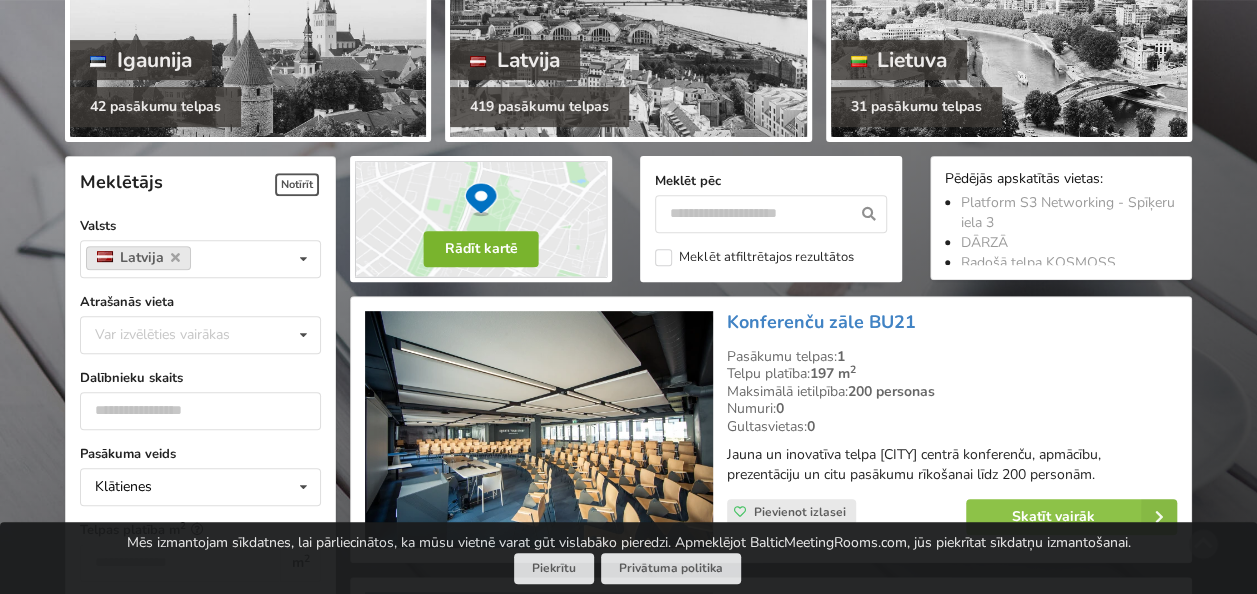 click on "Rādīt kartē" at bounding box center [481, 249] 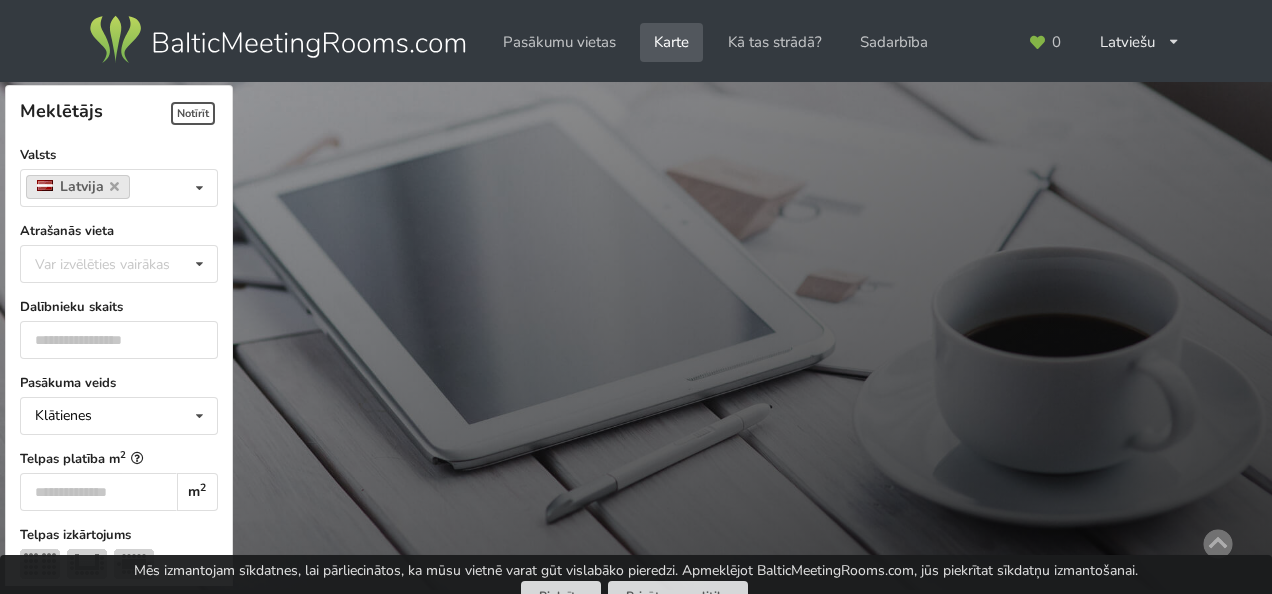 scroll, scrollTop: 0, scrollLeft: 0, axis: both 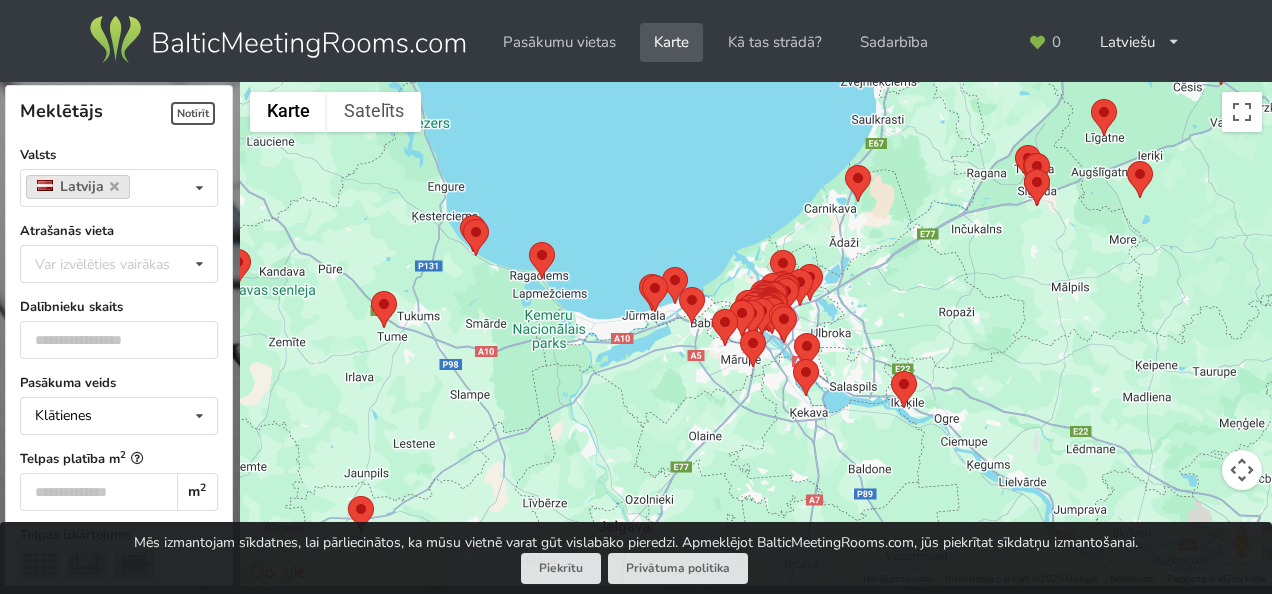drag, startPoint x: 732, startPoint y: 326, endPoint x: 836, endPoint y: 508, distance: 209.6187 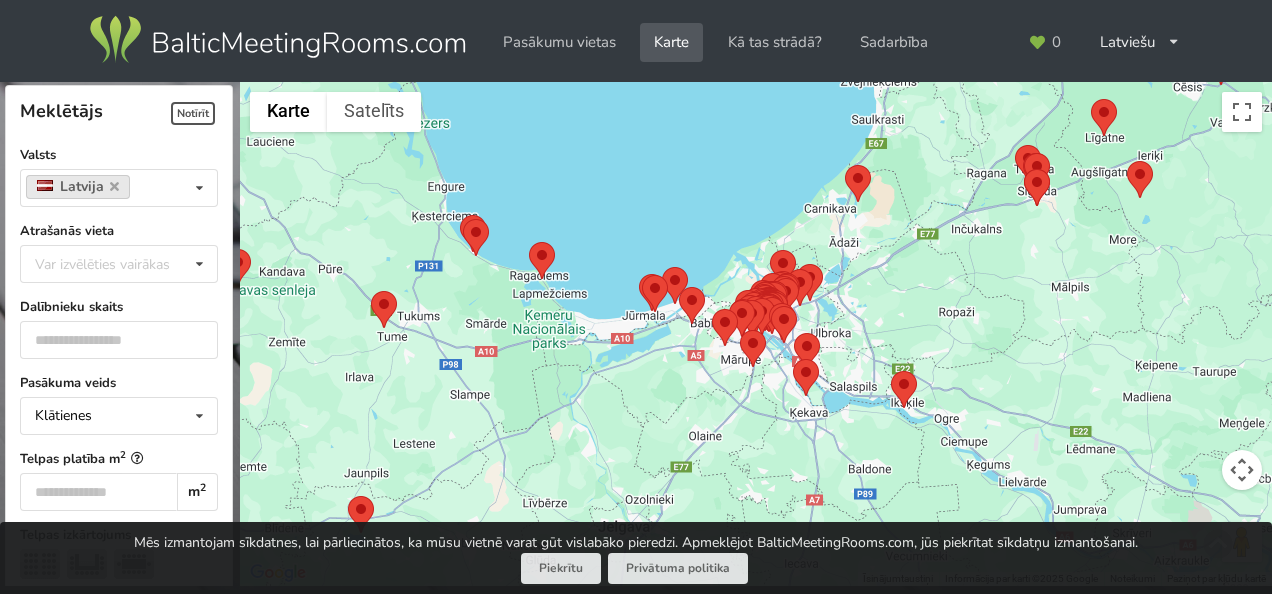 click at bounding box center (756, 334) 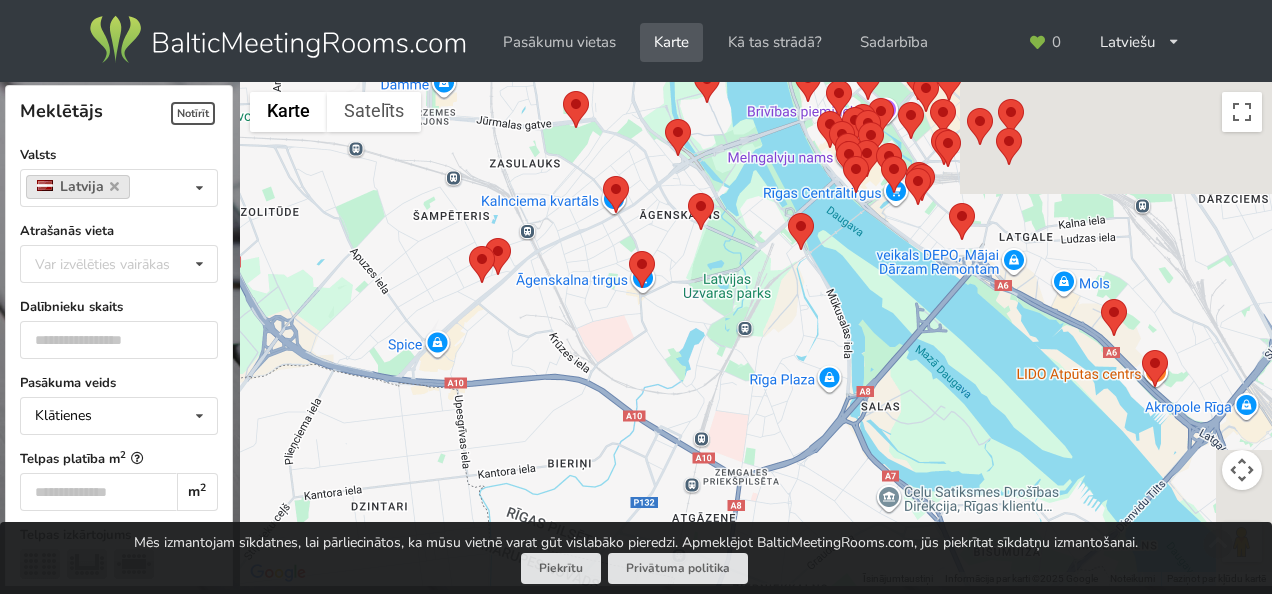 drag, startPoint x: 799, startPoint y: 182, endPoint x: 642, endPoint y: 615, distance: 460.5844 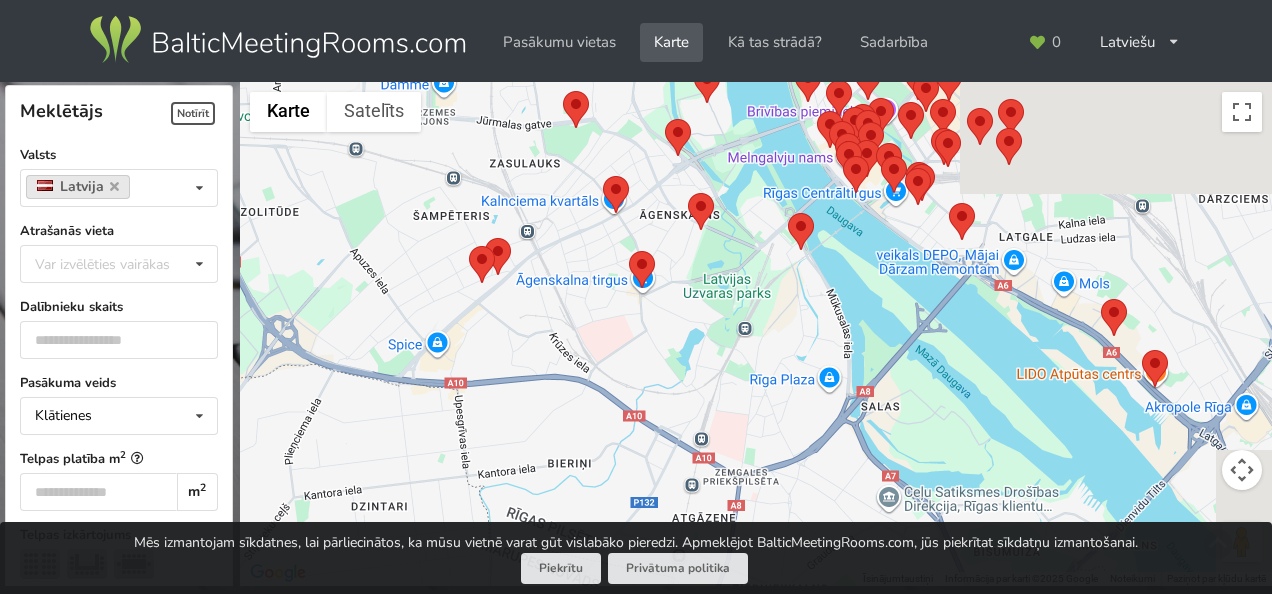 click on "Pasākumu vietas
Karte
Kā tas strādā?
Sadarbība
Latviešu
English
Русский
Pēdējās apskatītās vietas:
Platform S3 Networking - Spīķeru iela 3 DĀRZĀ Radošā telpa KOSMOSS Mežaparka Lielā estrāde Hotel SPA Arkadia Lielupe by Semarah Hotels Hampton by Hilton Riga Airport Latvijas Nacionālā bibliotēka Biznesa Vēstniecība Hotel Jūrmala SPA
Meklētājs
Notīrīt
Aizvērt
Valsts       [COUNTRY] Valsts     Atrašanās vieta" at bounding box center (636, 297) 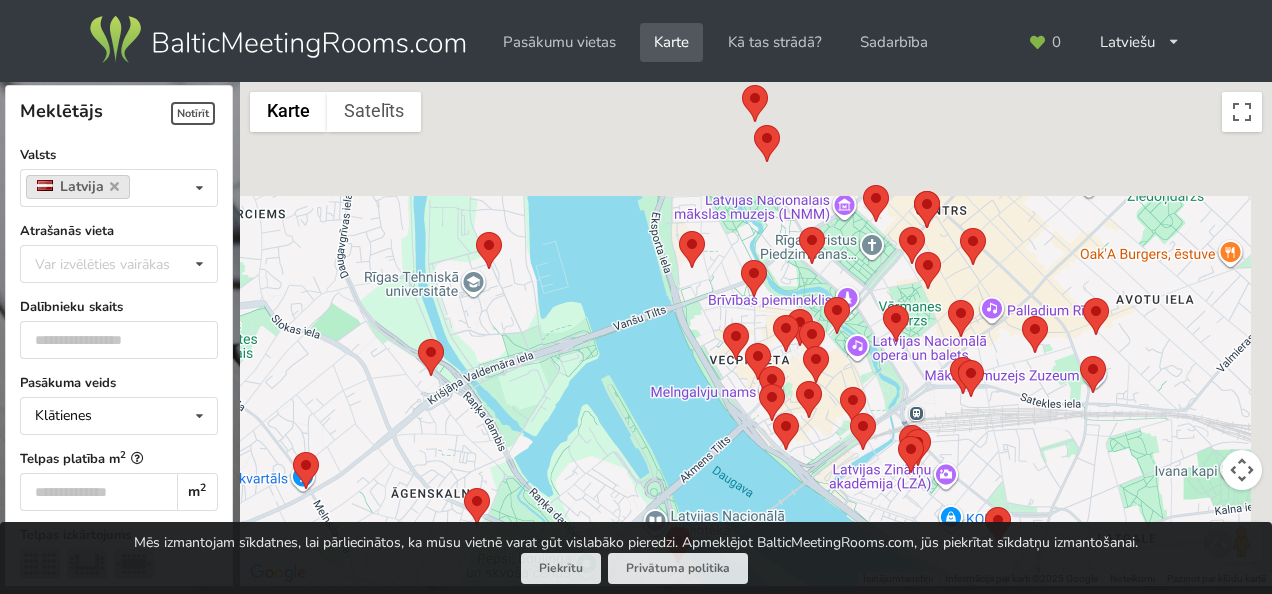 drag, startPoint x: 844, startPoint y: 210, endPoint x: 776, endPoint y: 520, distance: 317.37045 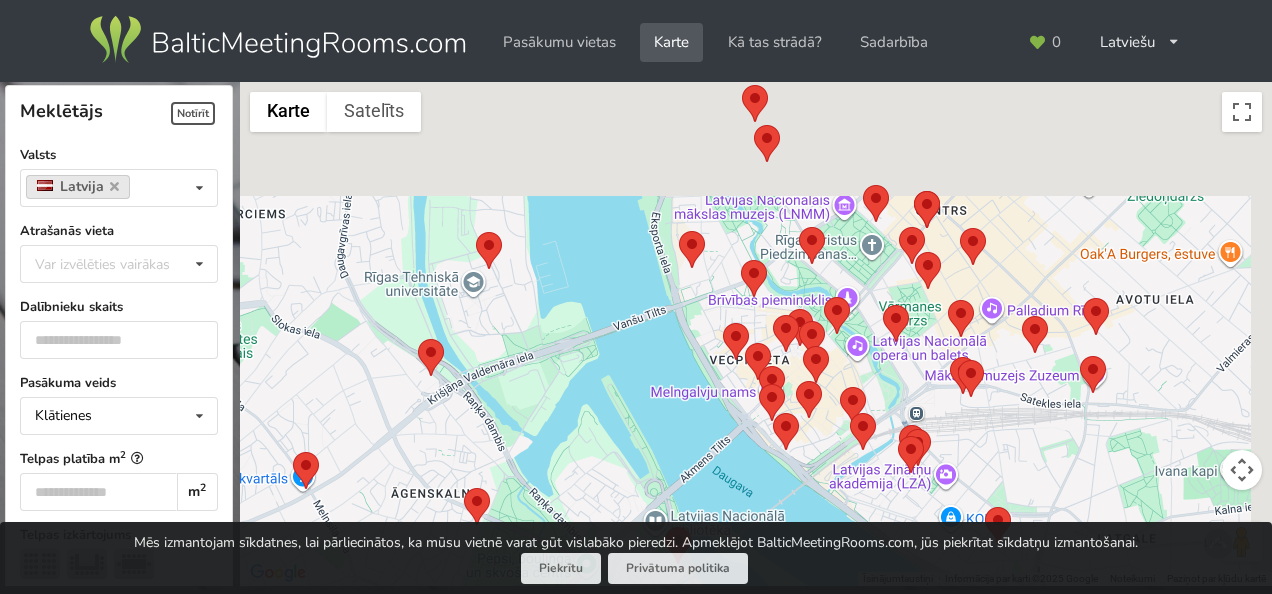click at bounding box center [756, 334] 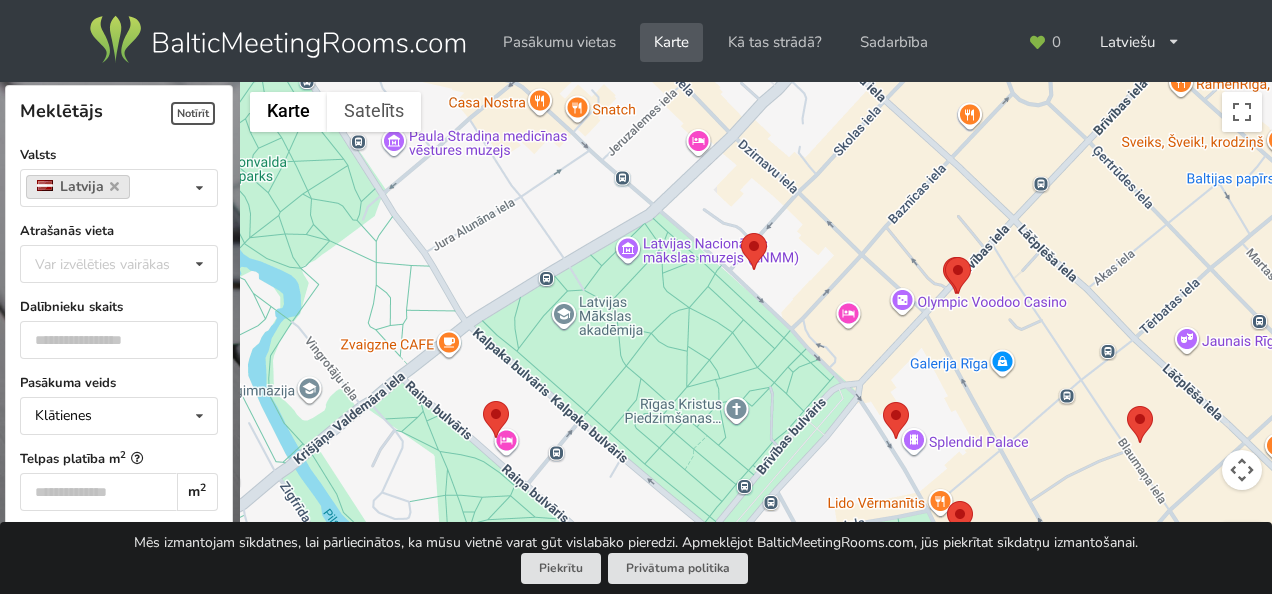 drag, startPoint x: 799, startPoint y: 268, endPoint x: 448, endPoint y: 529, distance: 437.40372 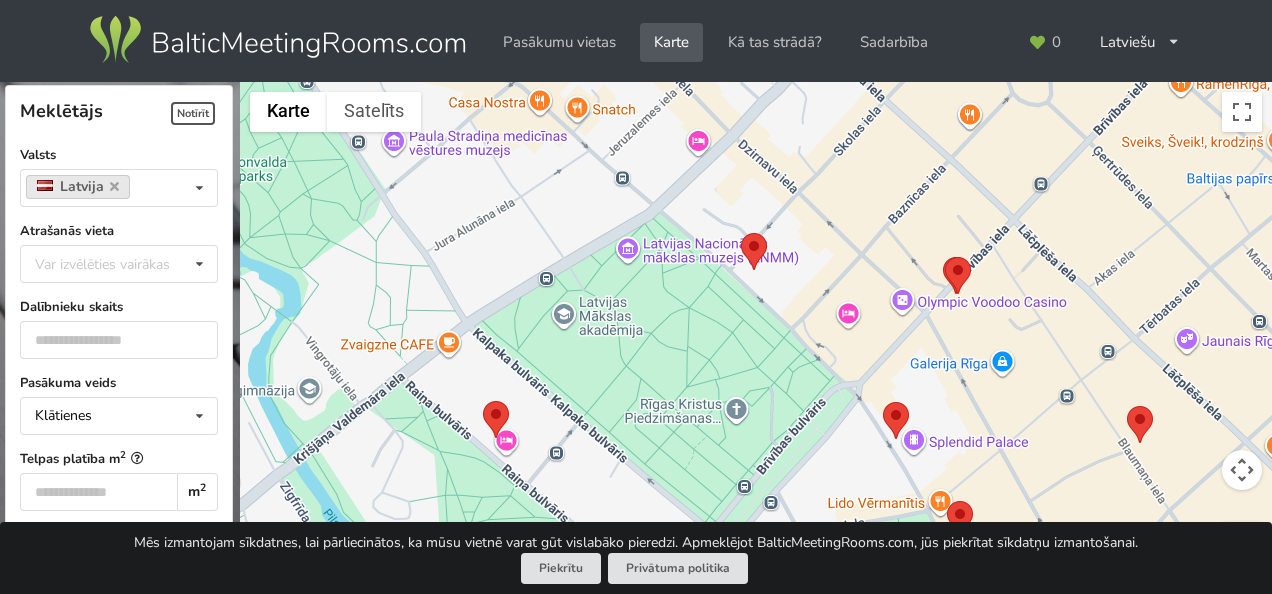 click on "Meklētājs
Notīrīt
Aizvērt
Valsts       [COUNTRY] Valsts   [COUNTRY]
[COUNTRY]
[COUNTRY]
Atrašanās vieta       Var izvēlēties vairākas
[DISTRICT]
[DISTRICT]
[DISTRICT]
[DISTRICT]
[DISTRICT]
[CITY]
[DISTRICT]
[DISTRICT]
[DISTRICT]
[DISTRICT]
[CITY]" at bounding box center [636, 297] 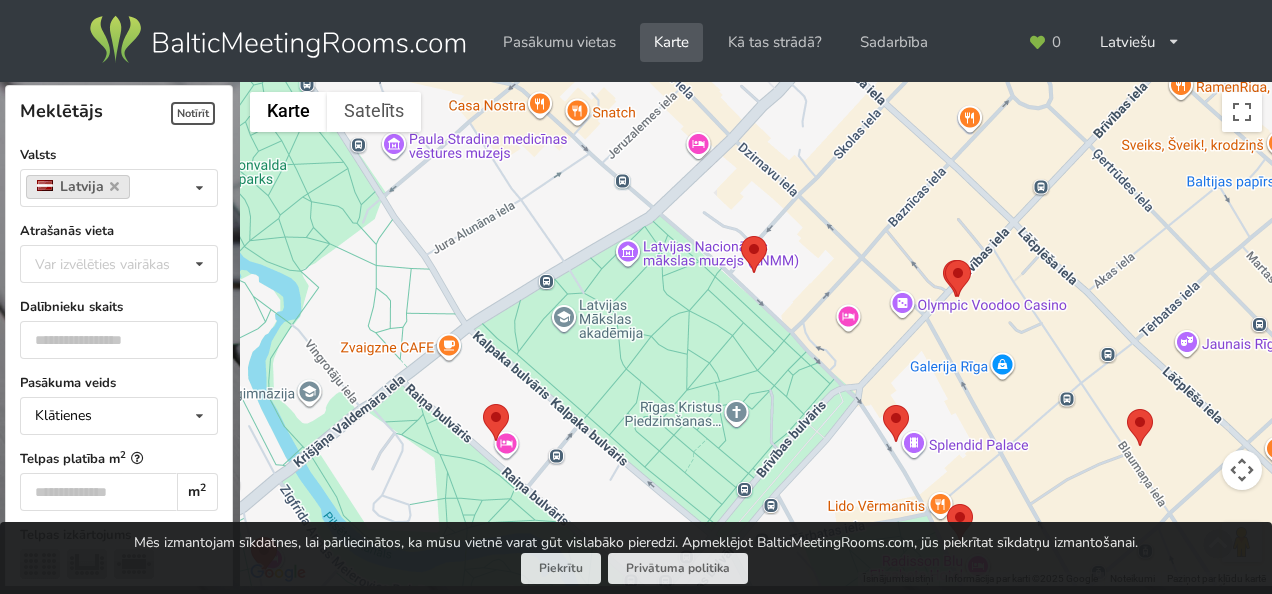 click at bounding box center [754, 254] 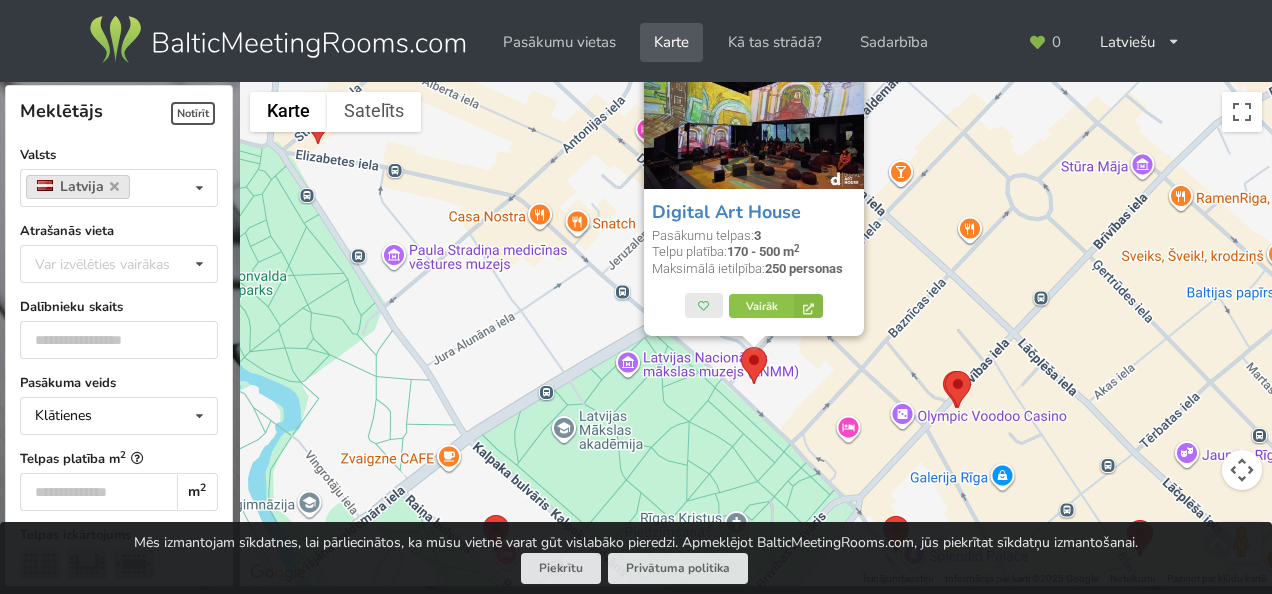 click on "Digital Art House
Pasākumu telpas:  3
Telpu platība:  170 - 500 m 2
Maksimālā ietilpība:  250 personas
Vairāk" at bounding box center (756, 334) 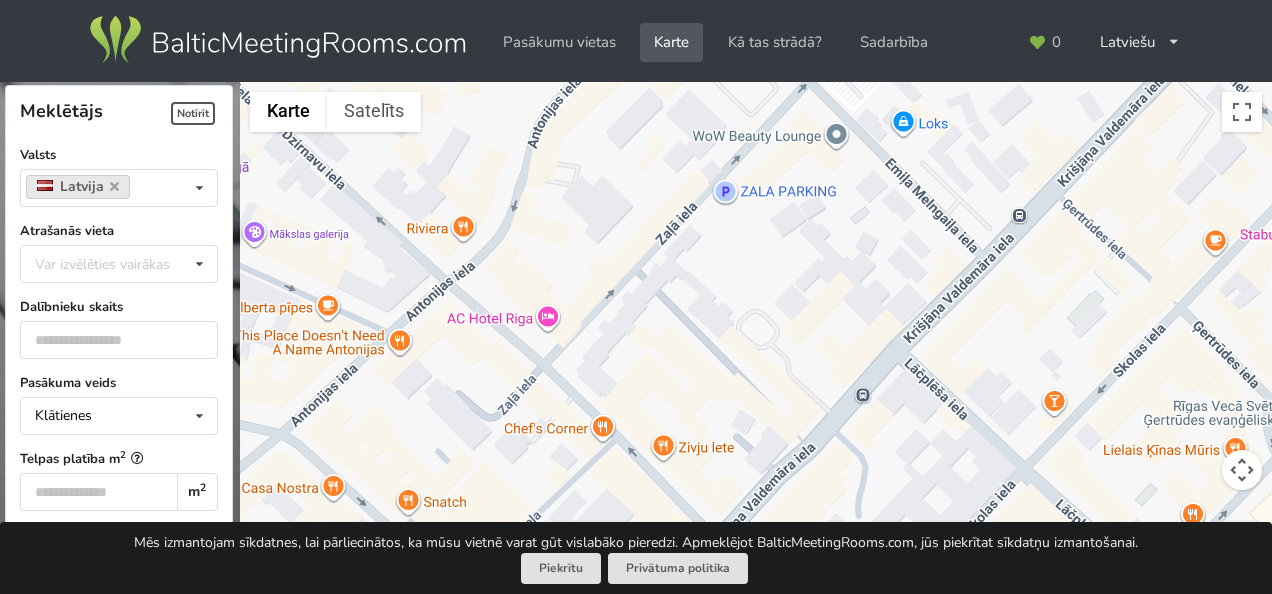 drag, startPoint x: 889, startPoint y: 278, endPoint x: 1109, endPoint y: 570, distance: 365.60086 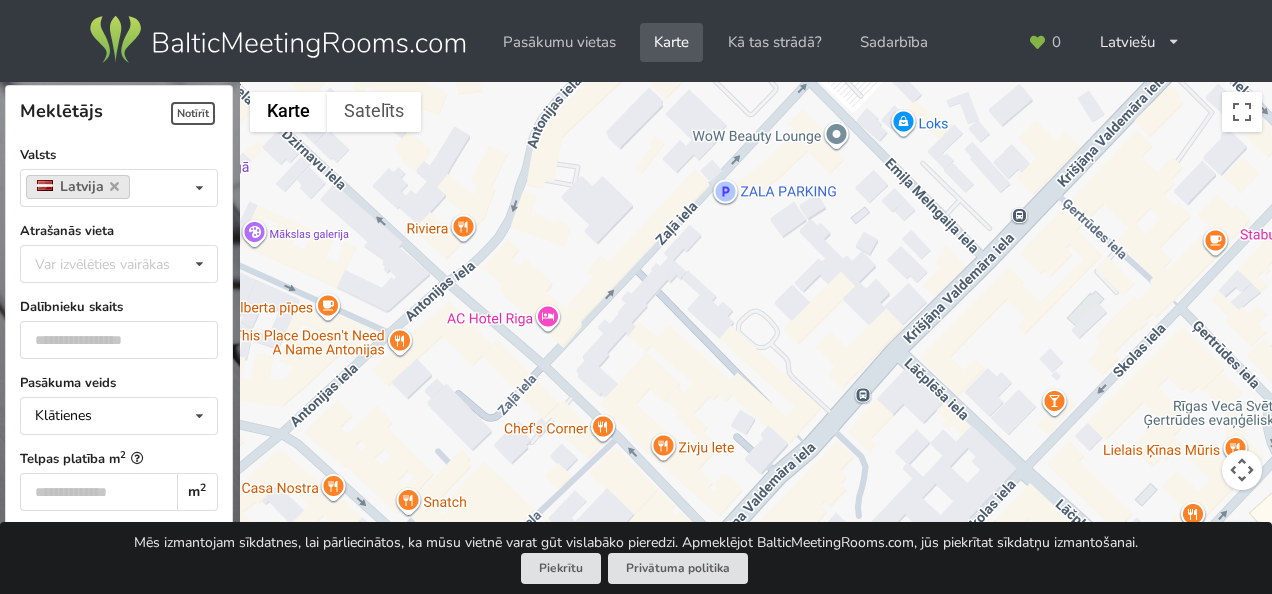 click on "Meklētājs
Notīrīt
Aizvērt
Valsts       [COUNTRY] Valsts   [COUNTRY]
[COUNTRY]
[COUNTRY]
Atrašanās vieta       Var izvēlēties vairākas
[DISTRICT]
[DISTRICT]
[DISTRICT]
[DISTRICT]
[DISTRICT]
[CITY]
[DISTRICT]
[DISTRICT]
[DISTRICT]
[DISTRICT]
[CITY]" at bounding box center (636, 297) 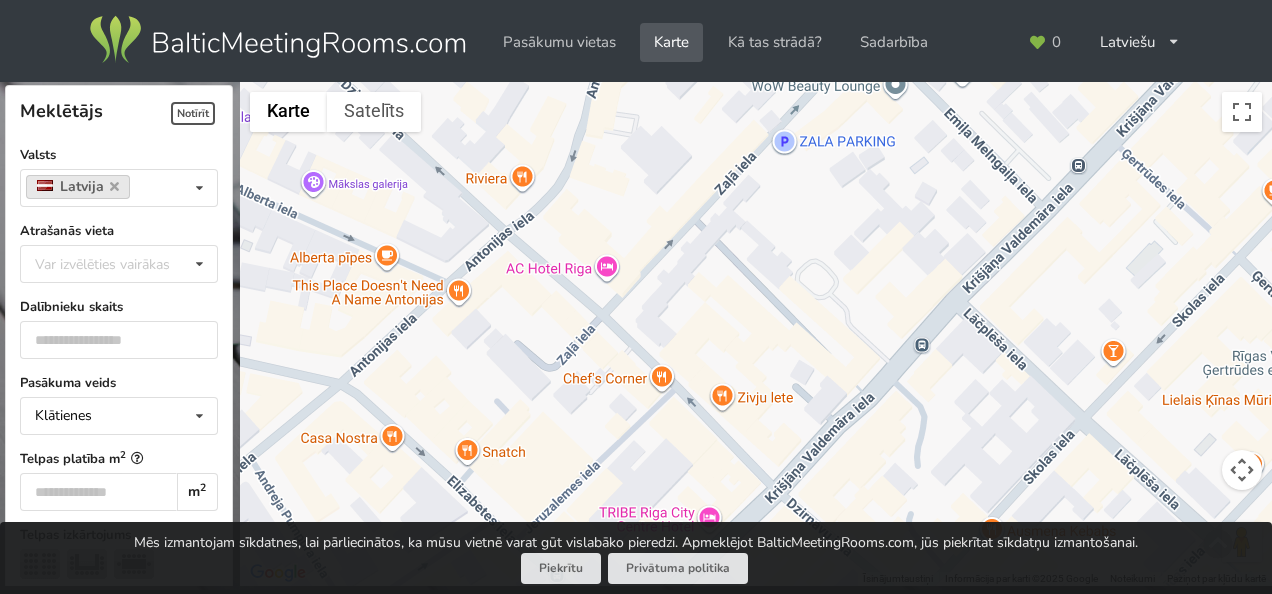 click at bounding box center [756, 334] 